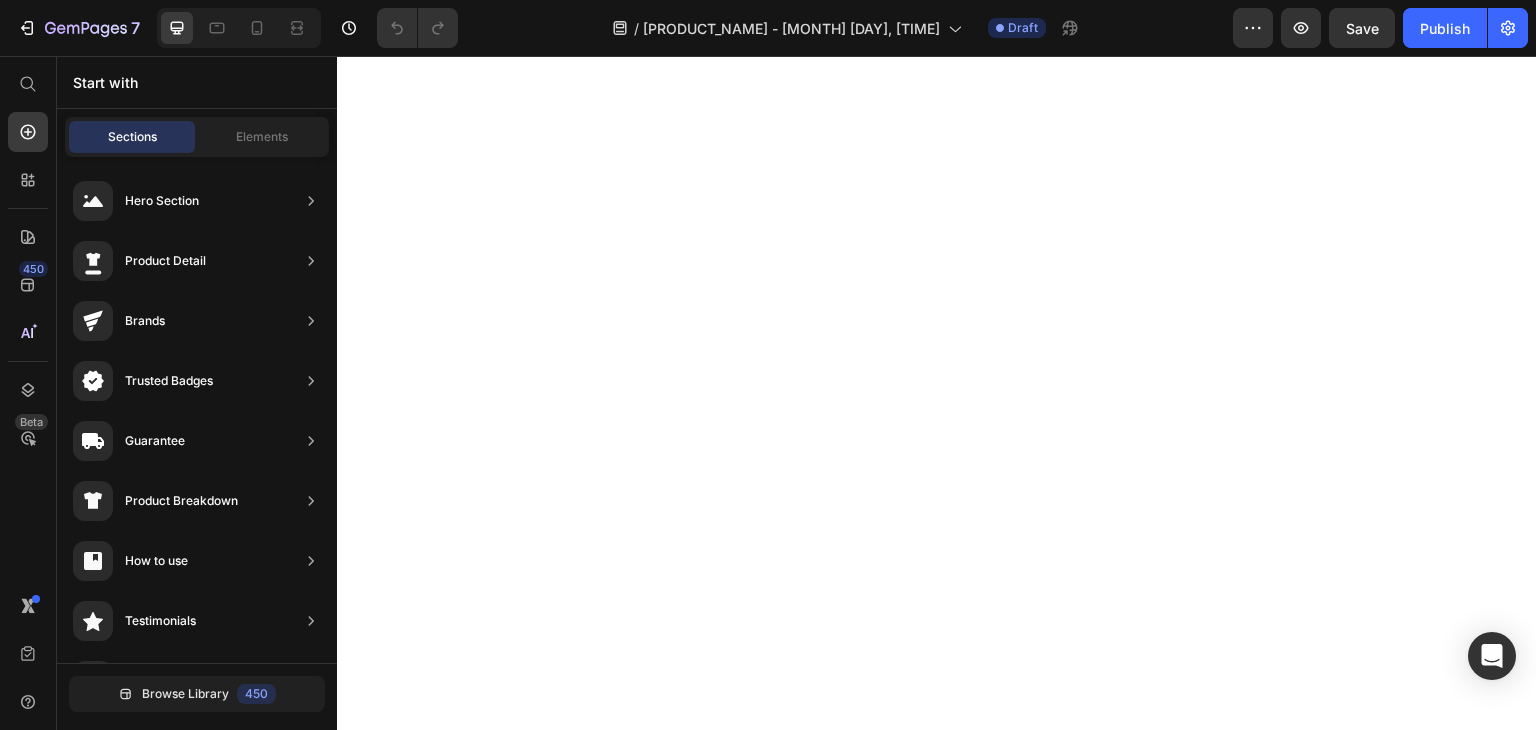 scroll, scrollTop: 0, scrollLeft: 0, axis: both 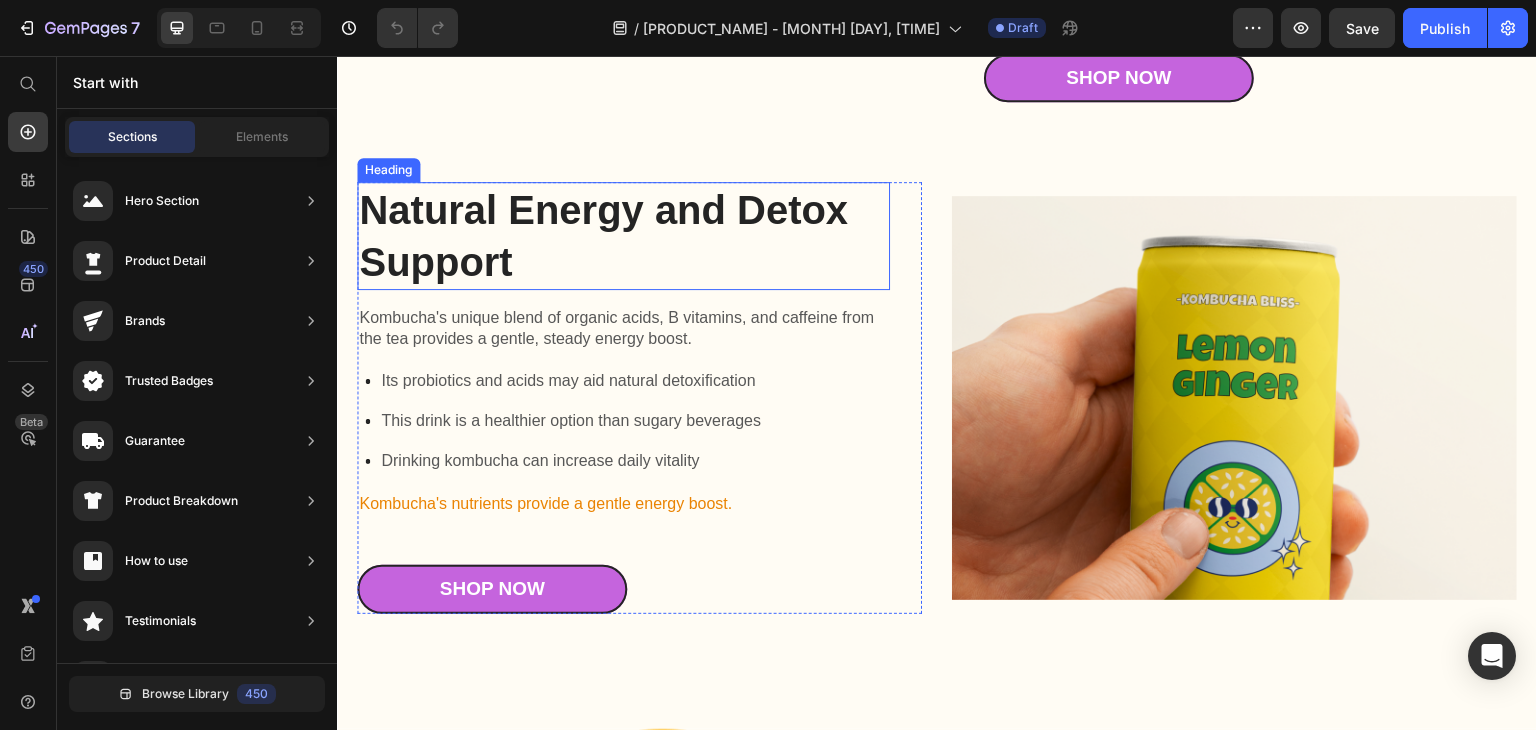 click on "Natural Energy and Detox Support" at bounding box center (623, 236) 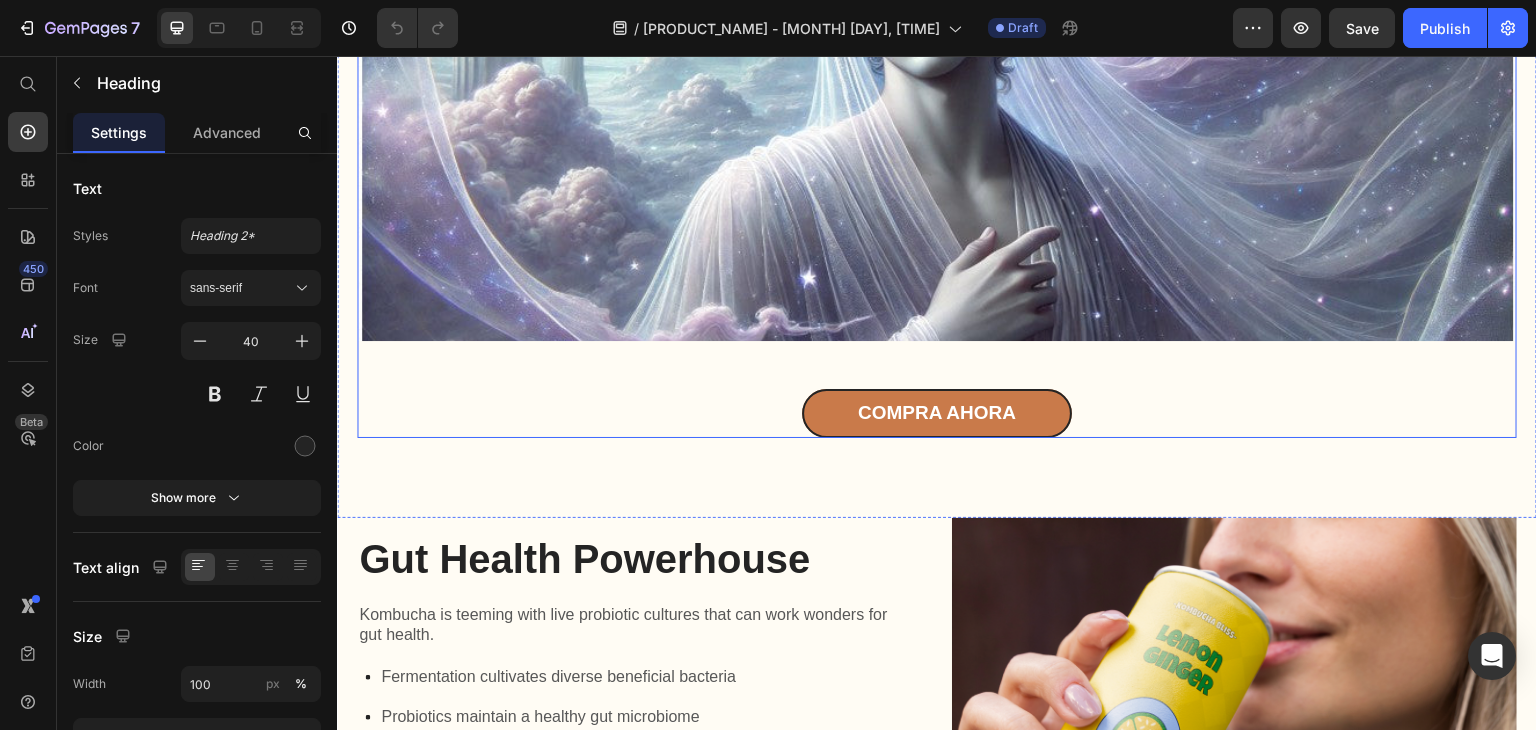scroll, scrollTop: 1400, scrollLeft: 0, axis: vertical 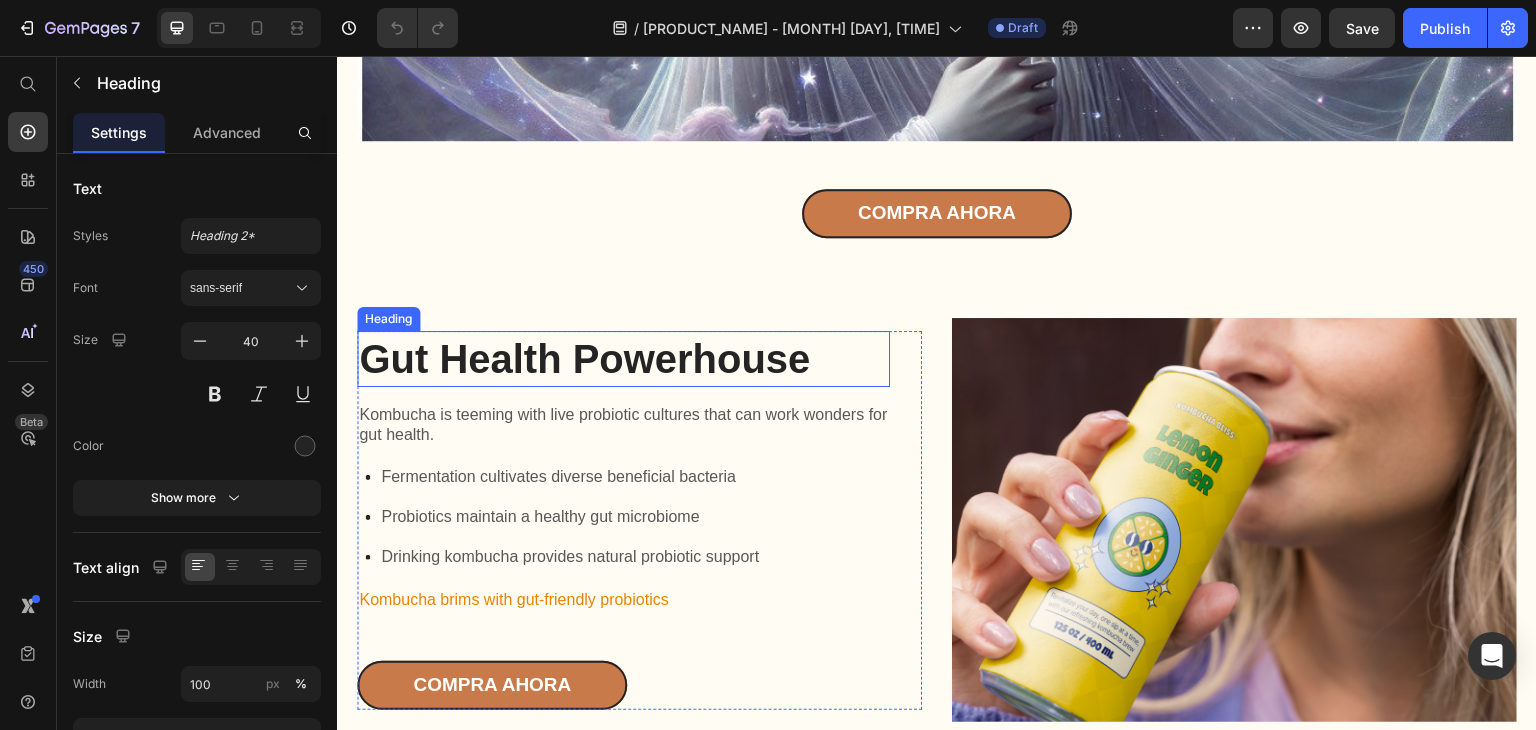 click on "Gut Health Powerhouse" at bounding box center [623, 359] 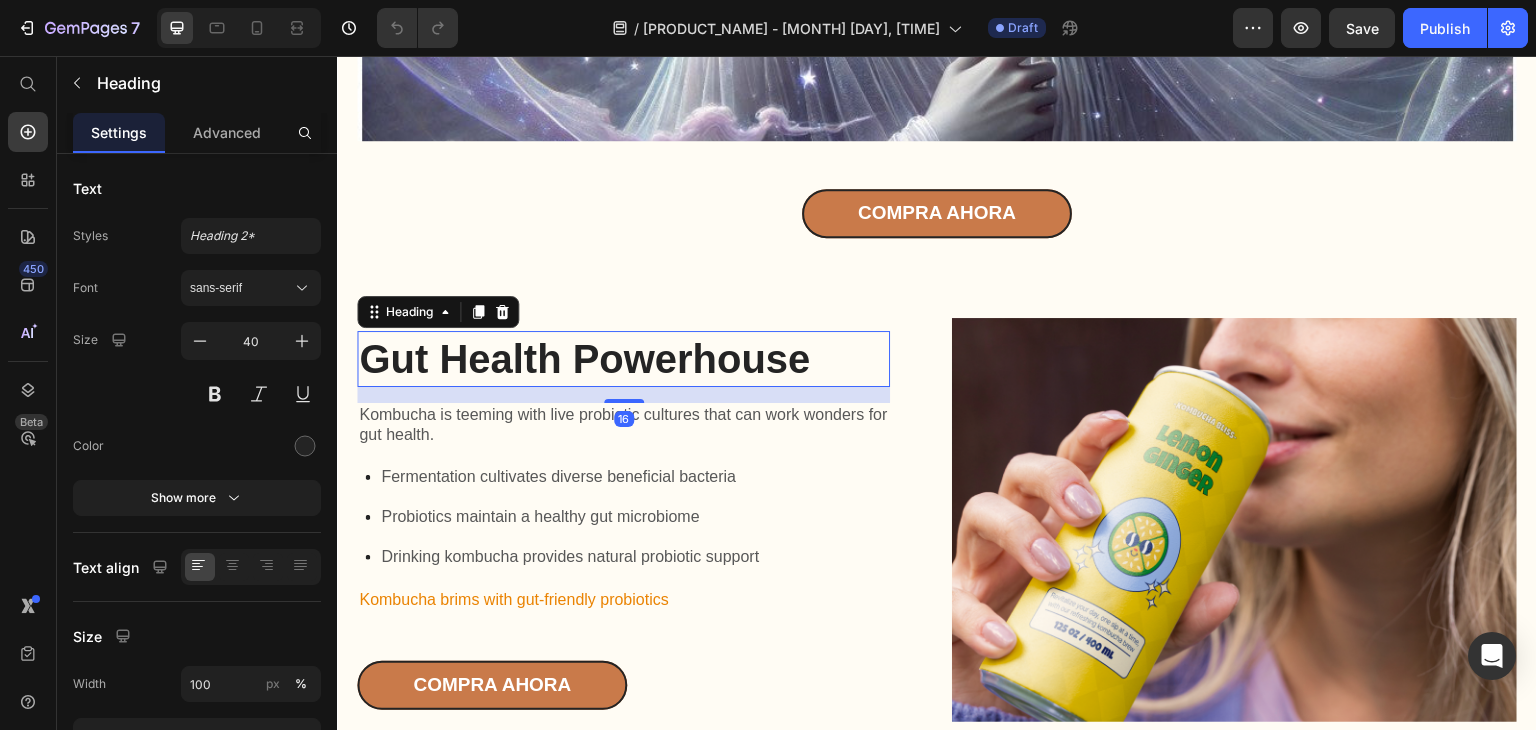 click on "Gut Health Powerhouse" at bounding box center (623, 359) 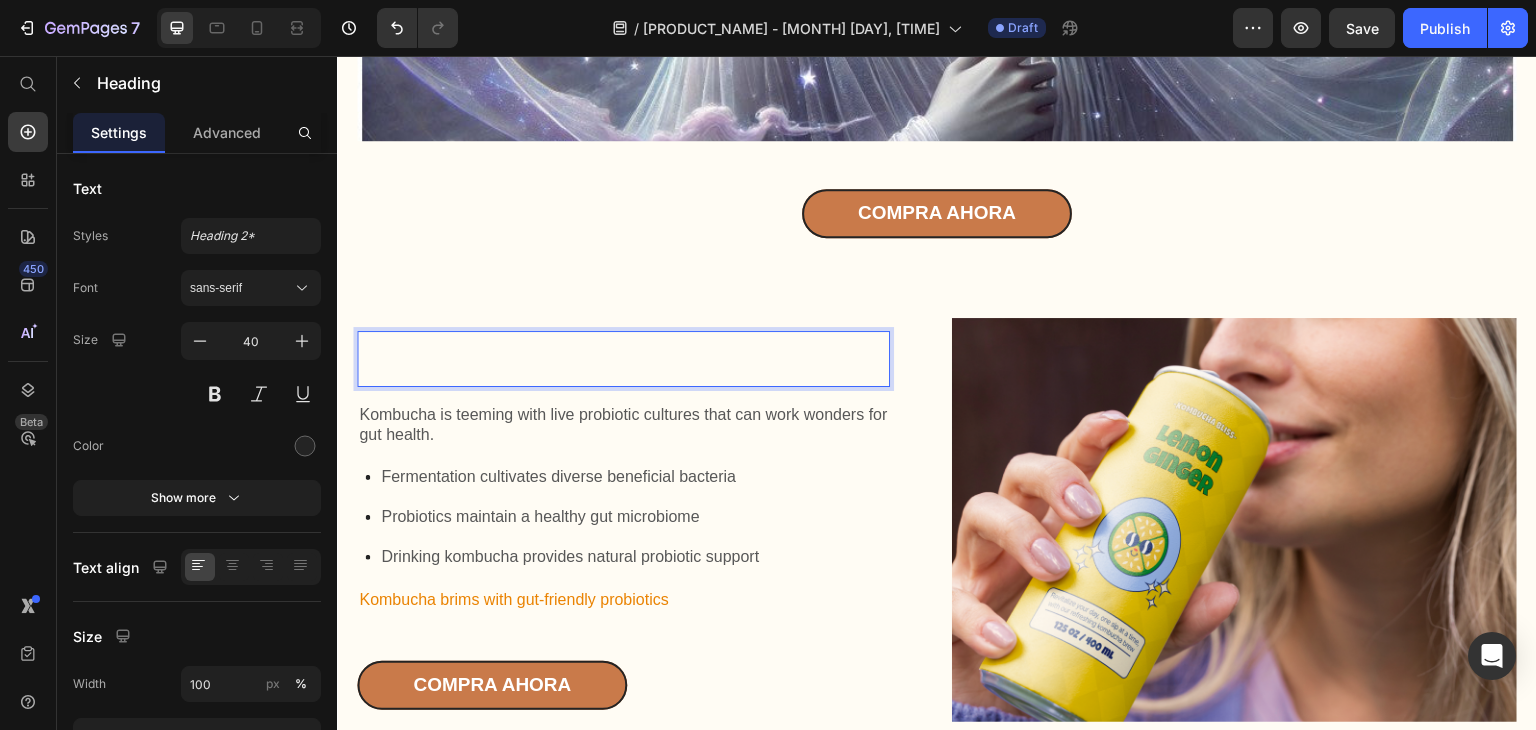 scroll, scrollTop: 1373, scrollLeft: 0, axis: vertical 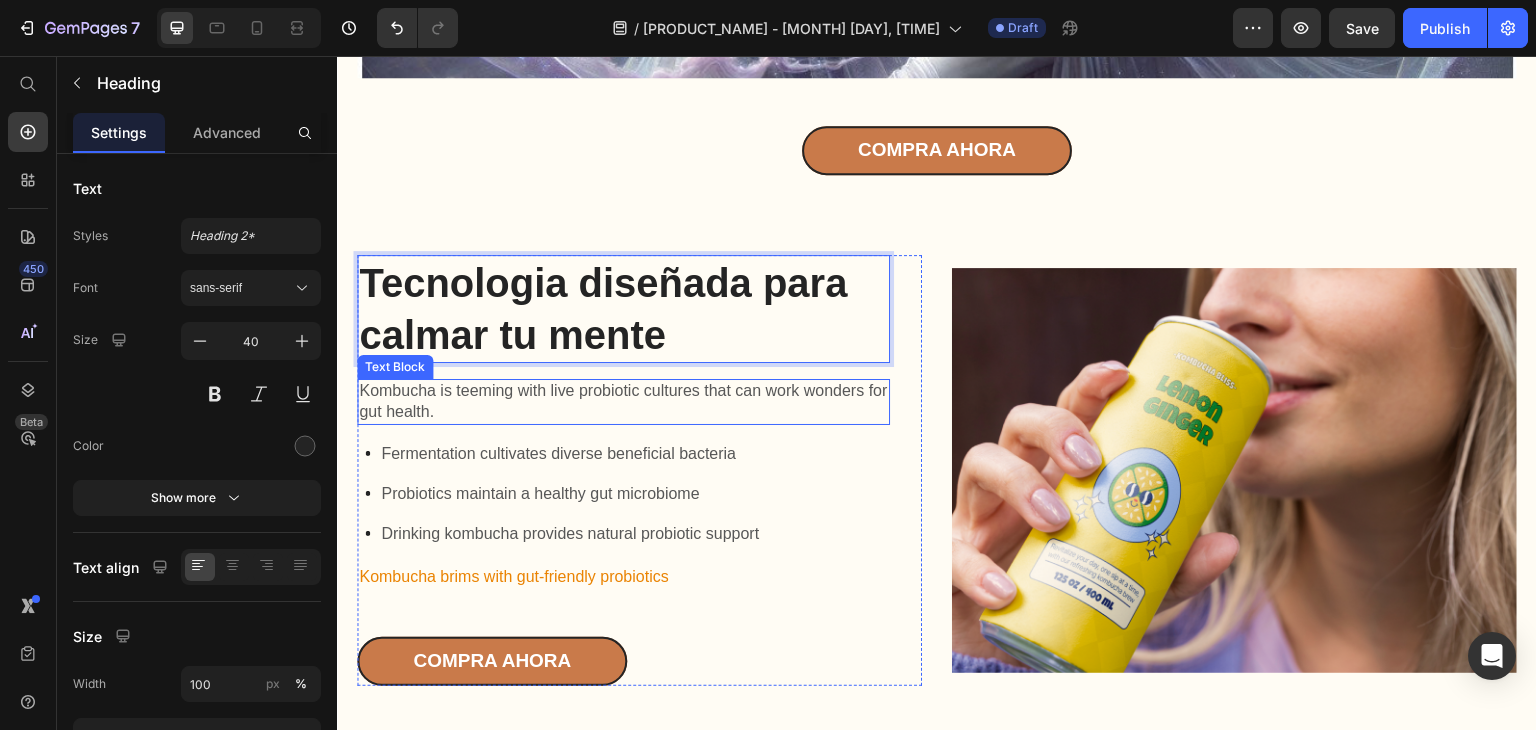 click on "Kombucha is teeming with live probiotic cultures that can work wonders for gut health." at bounding box center [623, 402] 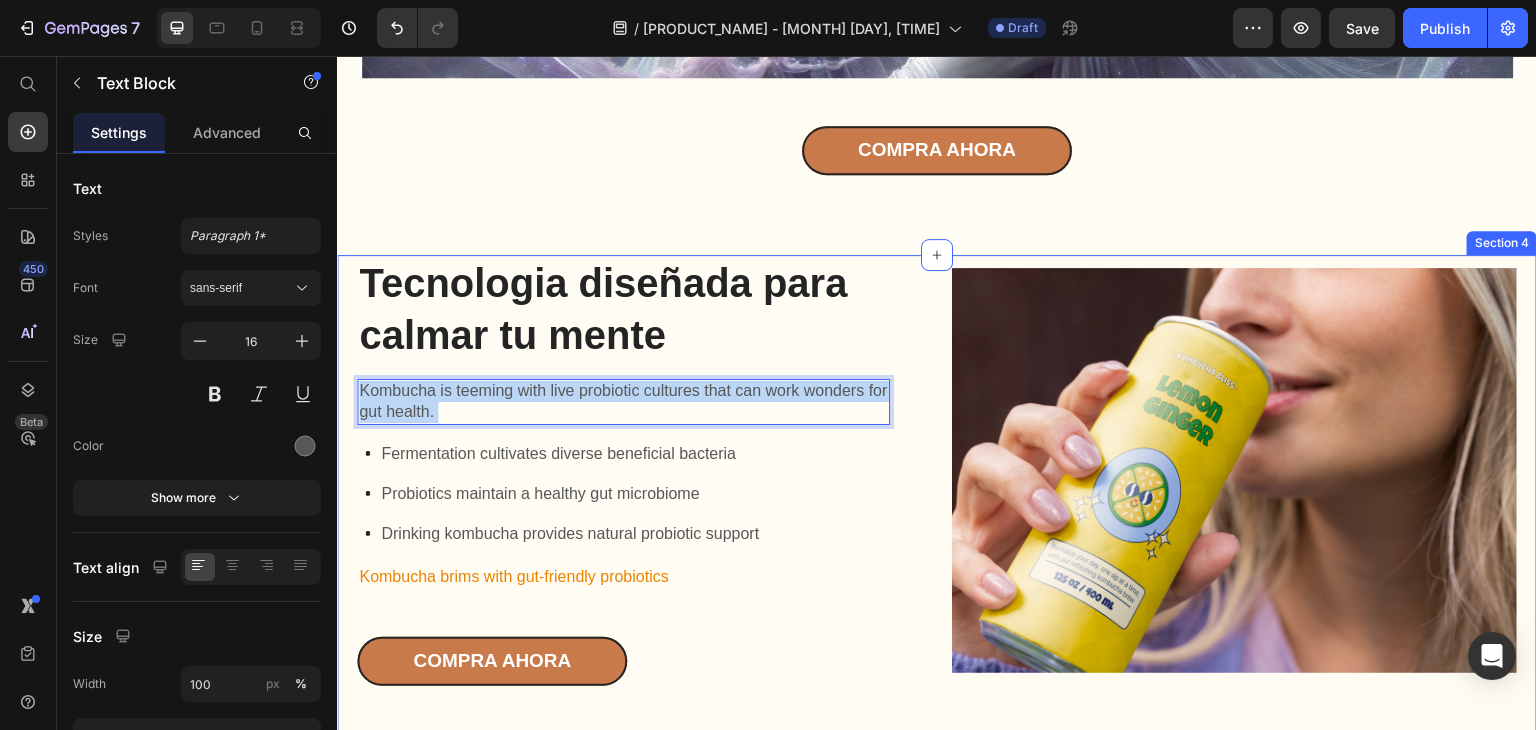 drag, startPoint x: 477, startPoint y: 405, endPoint x: 358, endPoint y: 378, distance: 122.02459 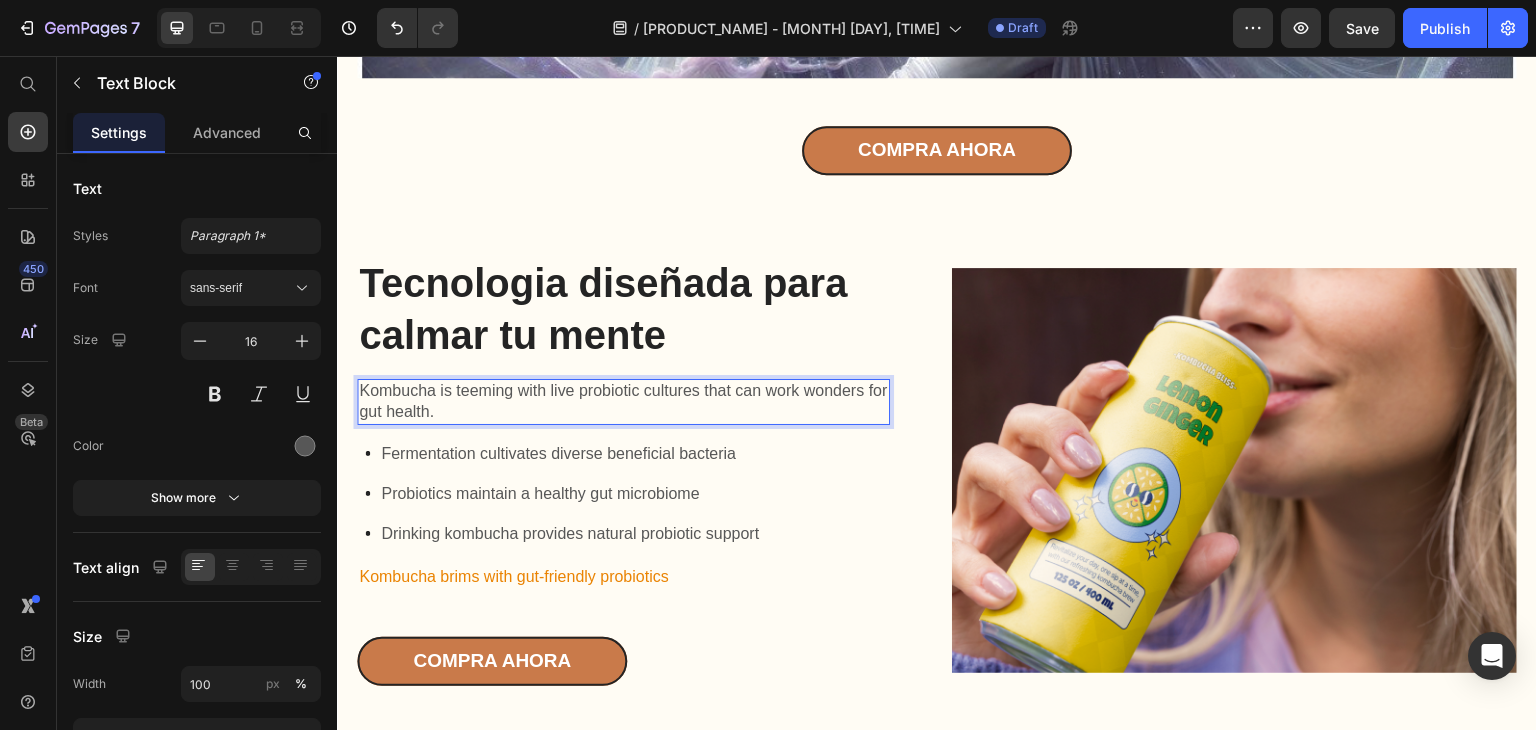 click on "Kombucha is teeming with live probiotic cultures that can work wonders for gut health." at bounding box center [623, 402] 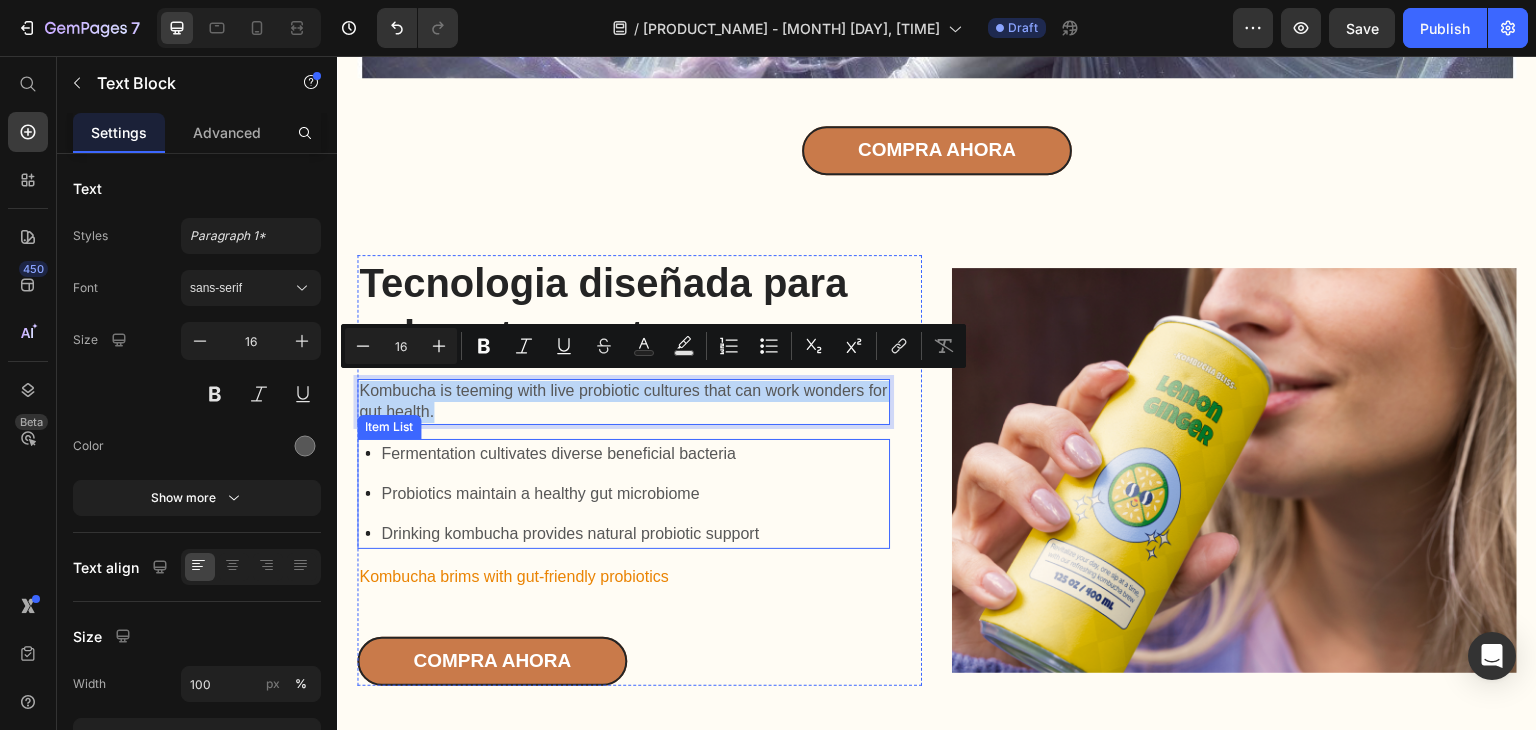 drag, startPoint x: 364, startPoint y: 382, endPoint x: 500, endPoint y: 434, distance: 145.6022 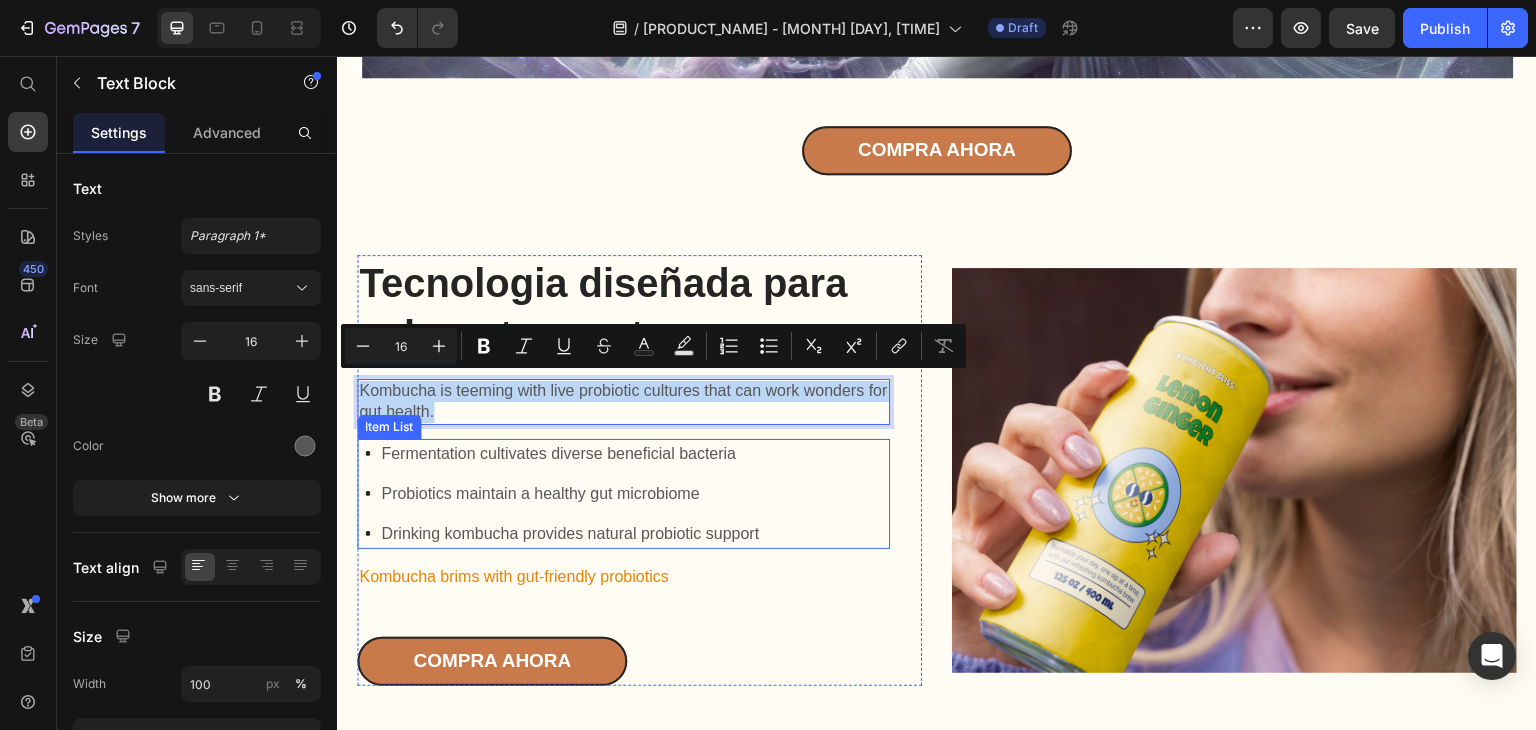 click on "Tecnologia diseñada para calmar tu mente Heading Kombucha is teeming with live probiotic cultures that can work wonders for gut health. Text Block   14
Fermentation cultivates diverse beneficial bacteria
Probiotics maintain a healthy gut microbiome
Drinking kombucha provides natural probiotic support Item List Kombucha brims with gut-friendly probiotics Text Block COMPRA AHORA Button" at bounding box center (623, 470) 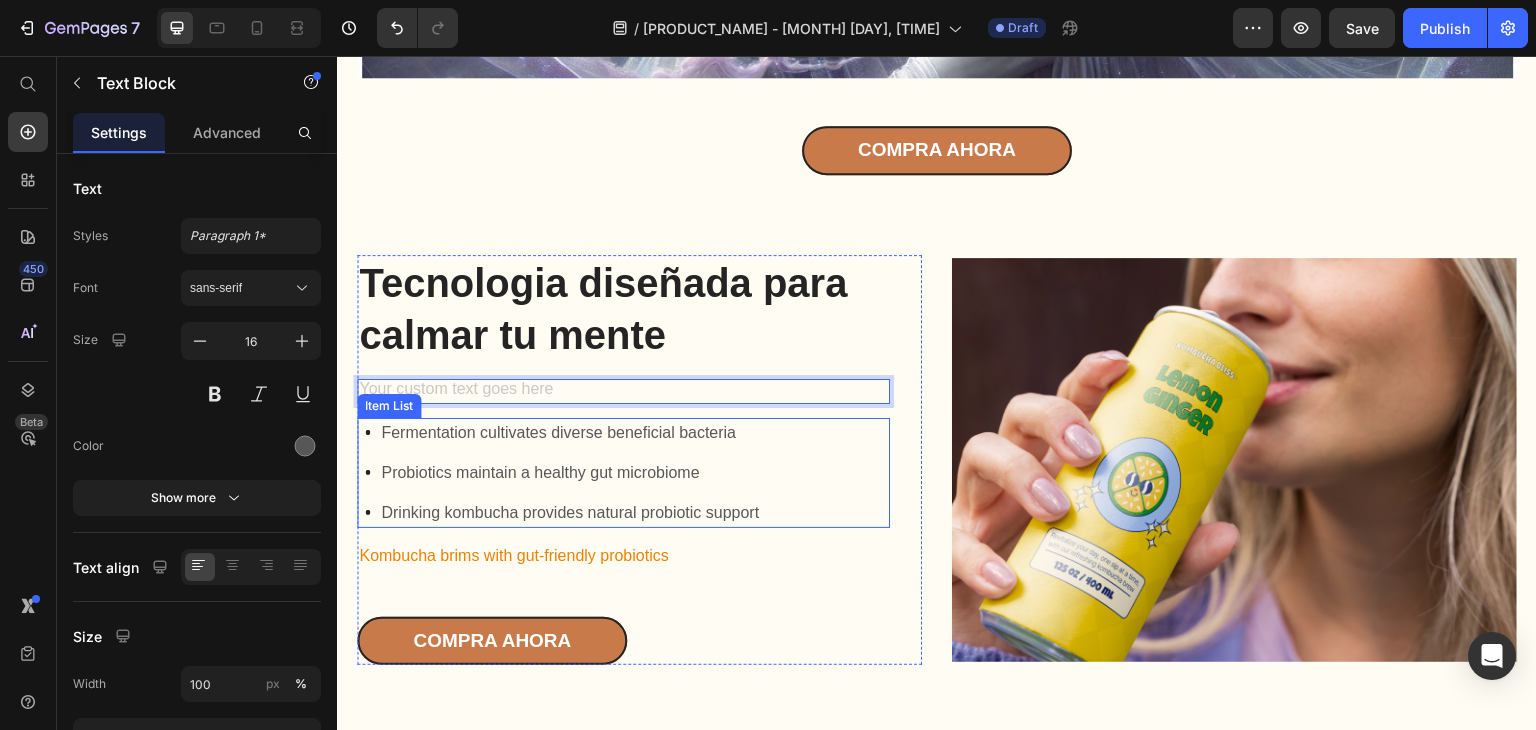 scroll, scrollTop: 1457, scrollLeft: 0, axis: vertical 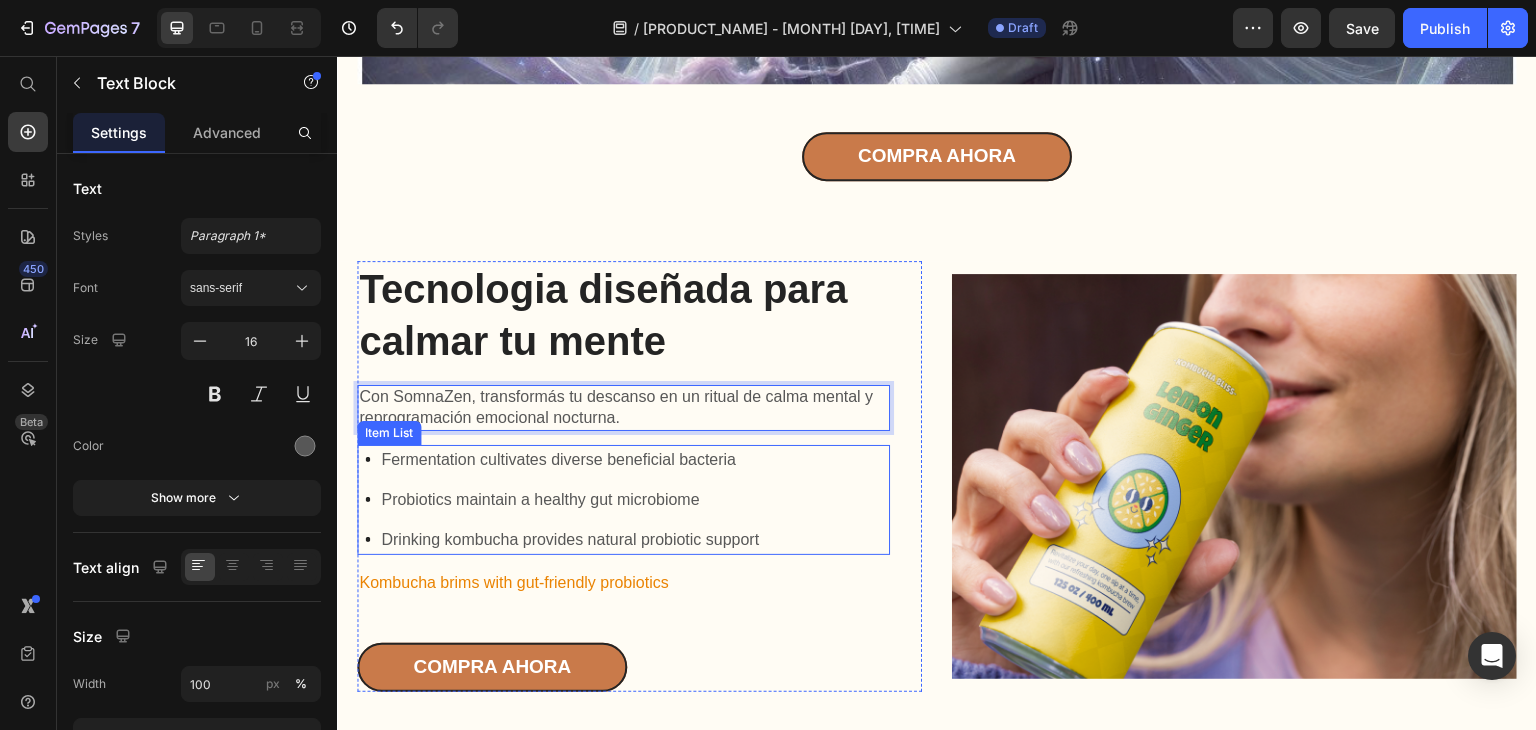 click on "Fermentation cultivates diverse beneficial bacteria" at bounding box center [570, 460] 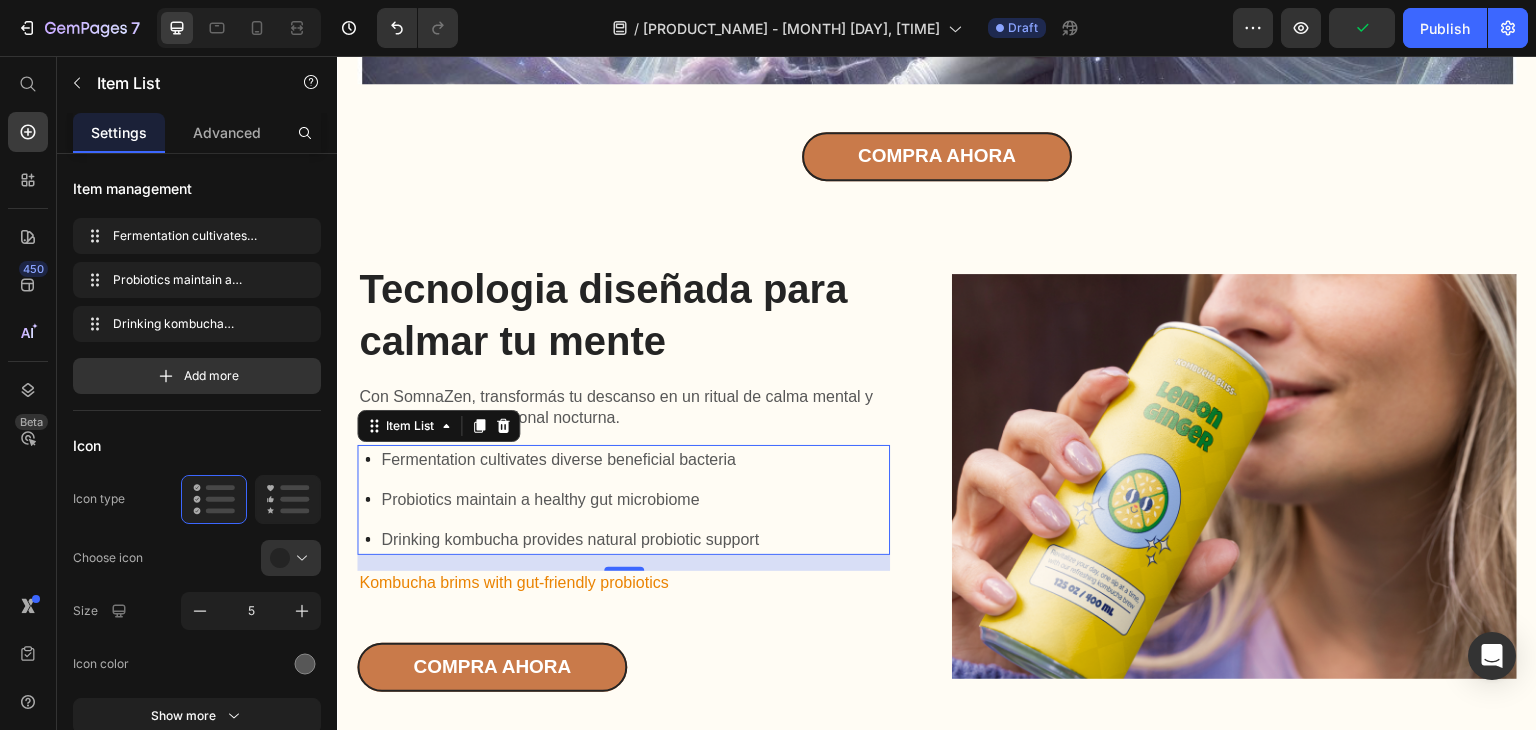 click on "Fermentation cultivates diverse beneficial bacteria
Probiotics maintain a healthy gut microbiome
Drinking kombucha provides natural probiotic support" at bounding box center [627, 500] 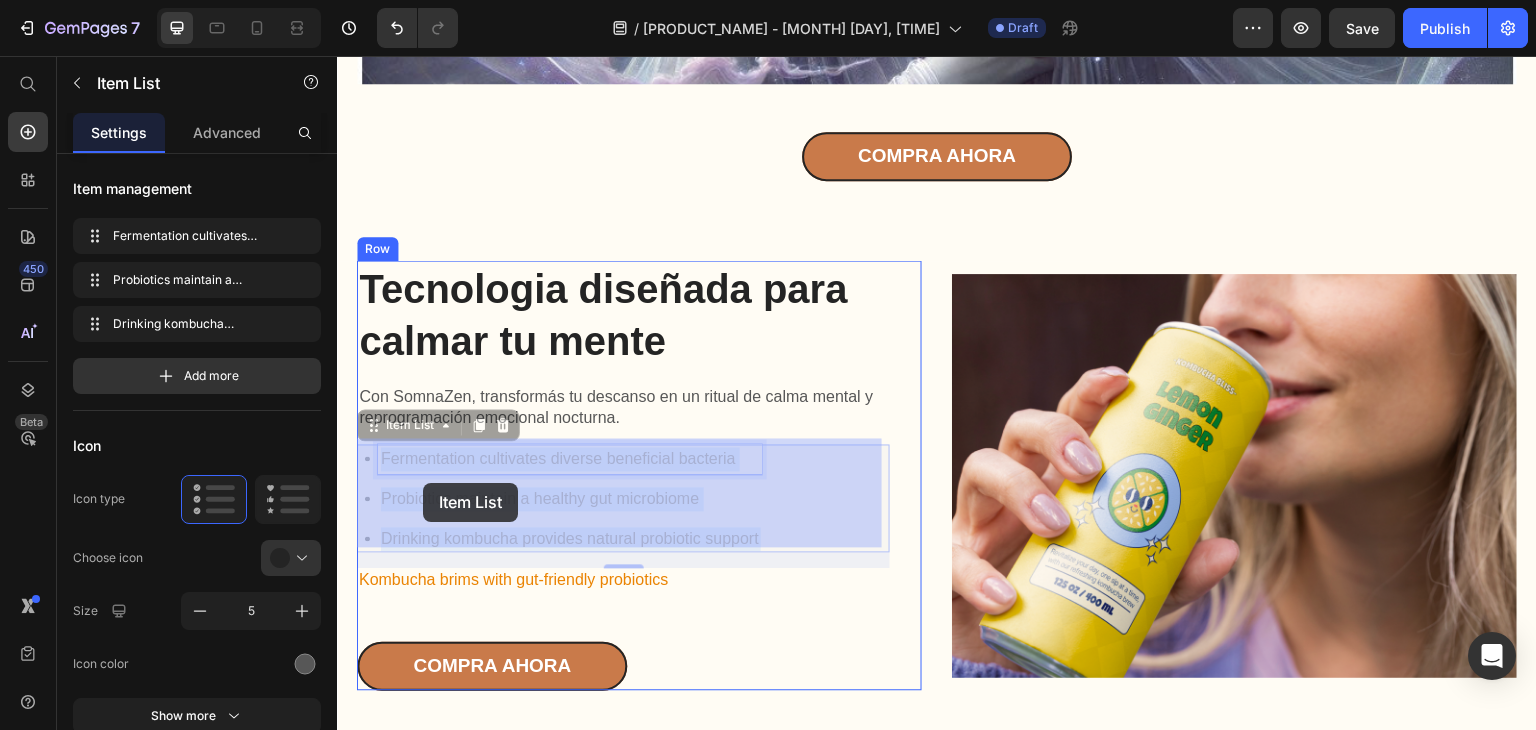 drag, startPoint x: 741, startPoint y: 461, endPoint x: 440, endPoint y: 474, distance: 301.2806 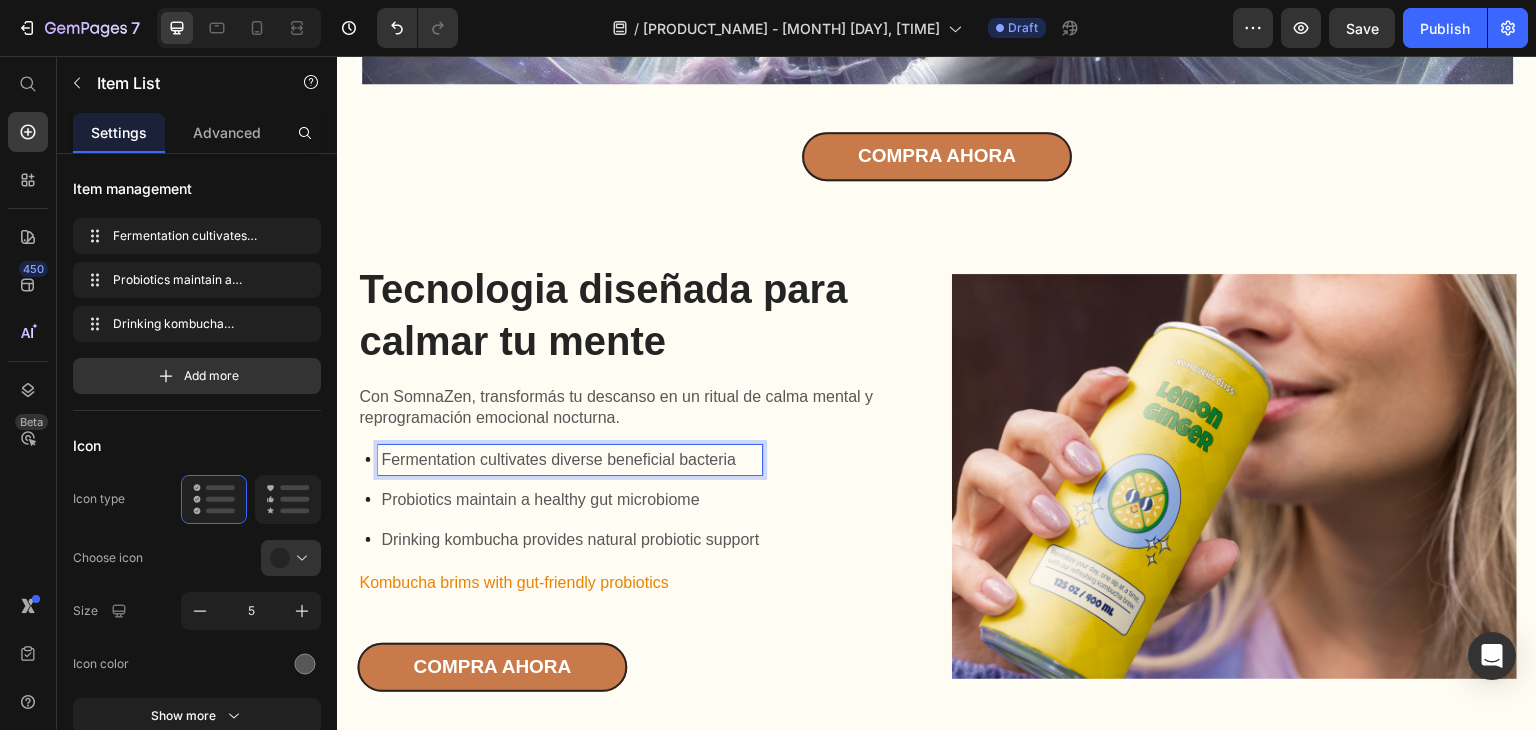 click on "Fermentation cultivates diverse beneficial bacteria" at bounding box center [570, 460] 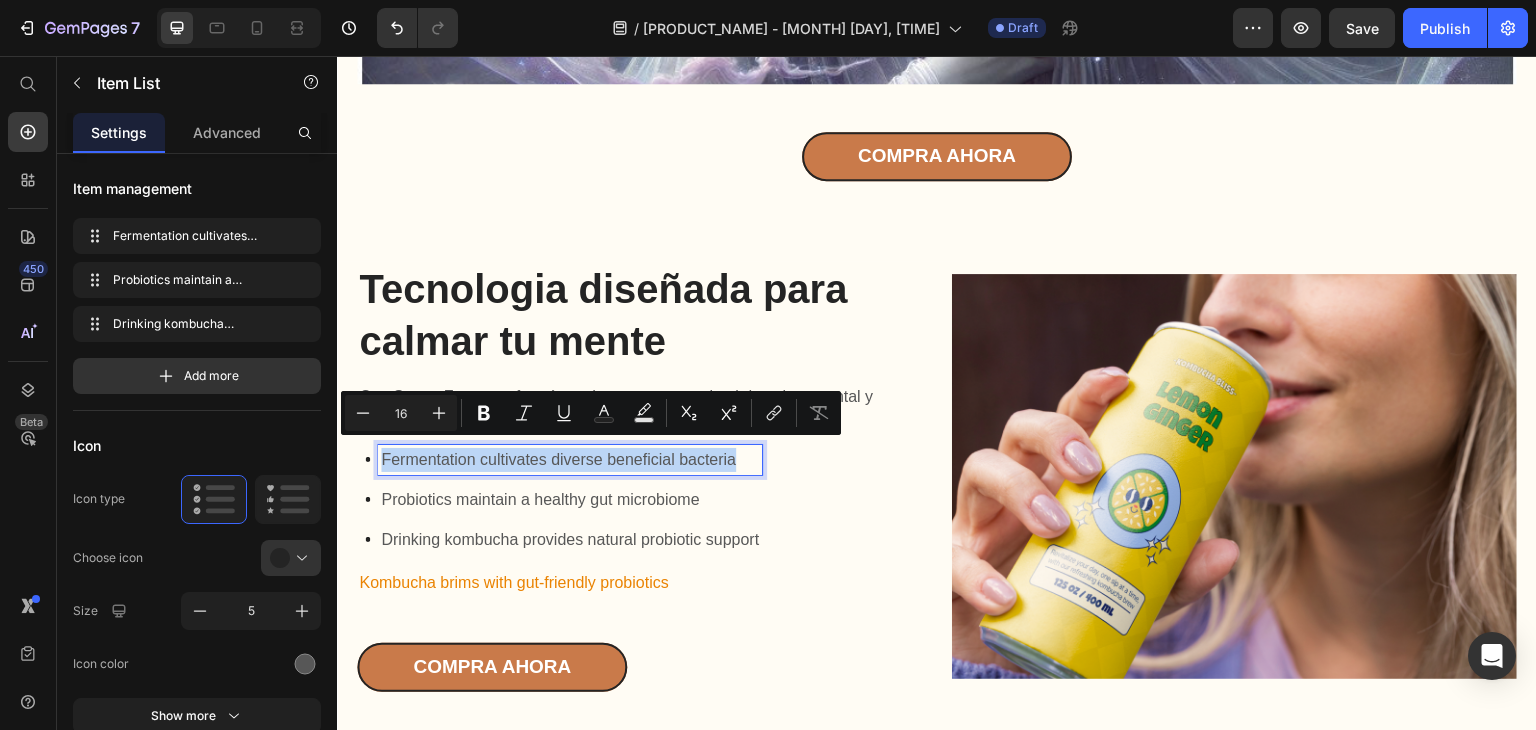 drag, startPoint x: 741, startPoint y: 451, endPoint x: 378, endPoint y: 442, distance: 363.11154 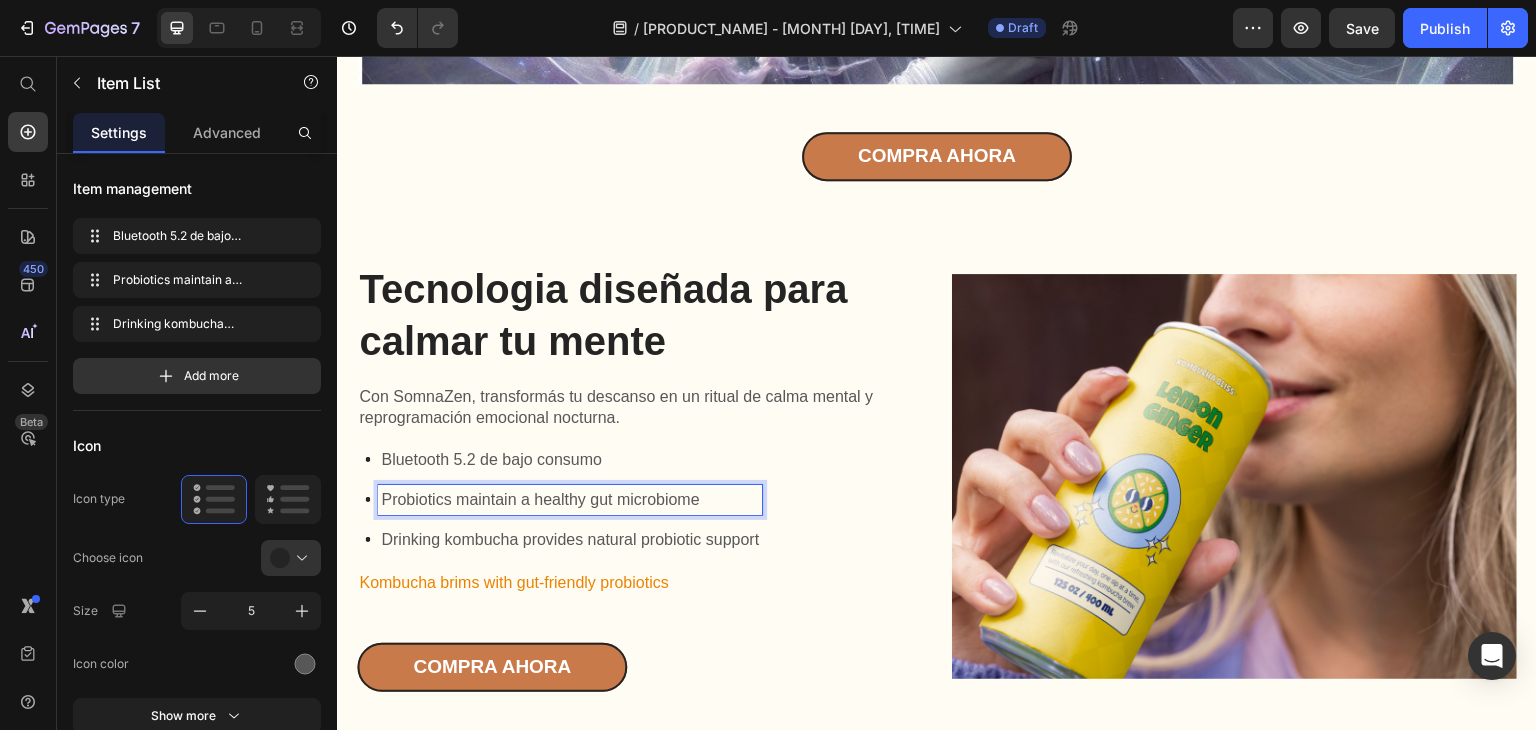 click on "Probiotics maintain a healthy gut microbiome" at bounding box center [570, 500] 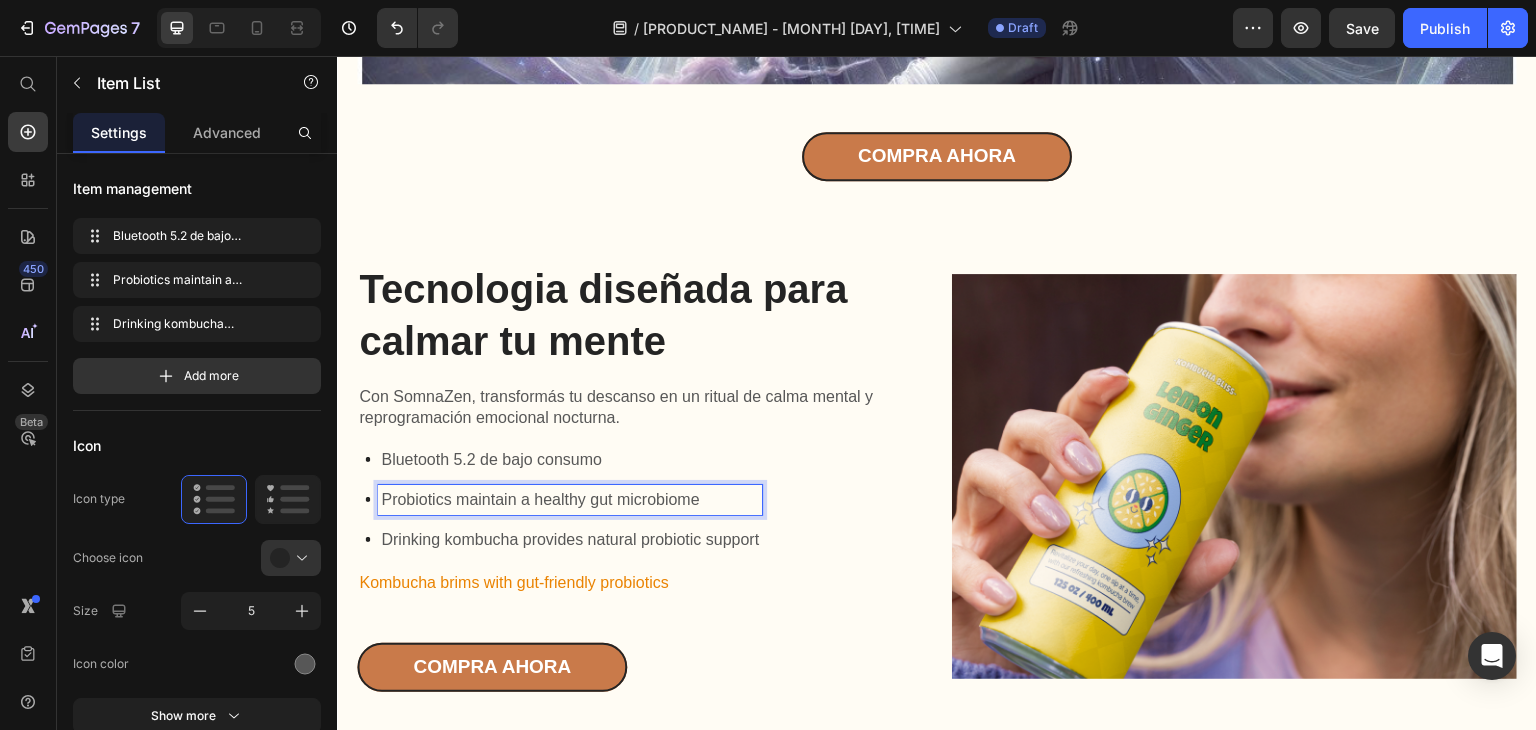 click on "Probiotics maintain a healthy gut microbiome" at bounding box center [570, 500] 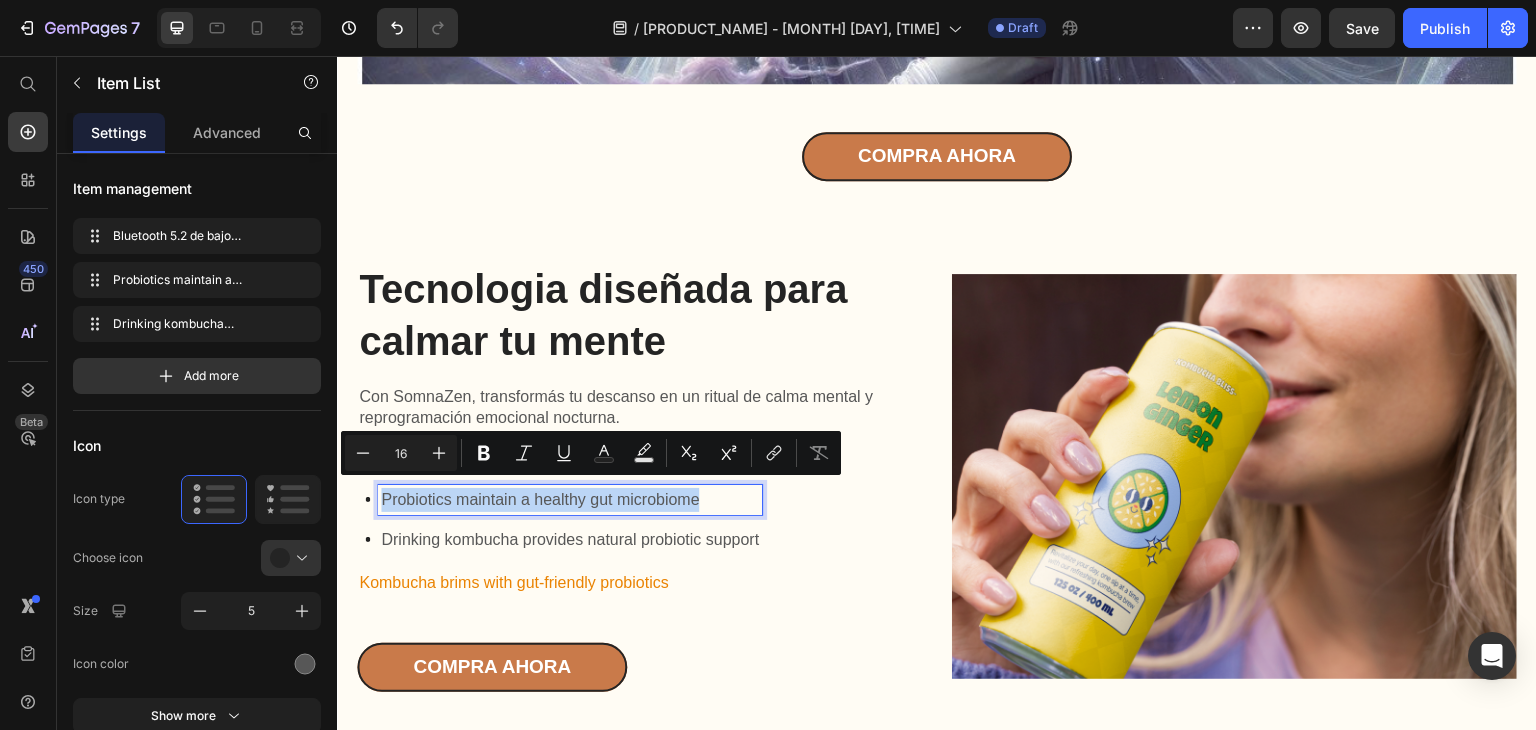 drag, startPoint x: 720, startPoint y: 497, endPoint x: 360, endPoint y: 533, distance: 361.79553 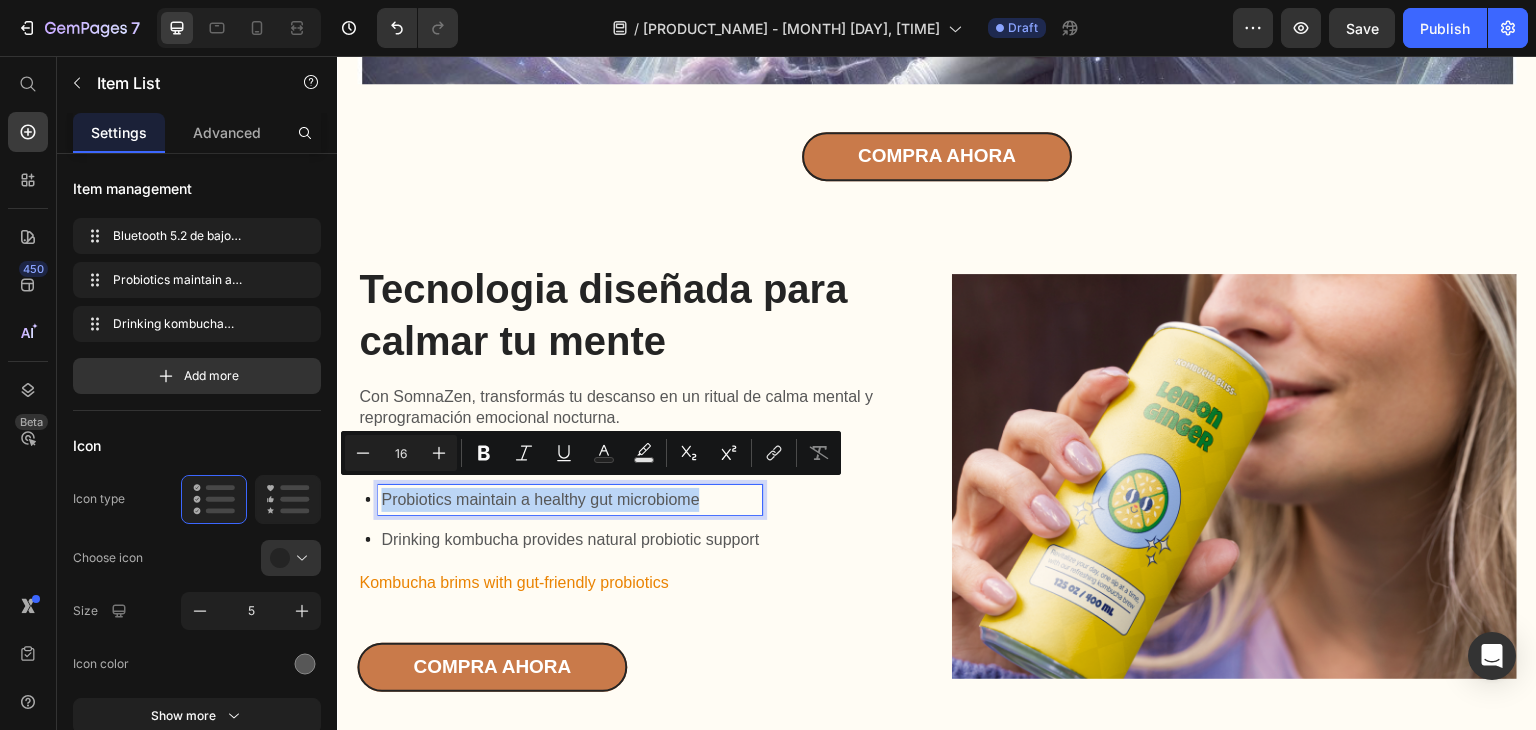 click on "Probiotics maintain a healthy gut microbiome" at bounding box center (563, 500) 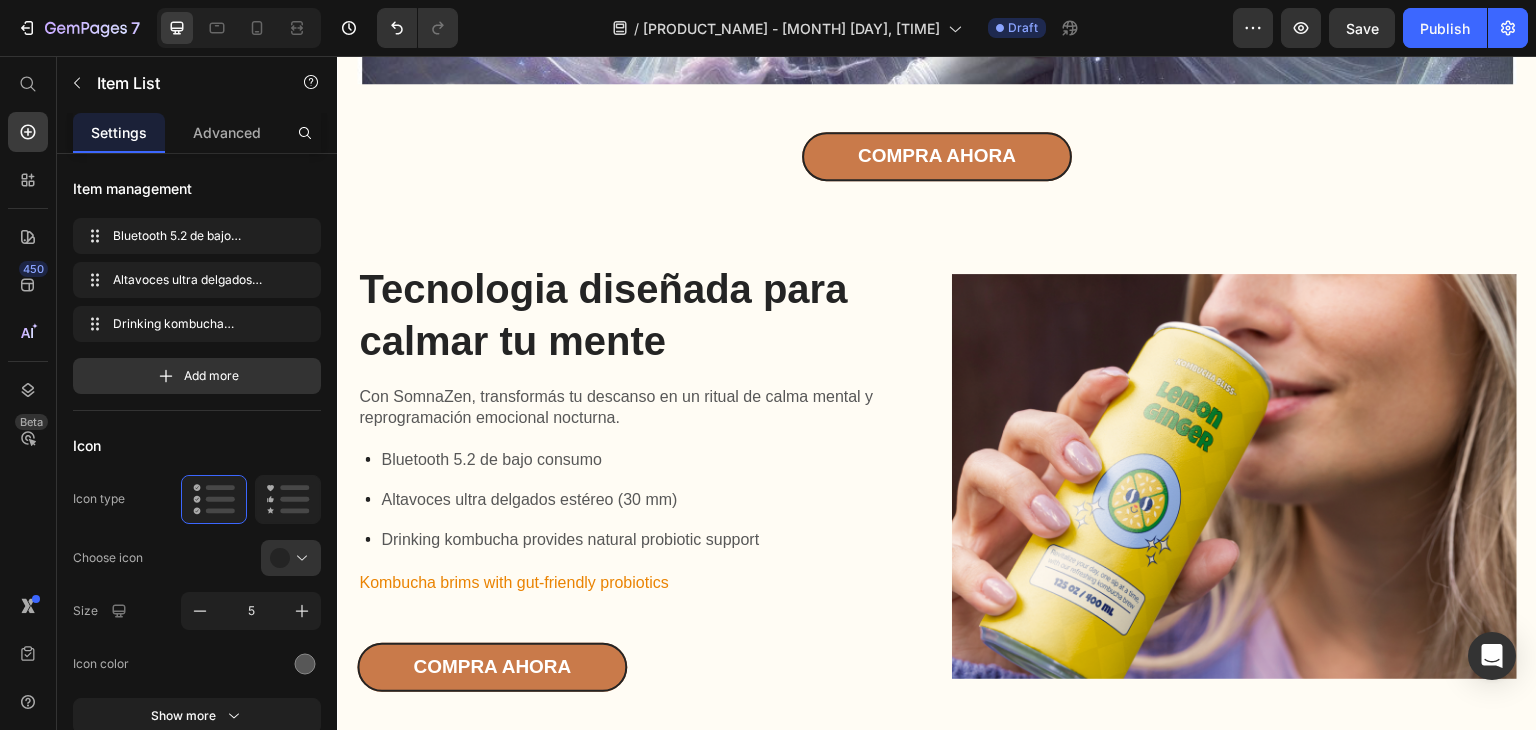 click on "Drinking kombucha provides natural probiotic support" at bounding box center [570, 540] 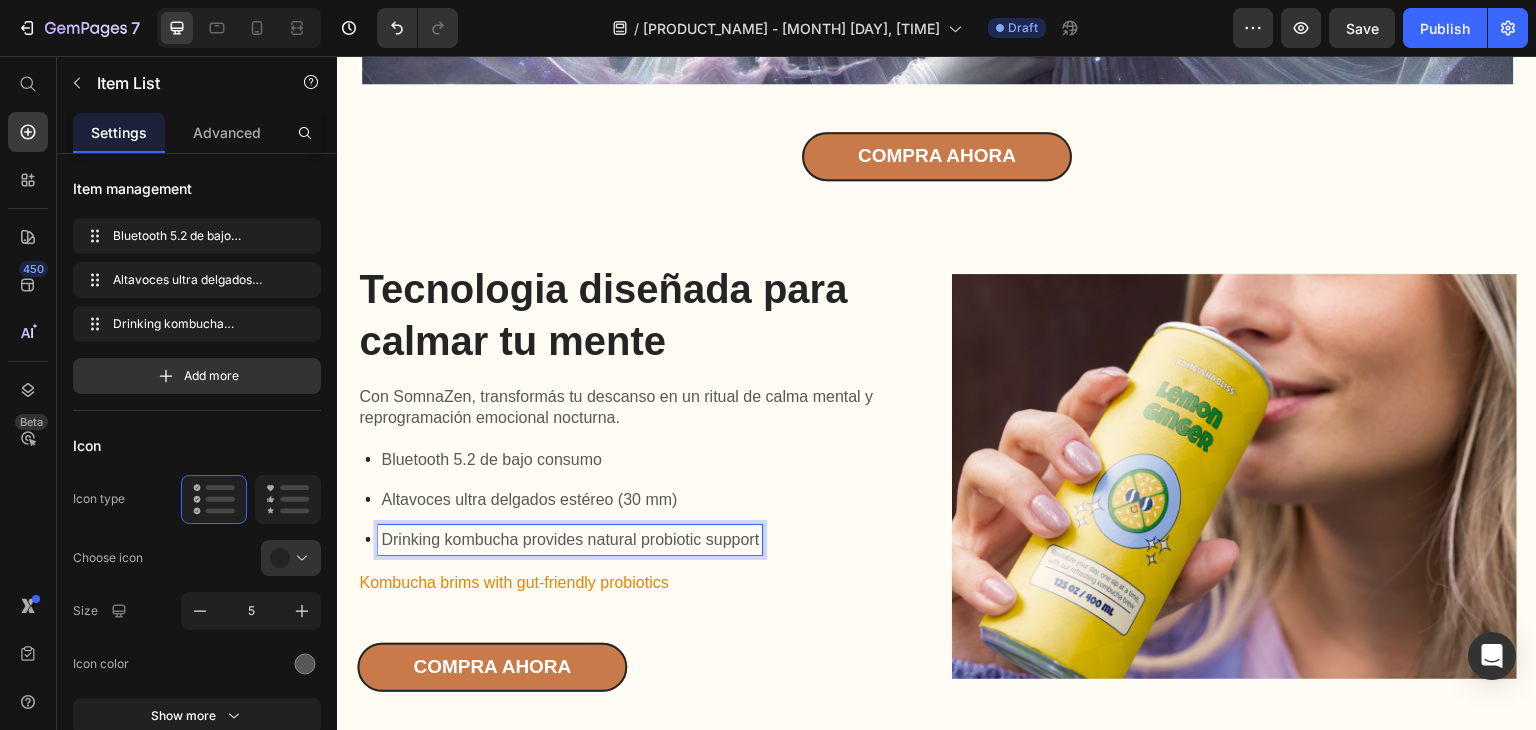 click on "Drinking kombucha provides natural probiotic support" at bounding box center [570, 540] 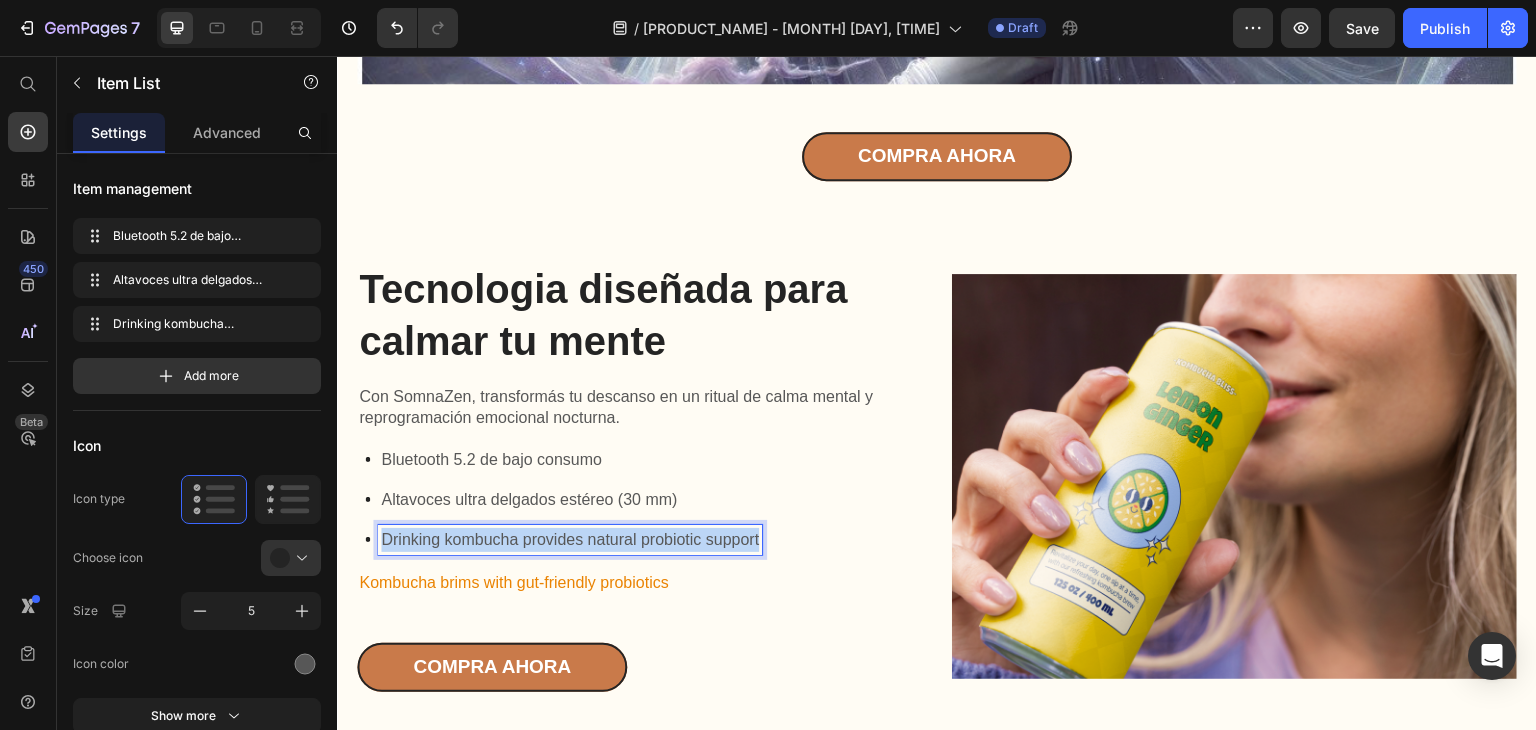 drag, startPoint x: 754, startPoint y: 536, endPoint x: 353, endPoint y: 560, distance: 401.71756 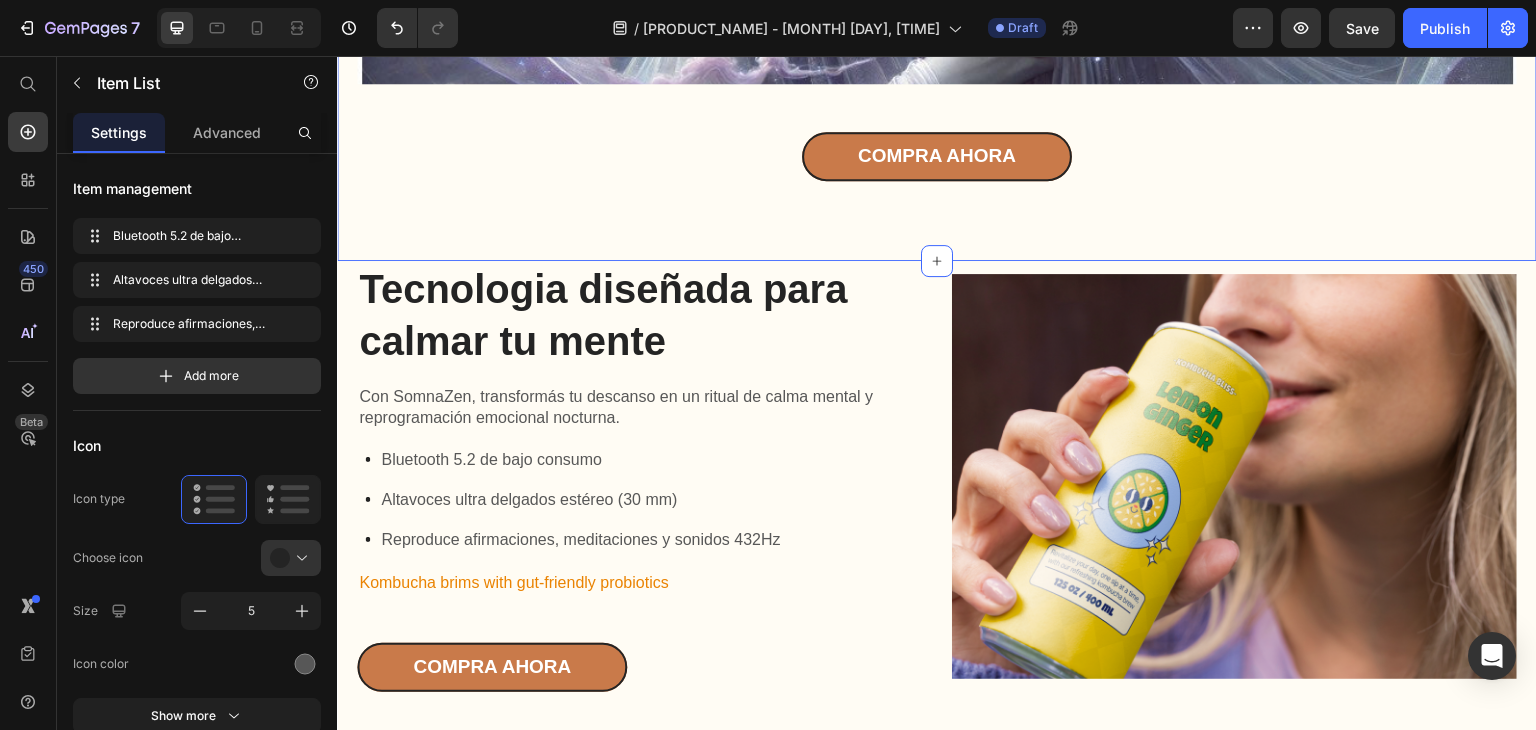 click on "El misterio de Somnus Heading Somna proviene del latín  somnus , que en la antigua Roma representaba un estado sagrado de descanso y liberación mental. Inspirado en ese significado, fusiona tecnología y sabiduría ancestral para crear un ritual nocturno transformador.  Text Block Row Image Kombucha is a fermented tea beverage that has been enjoyed for centuries, with roots tracing back to ancient China and Russia. It is created by fermenting sweetened black or green tea with a symbiotic culture of bacteria and yeast (SCOBY) Text Block compra ahora Button Row Section 3" at bounding box center [937, -146] 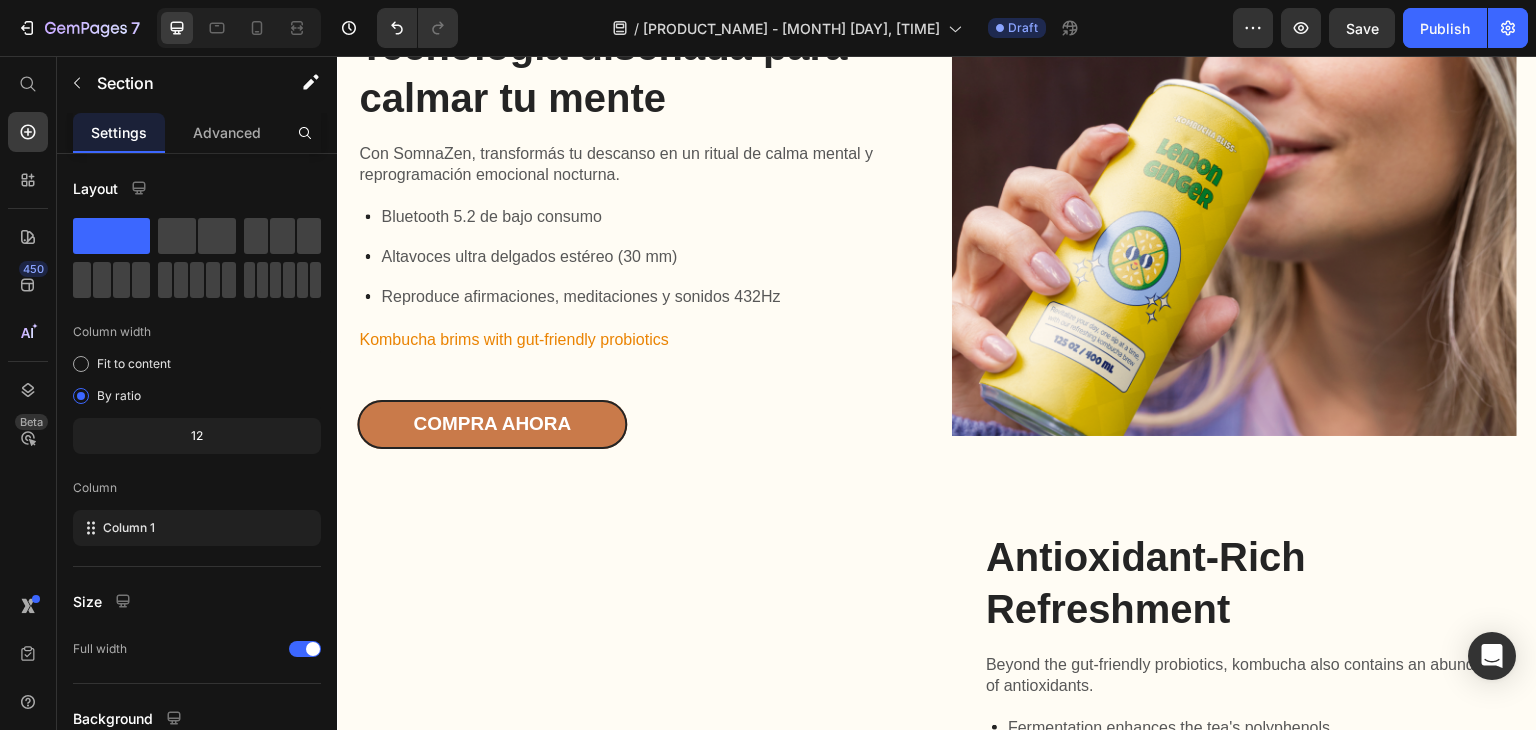 scroll, scrollTop: 1800, scrollLeft: 0, axis: vertical 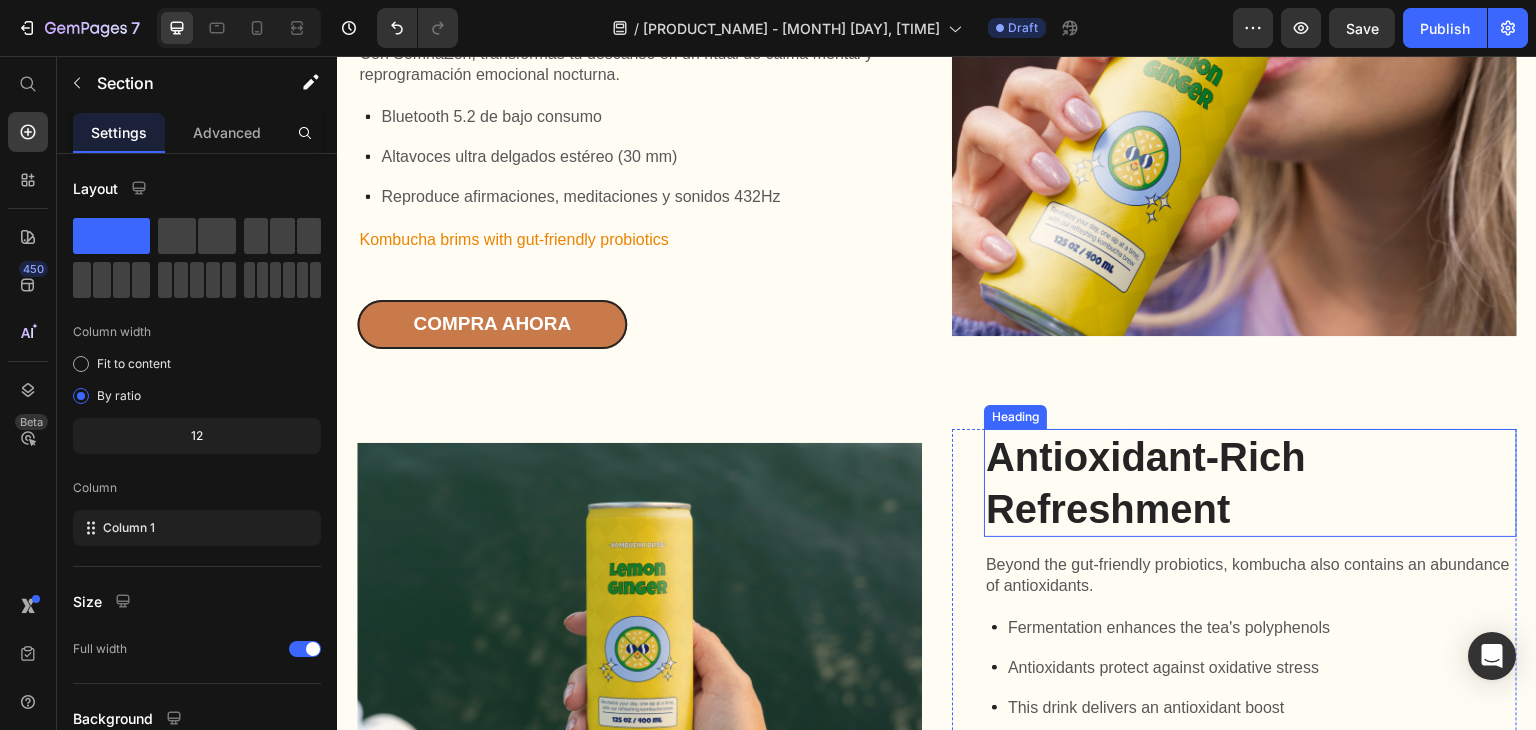 click on "Antioxidant-Rich Refreshment" at bounding box center [1250, 483] 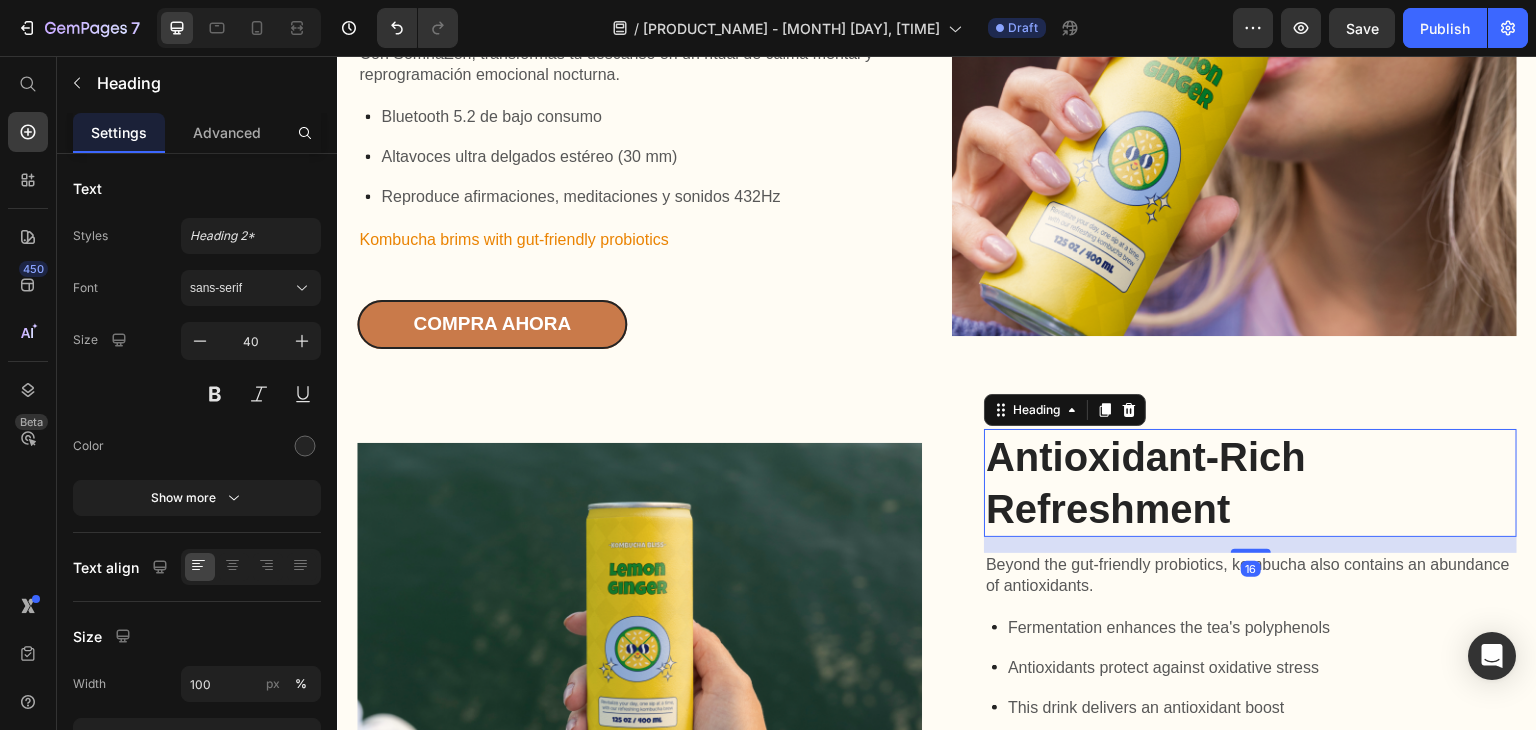 click on "Antioxidant-Rich Refreshment" at bounding box center (1250, 483) 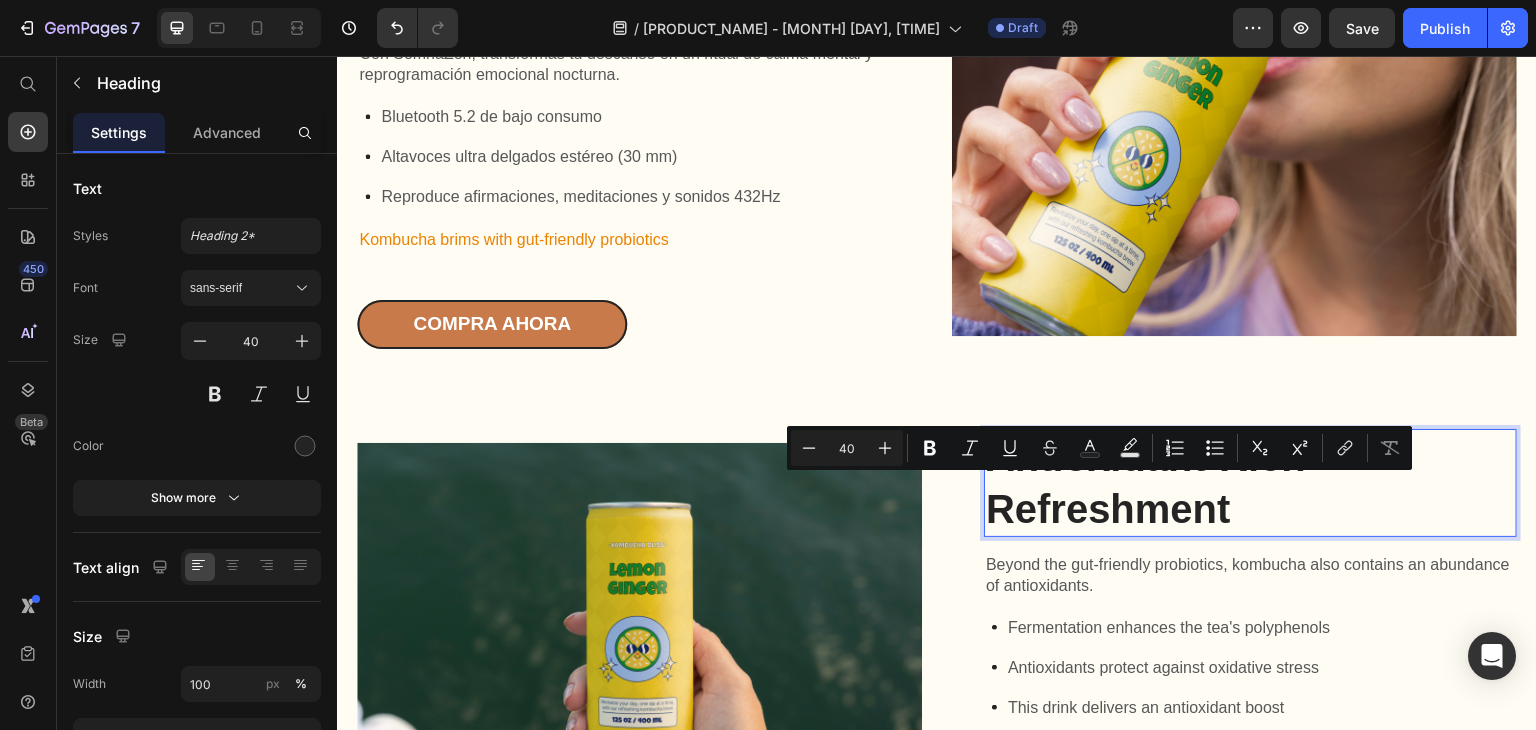 click on "Antioxidant-Rich Refreshment" at bounding box center [1250, 483] 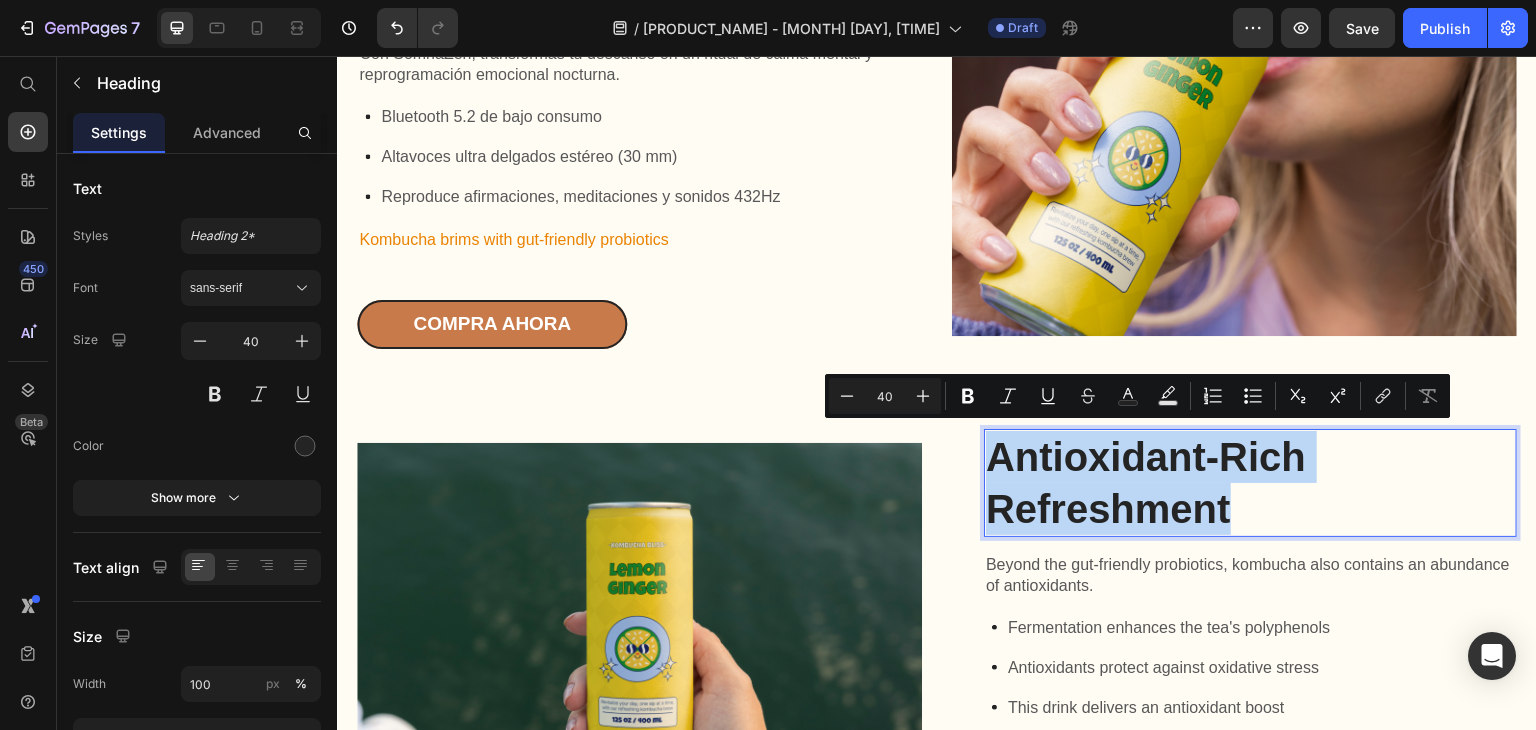 drag, startPoint x: 1262, startPoint y: 517, endPoint x: 985, endPoint y: 444, distance: 286.45767 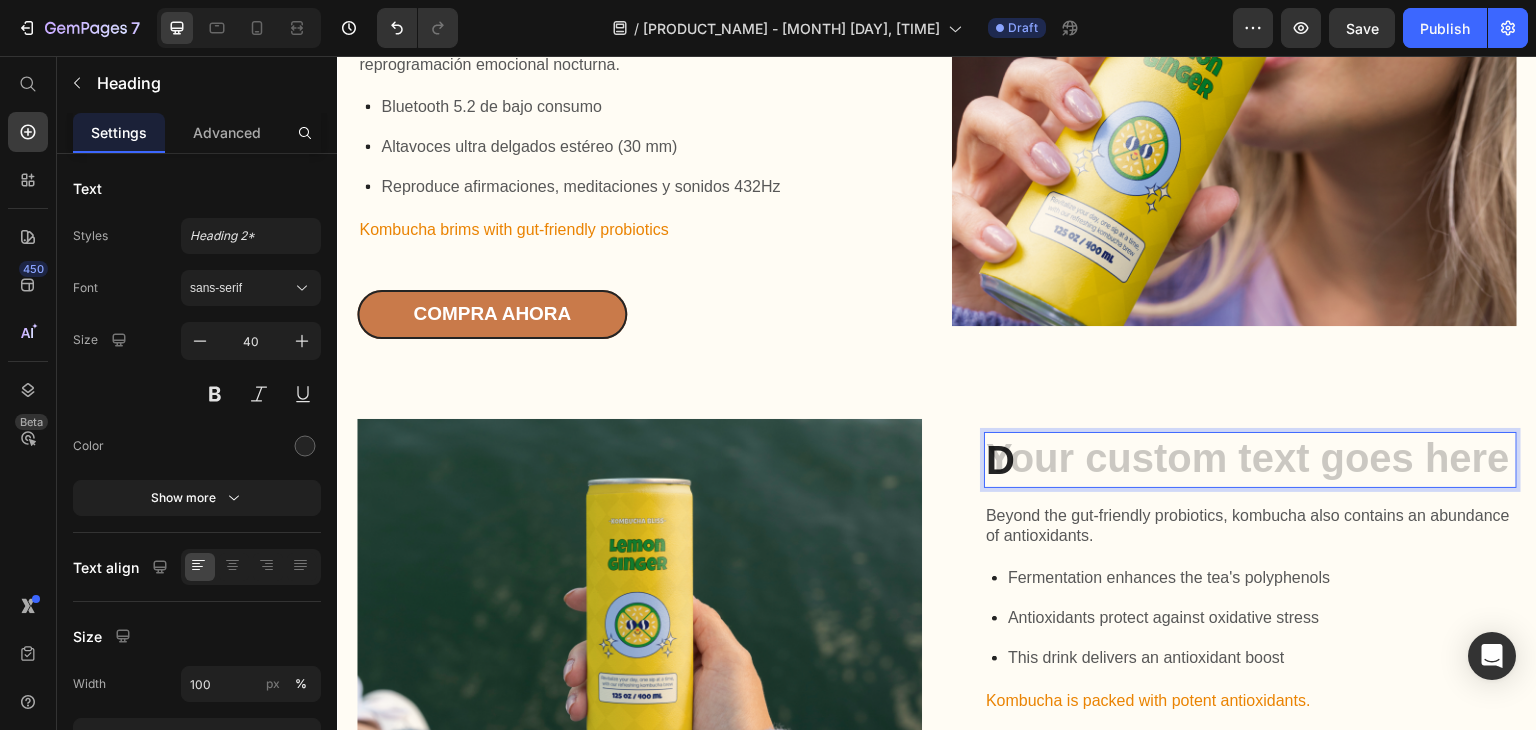scroll, scrollTop: 1784, scrollLeft: 0, axis: vertical 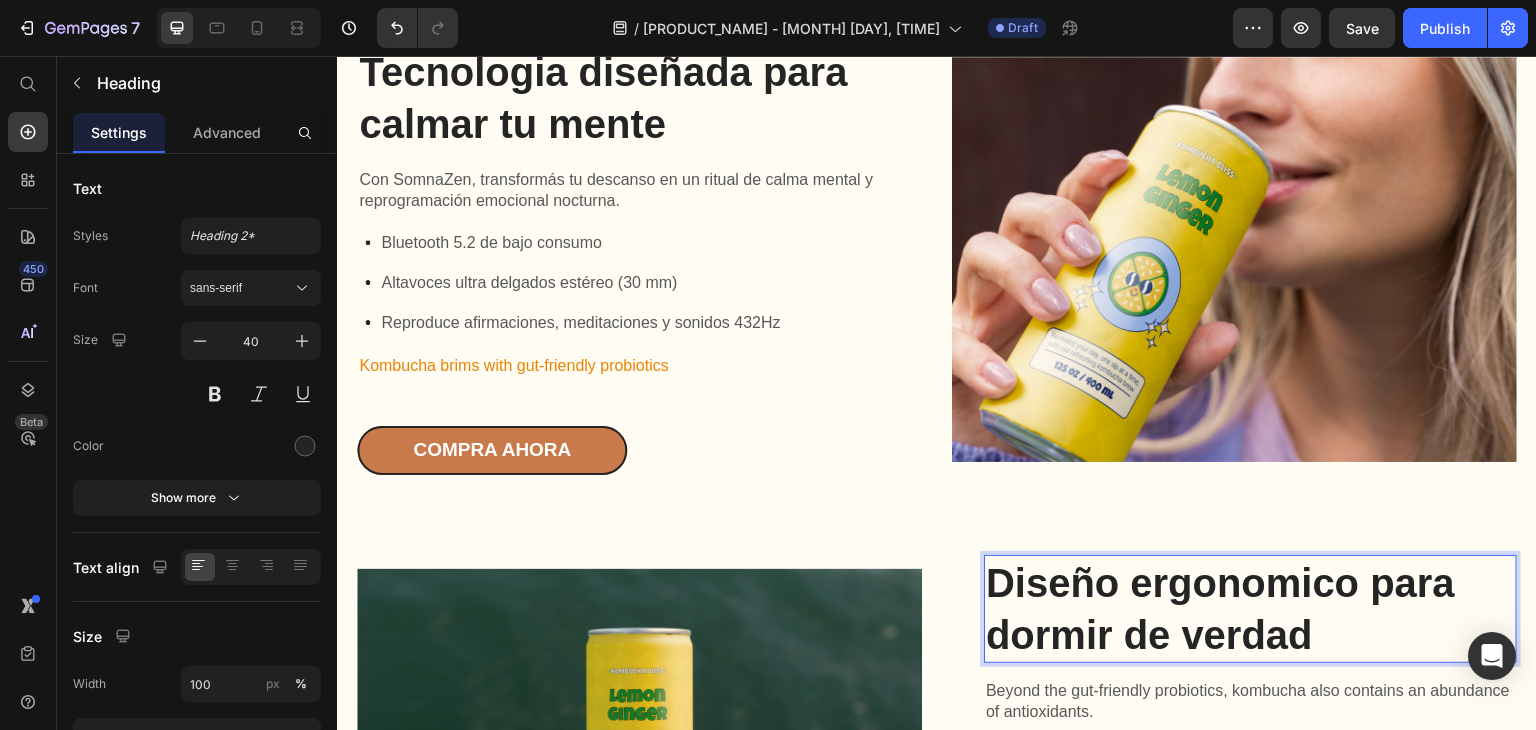 click on "Diseño ergonomico para dormir de verdad" at bounding box center [1250, 609] 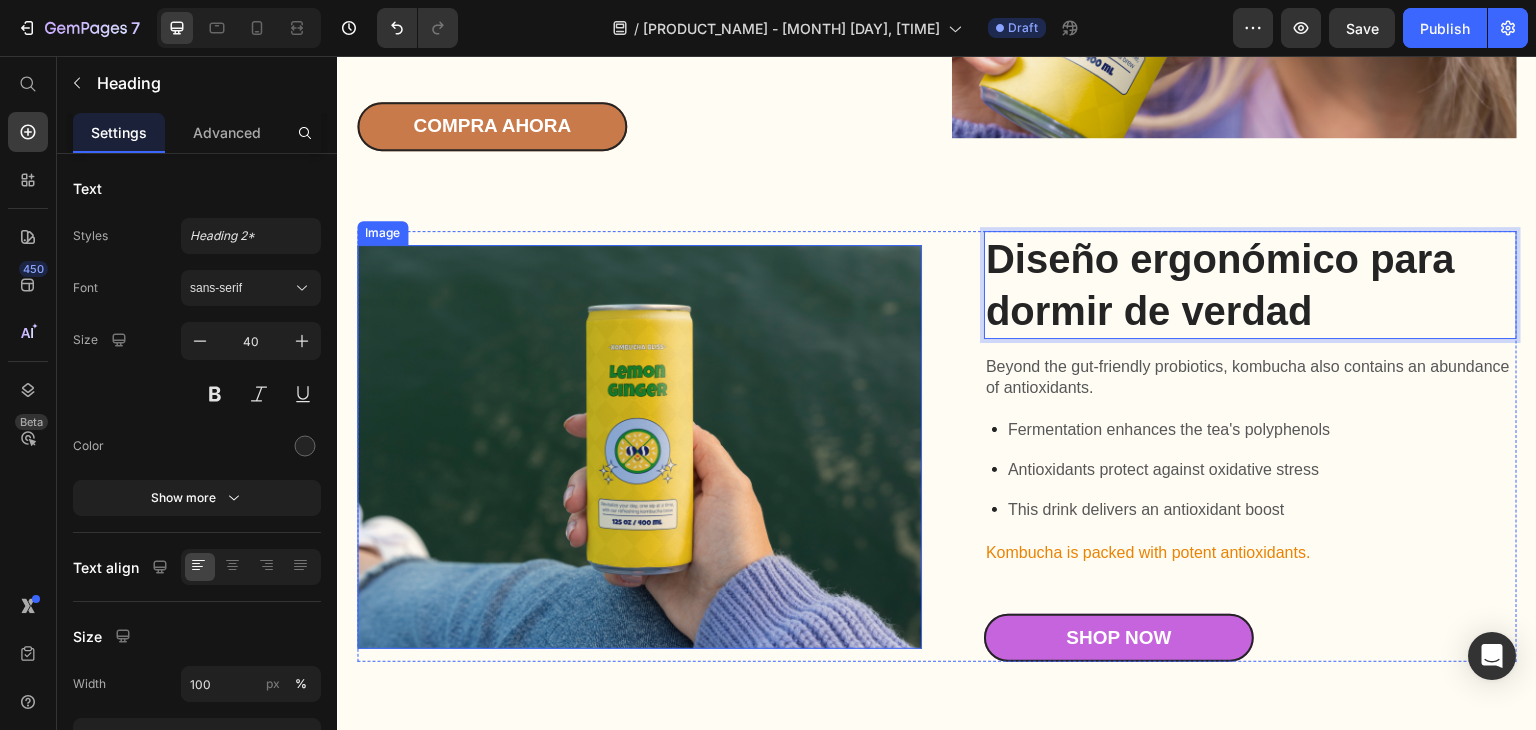 scroll, scrollTop: 2074, scrollLeft: 0, axis: vertical 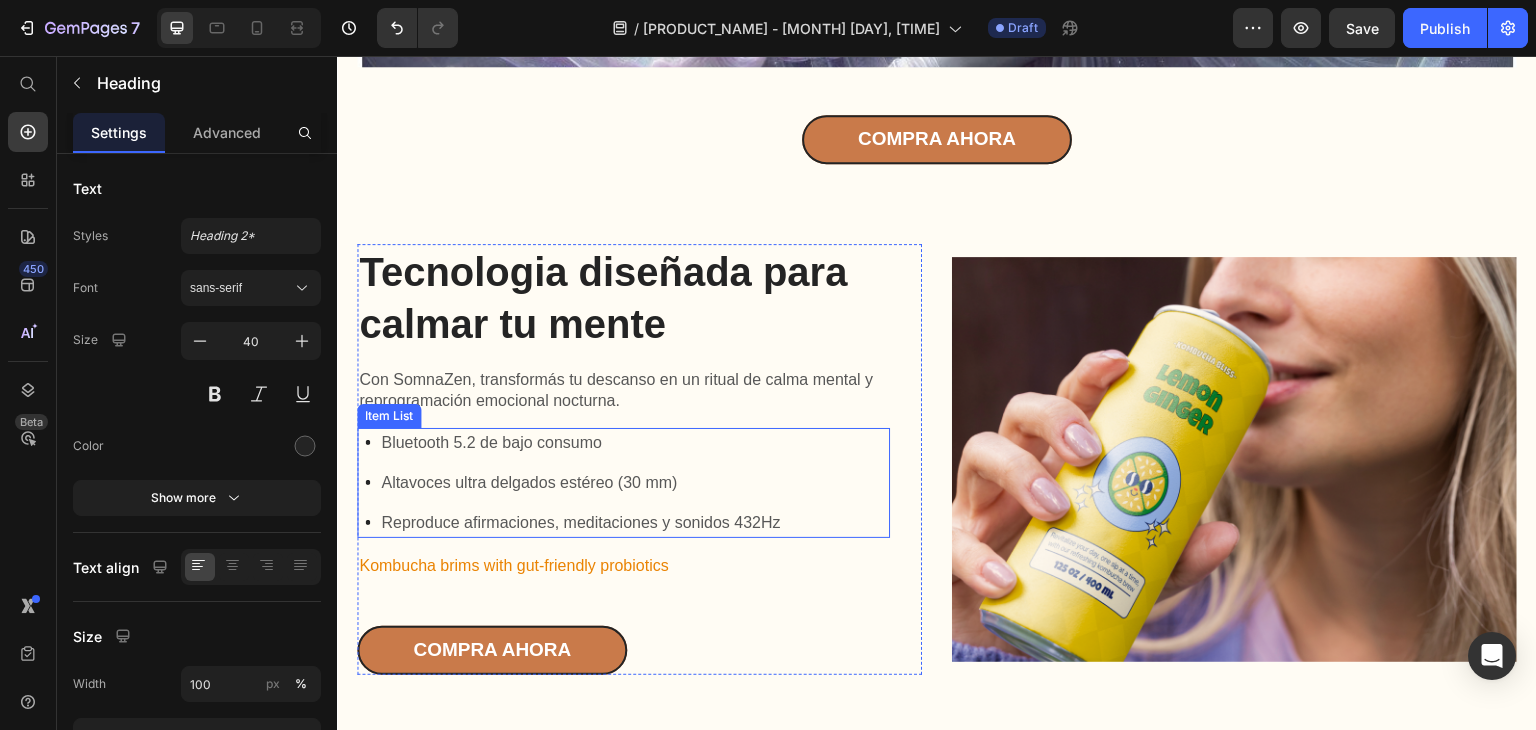 click on "Con SomnaZen, transformás tu descanso en un ritual de calma mental y reprogramación emocional nocturna." at bounding box center (623, 391) 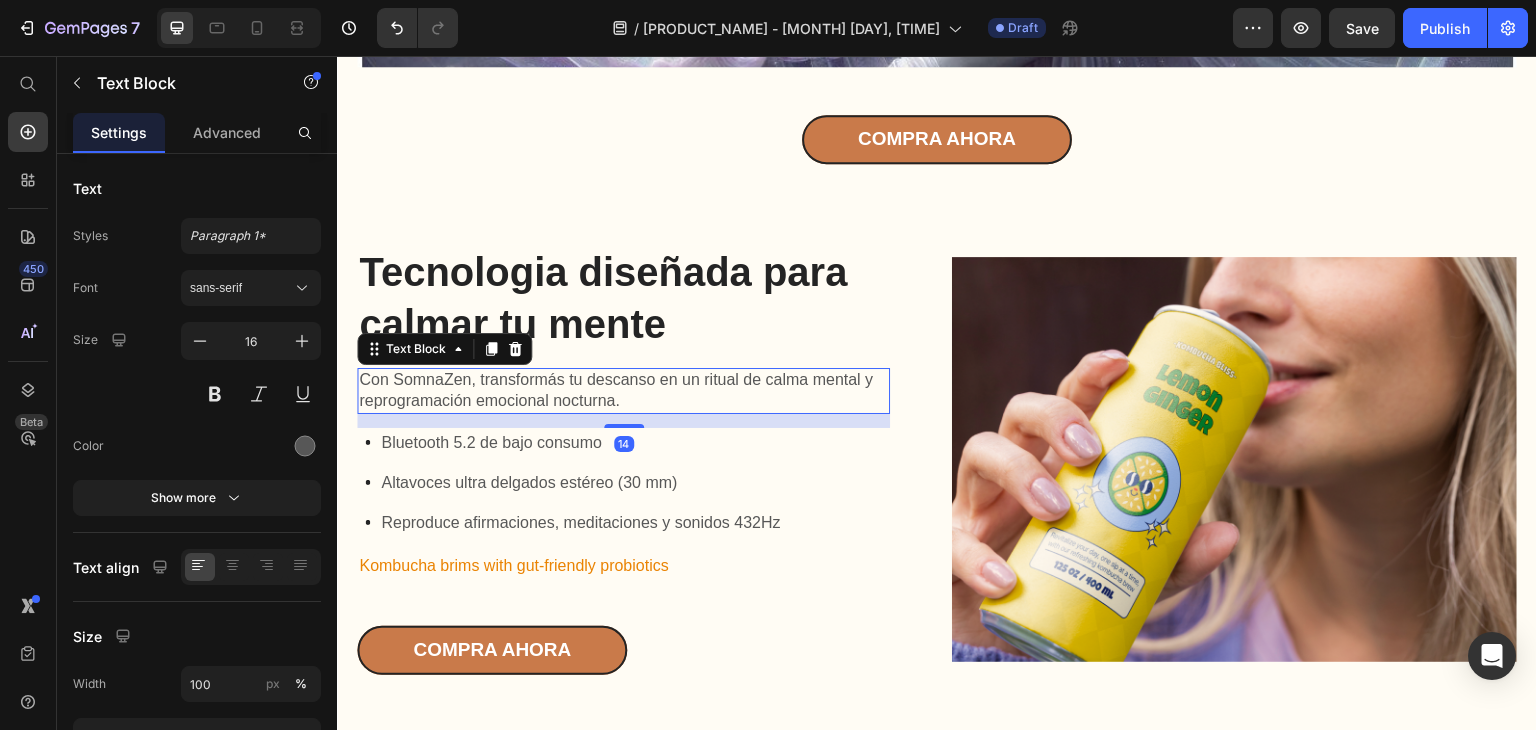 click on "Con SomnaZen, transformás tu descanso en un ritual de calma mental y reprogramación emocional nocturna." at bounding box center [623, 391] 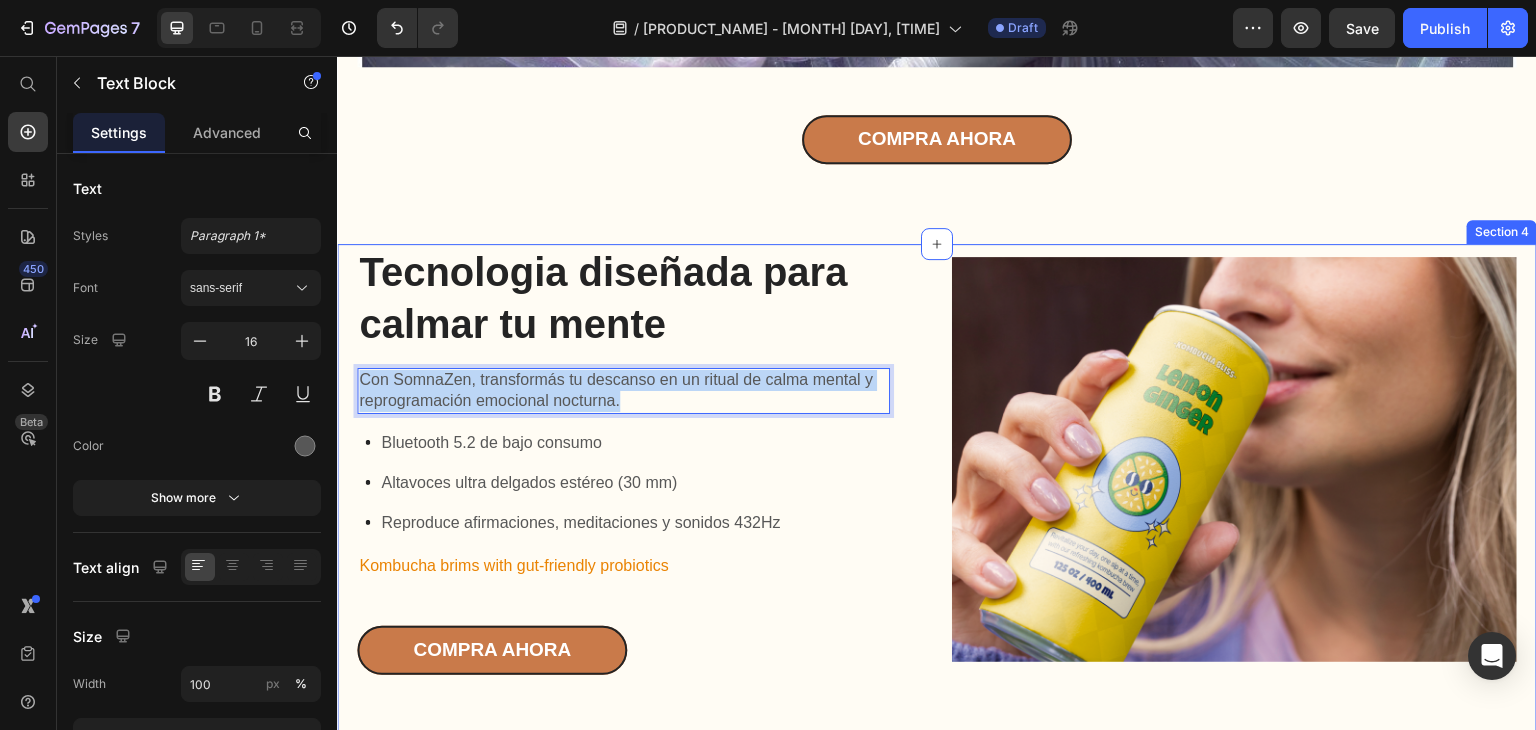 drag, startPoint x: 633, startPoint y: 399, endPoint x: 354, endPoint y: 385, distance: 279.35104 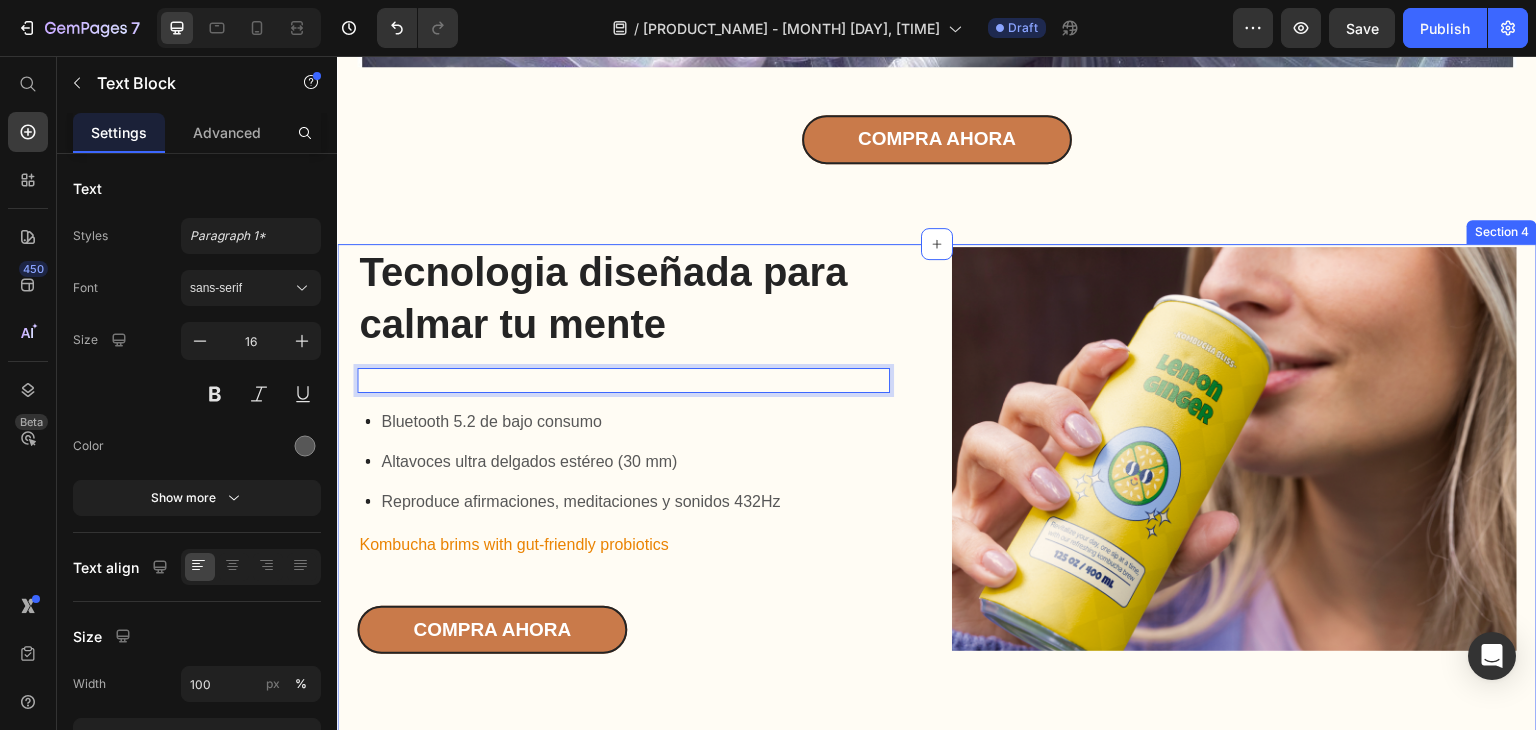 scroll, scrollTop: 1468, scrollLeft: 0, axis: vertical 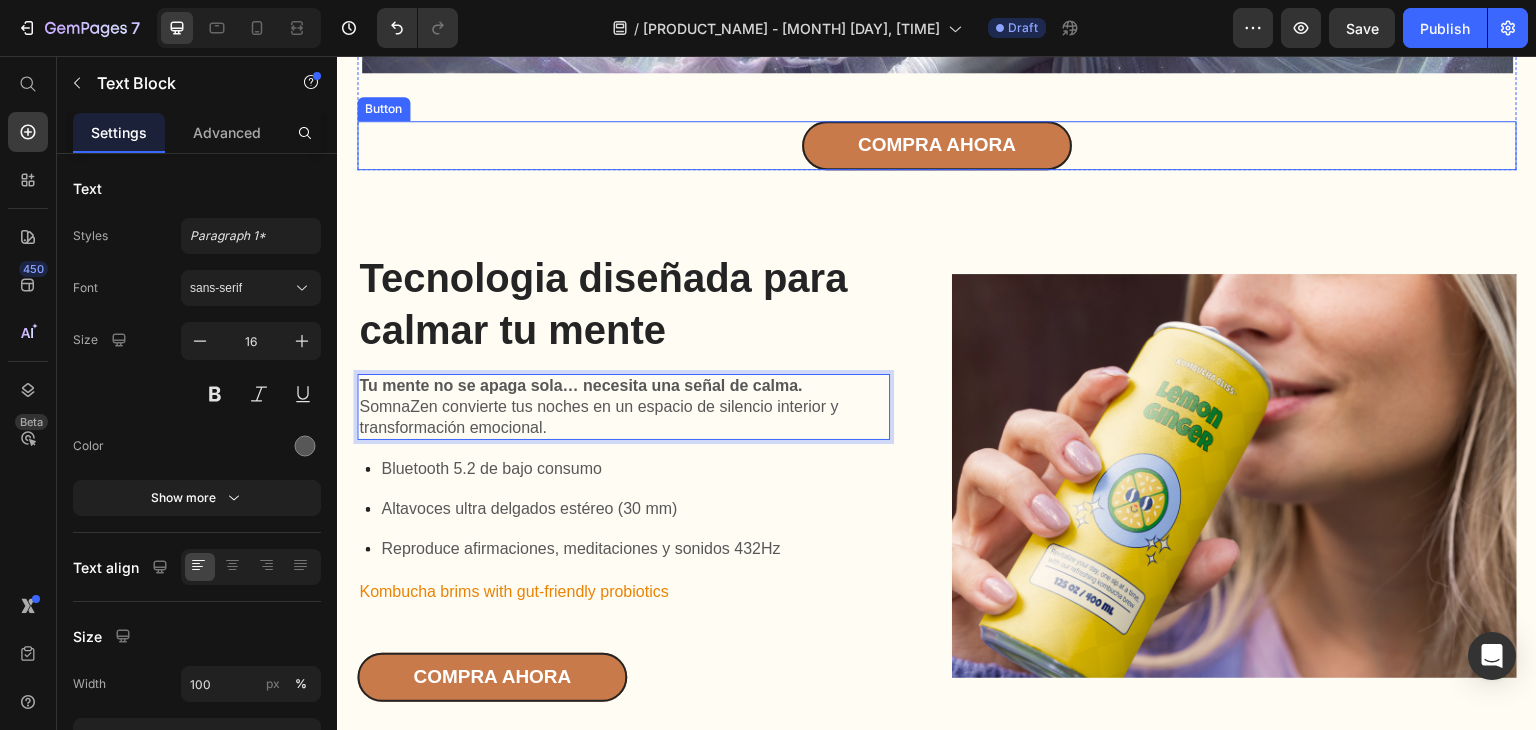 click on "compra ahora Button" at bounding box center (937, 145) 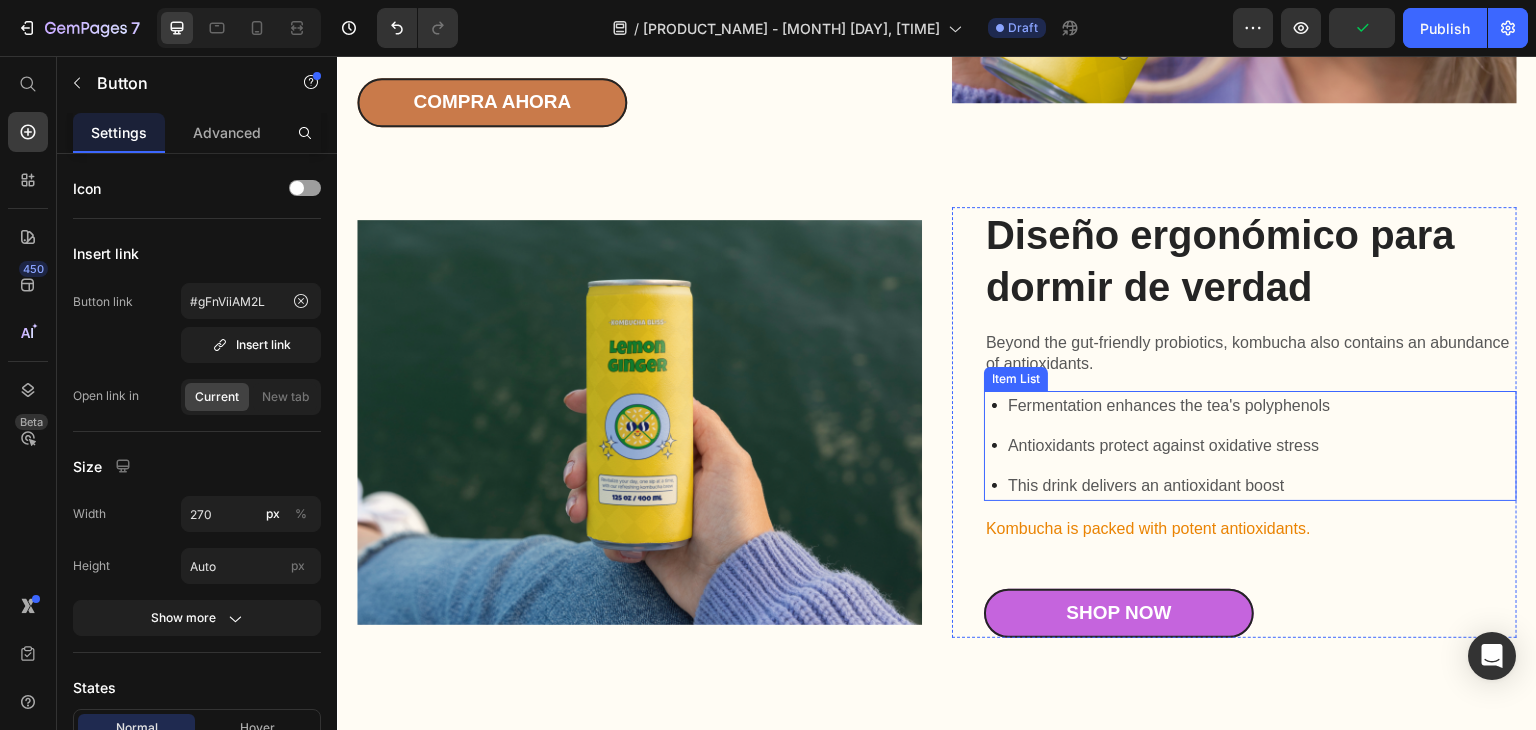 scroll, scrollTop: 2168, scrollLeft: 0, axis: vertical 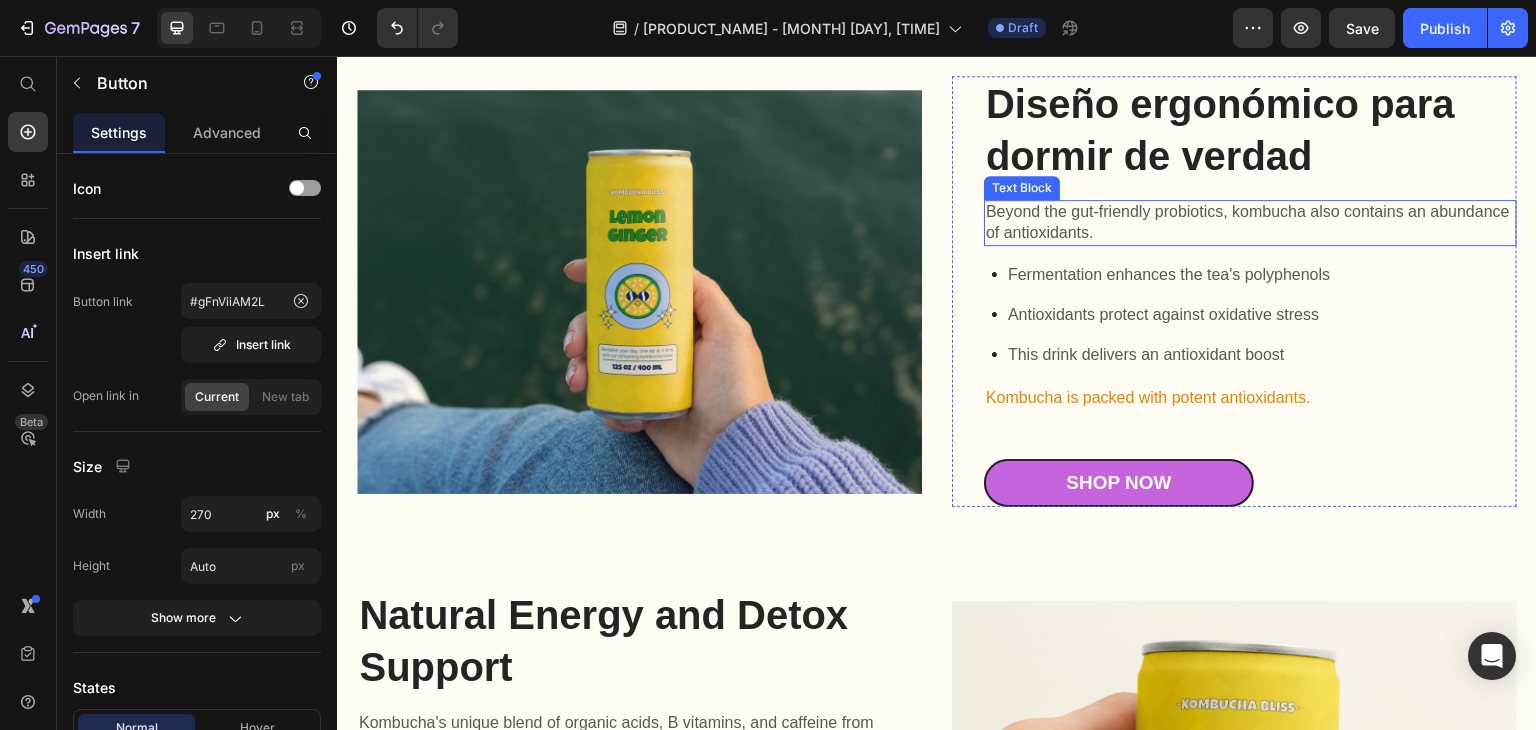 click on "Beyond the gut-friendly probiotics, kombucha also contains an abundance of antioxidants." at bounding box center [1250, 223] 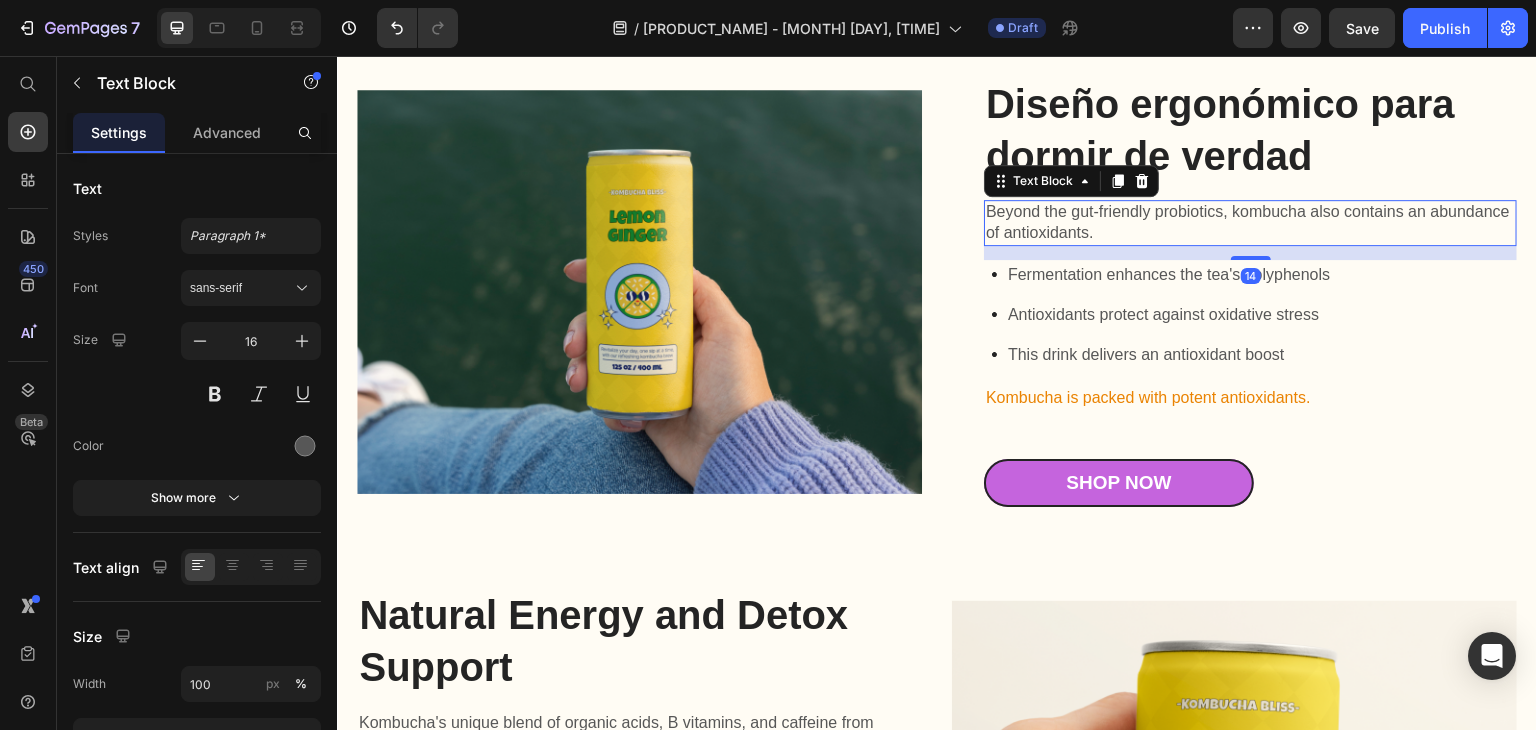 click on "Beyond the gut-friendly probiotics, kombucha also contains an abundance of antioxidants." at bounding box center [1250, 223] 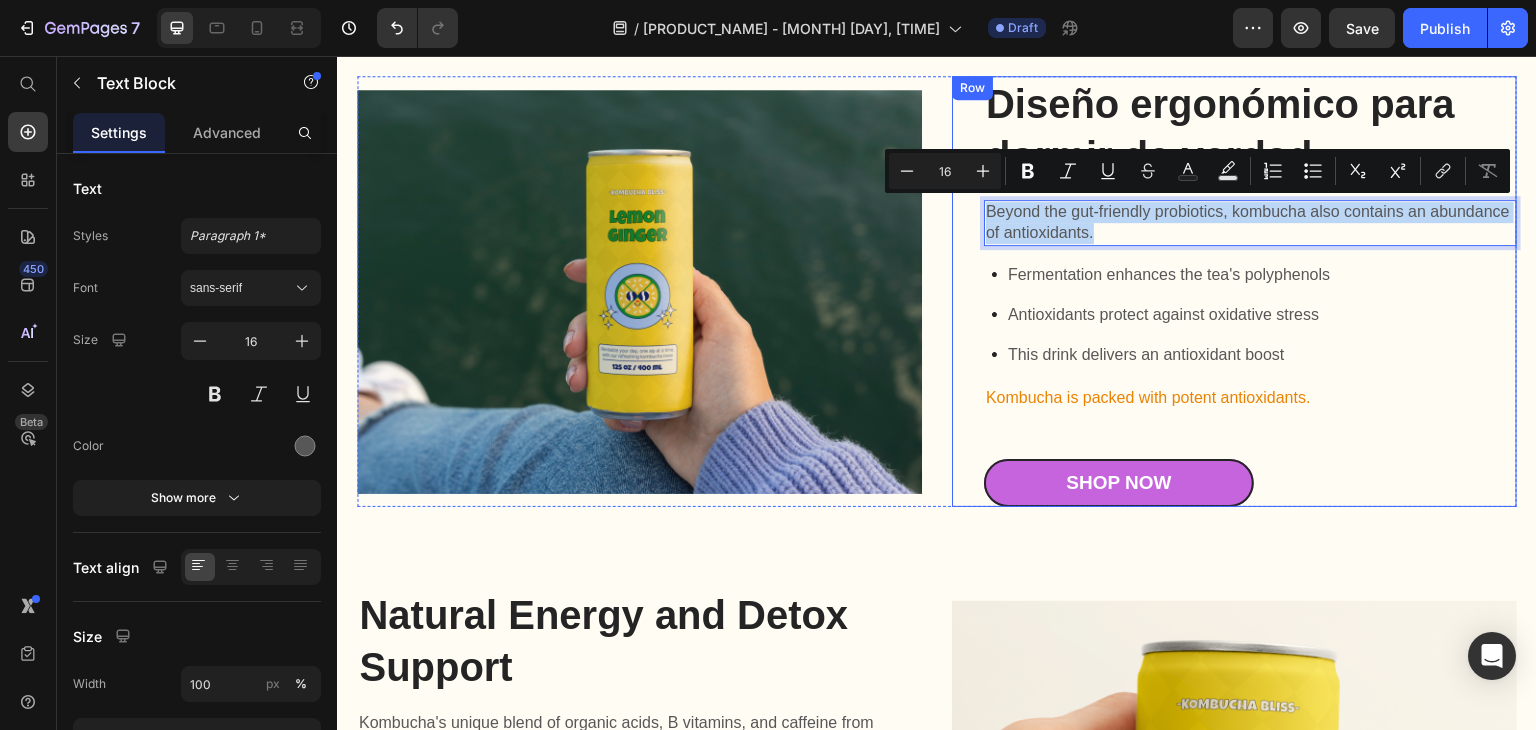 drag, startPoint x: 1174, startPoint y: 236, endPoint x: 962, endPoint y: 215, distance: 213.03755 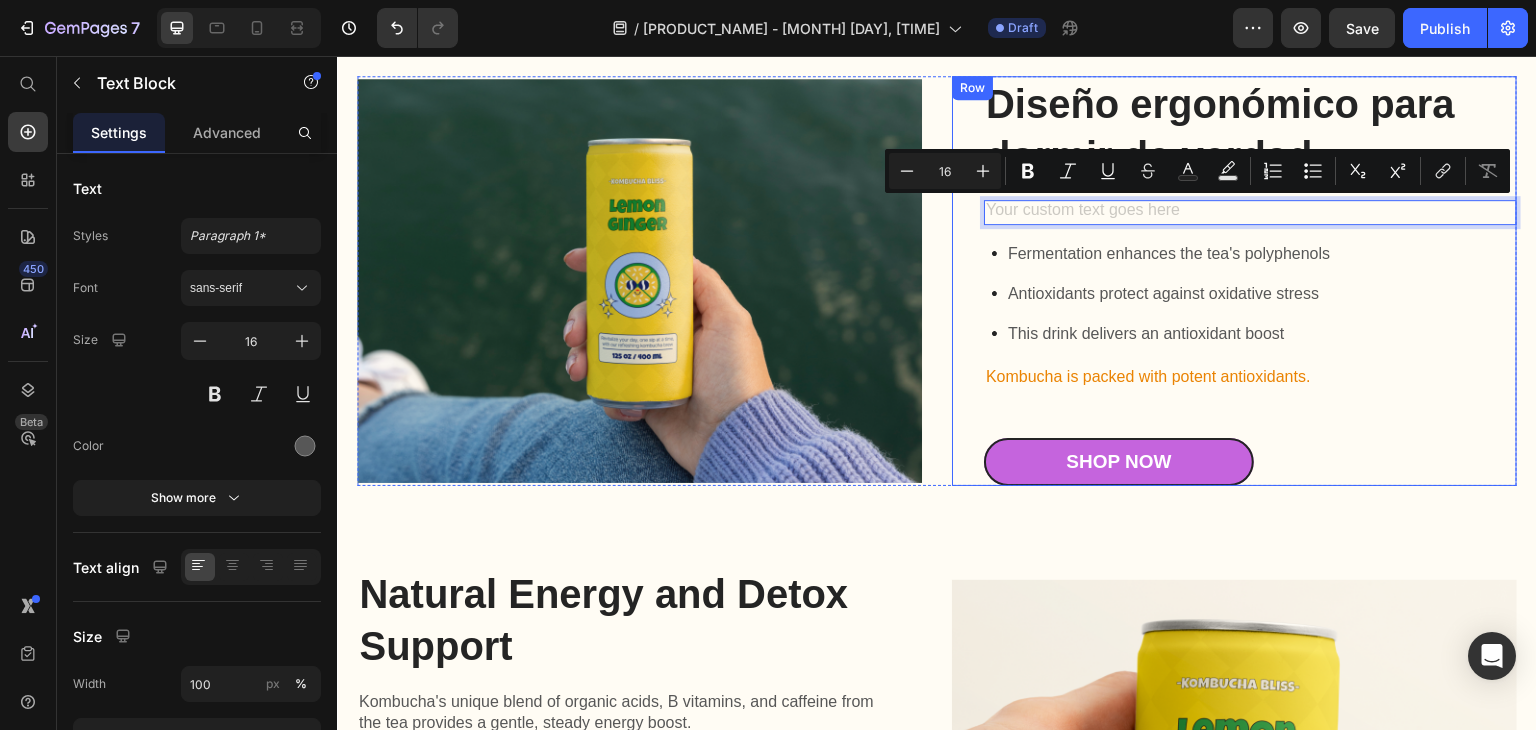 scroll, scrollTop: 2164, scrollLeft: 0, axis: vertical 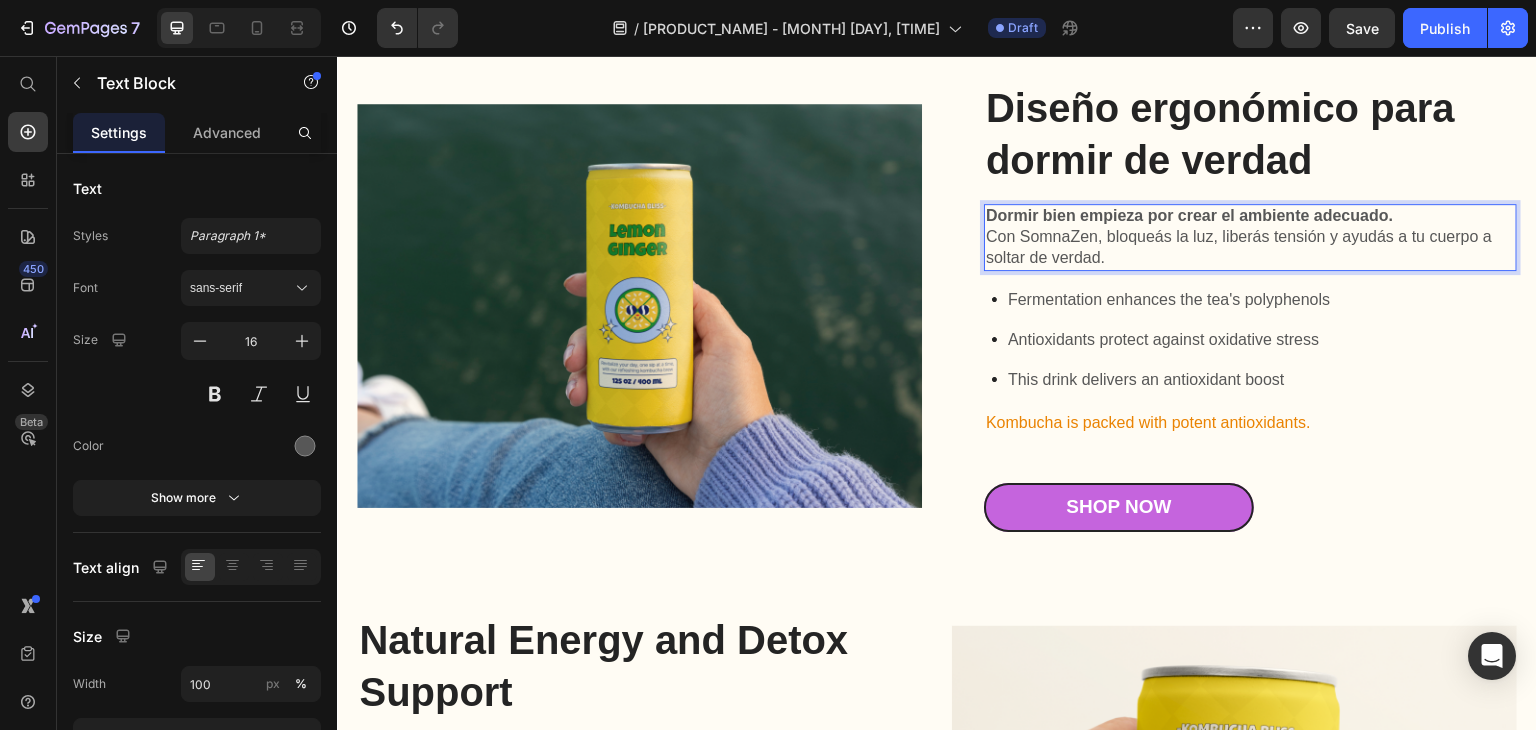 click on "Dormir bien empieza por crear el ambiente adecuado. Con SomnaZen, bloqueás la luz, liberás tensión y ayudás a tu cuerpo a soltar de verdad." at bounding box center [1250, 237] 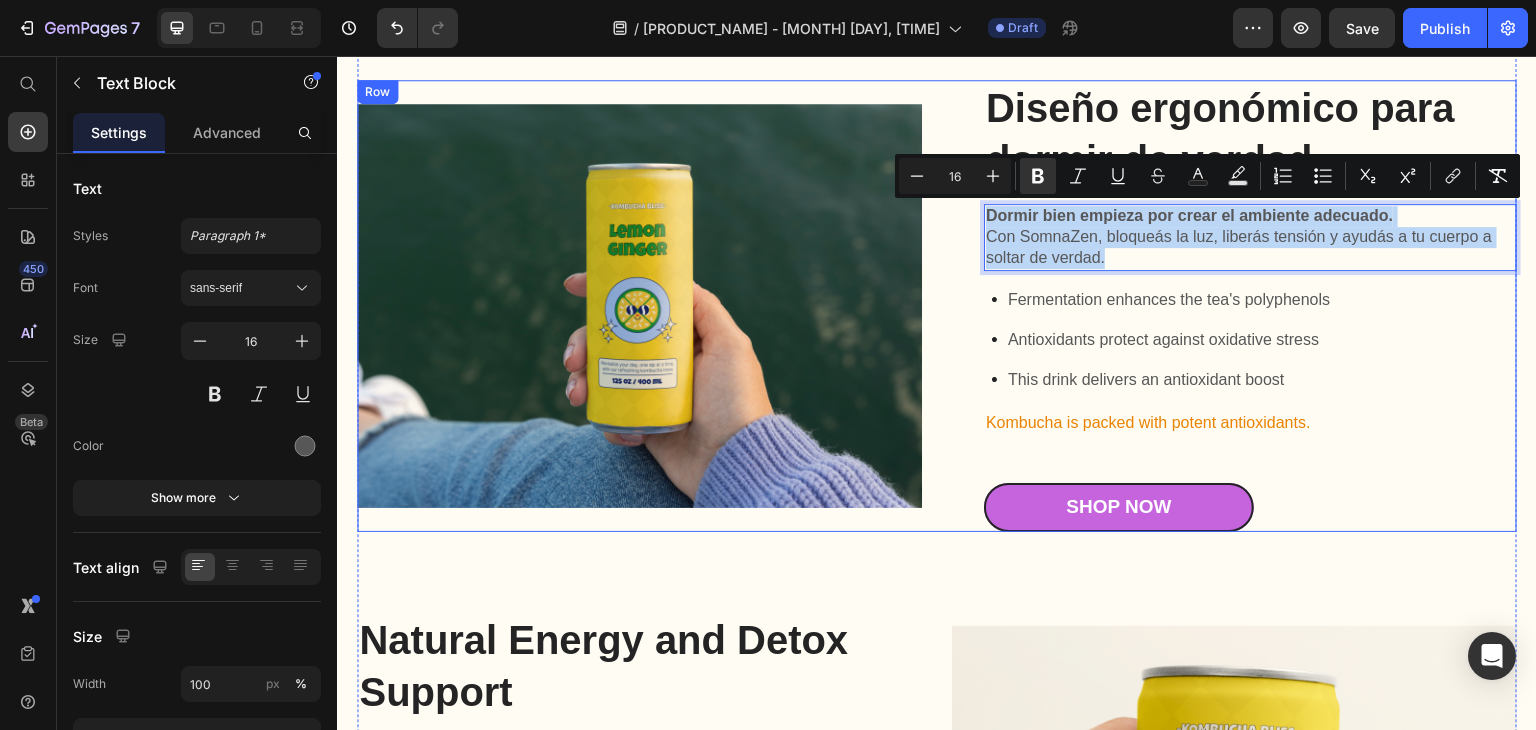 drag, startPoint x: 1229, startPoint y: 257, endPoint x: 923, endPoint y: 204, distance: 310.55594 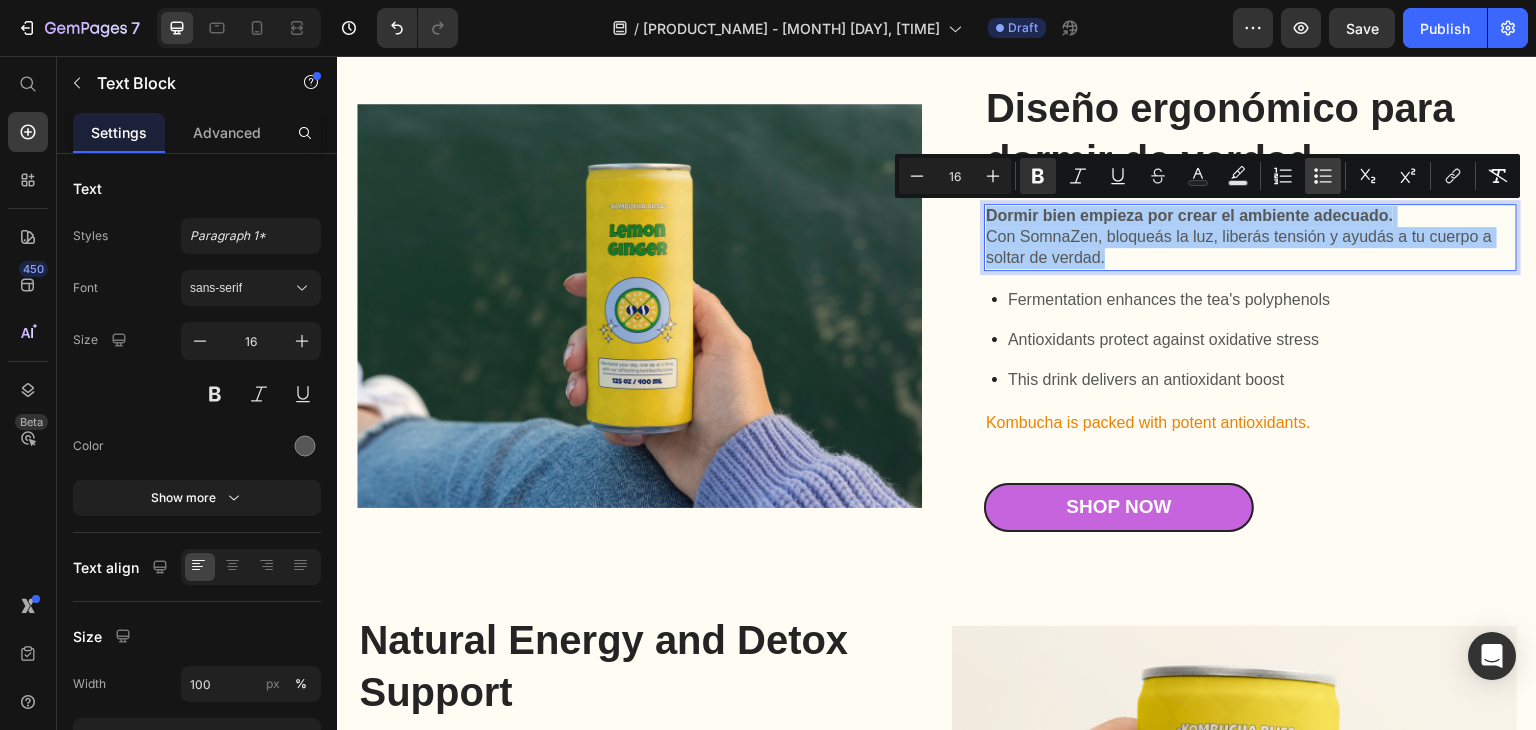 click 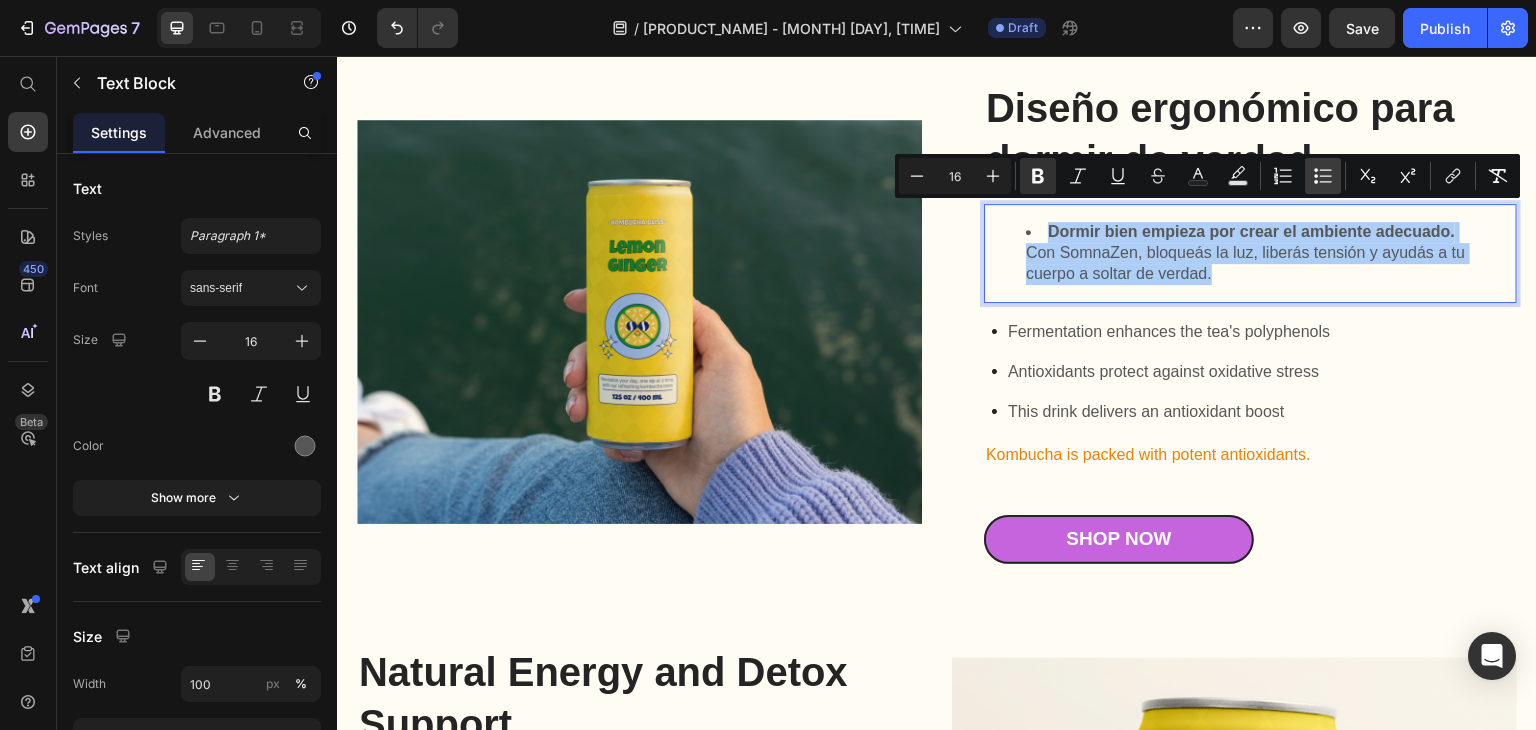 click 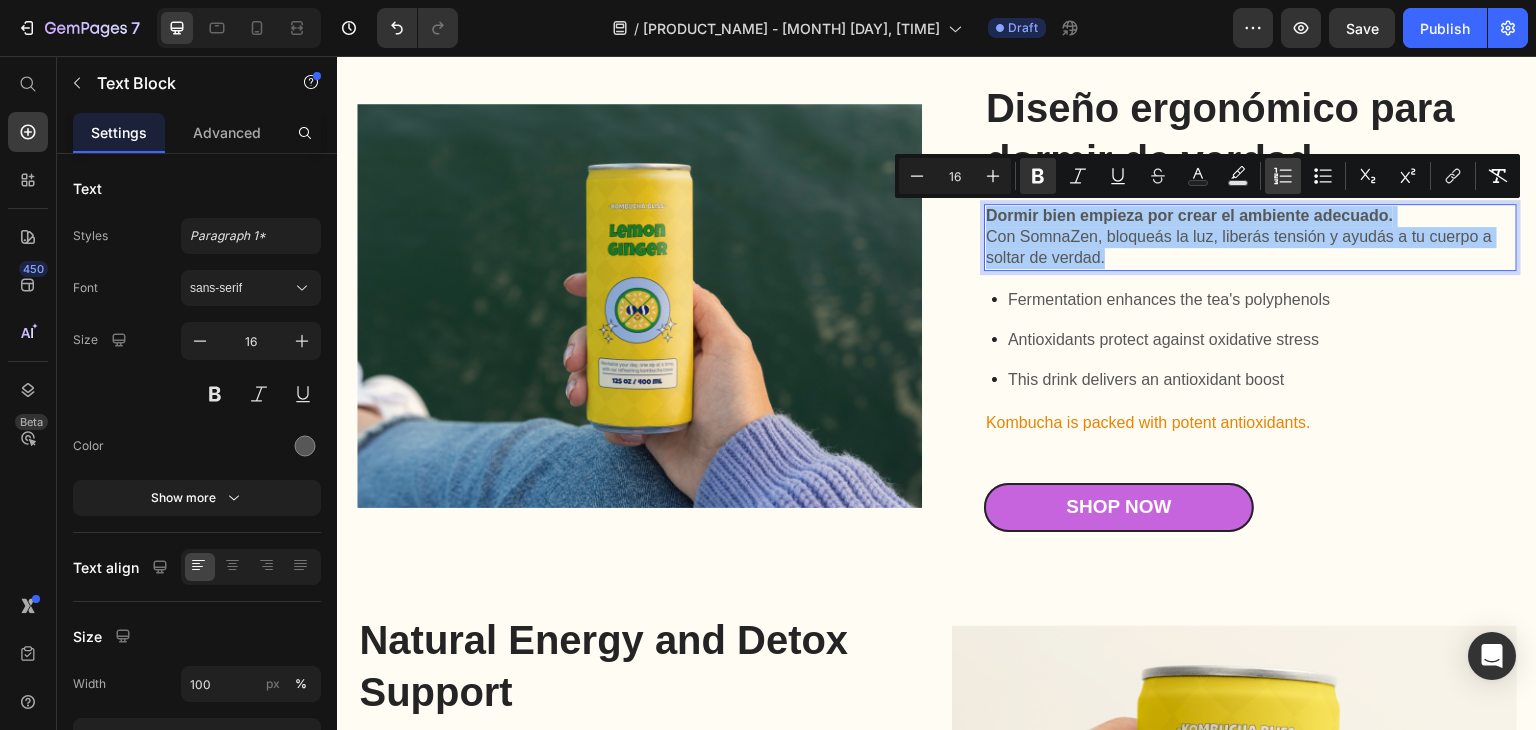 click 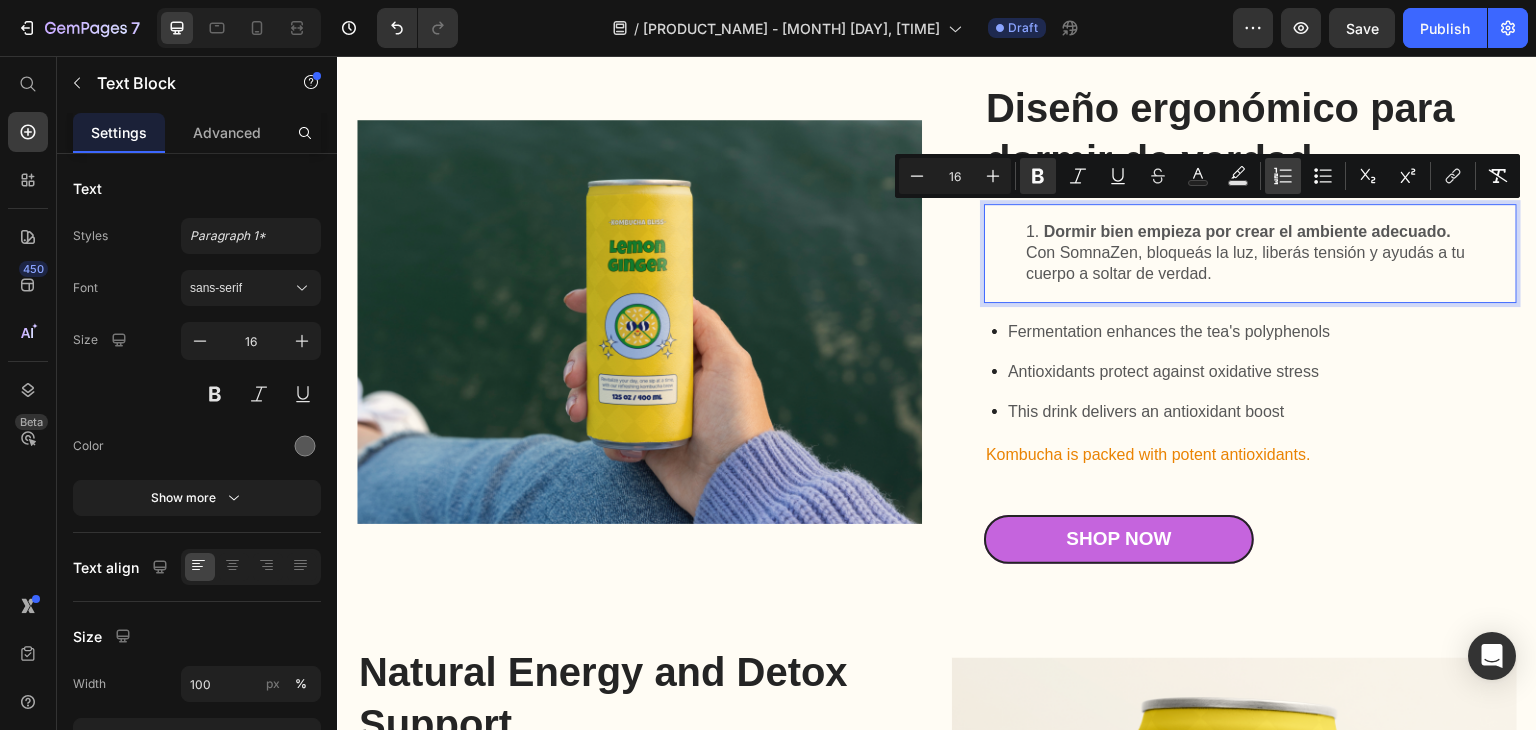 click 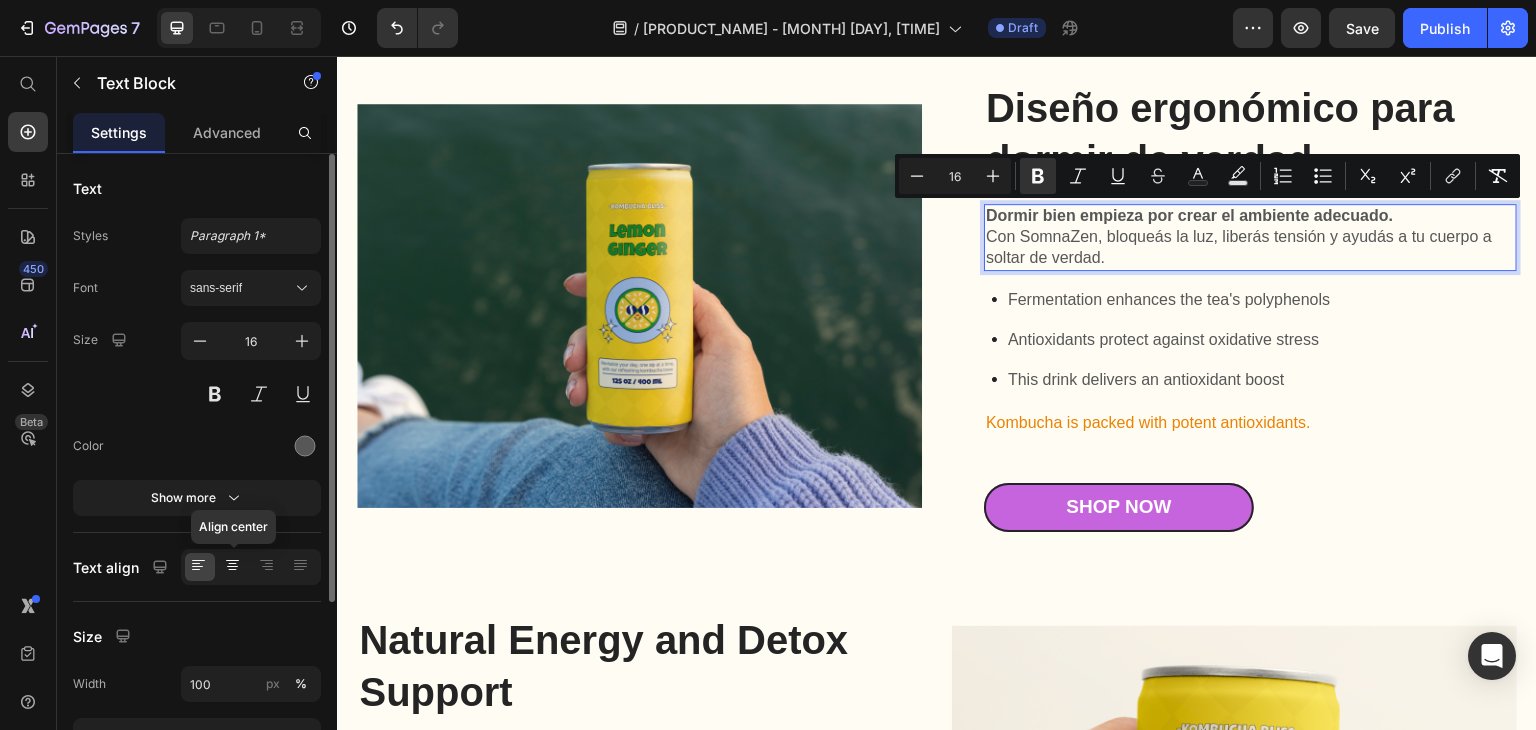 click 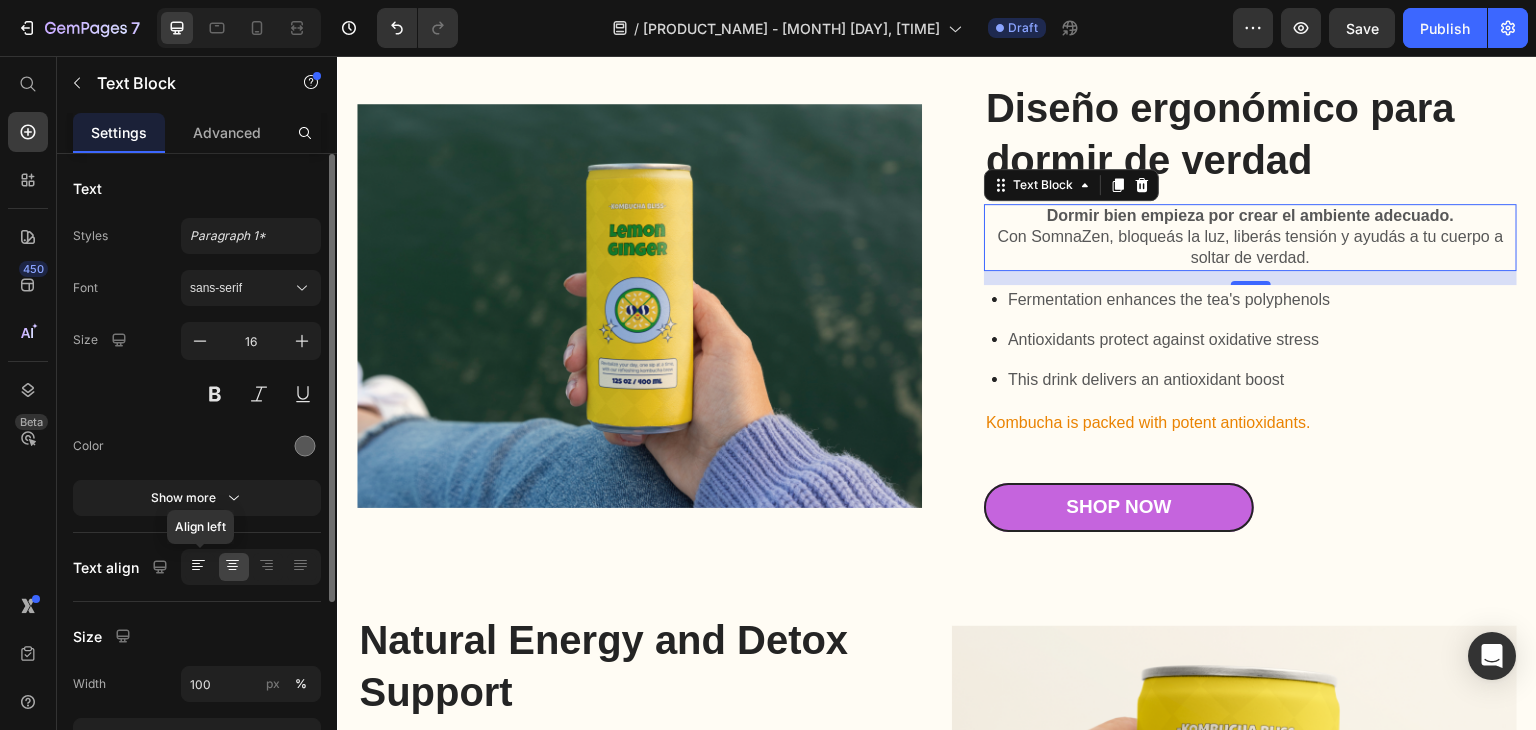 click 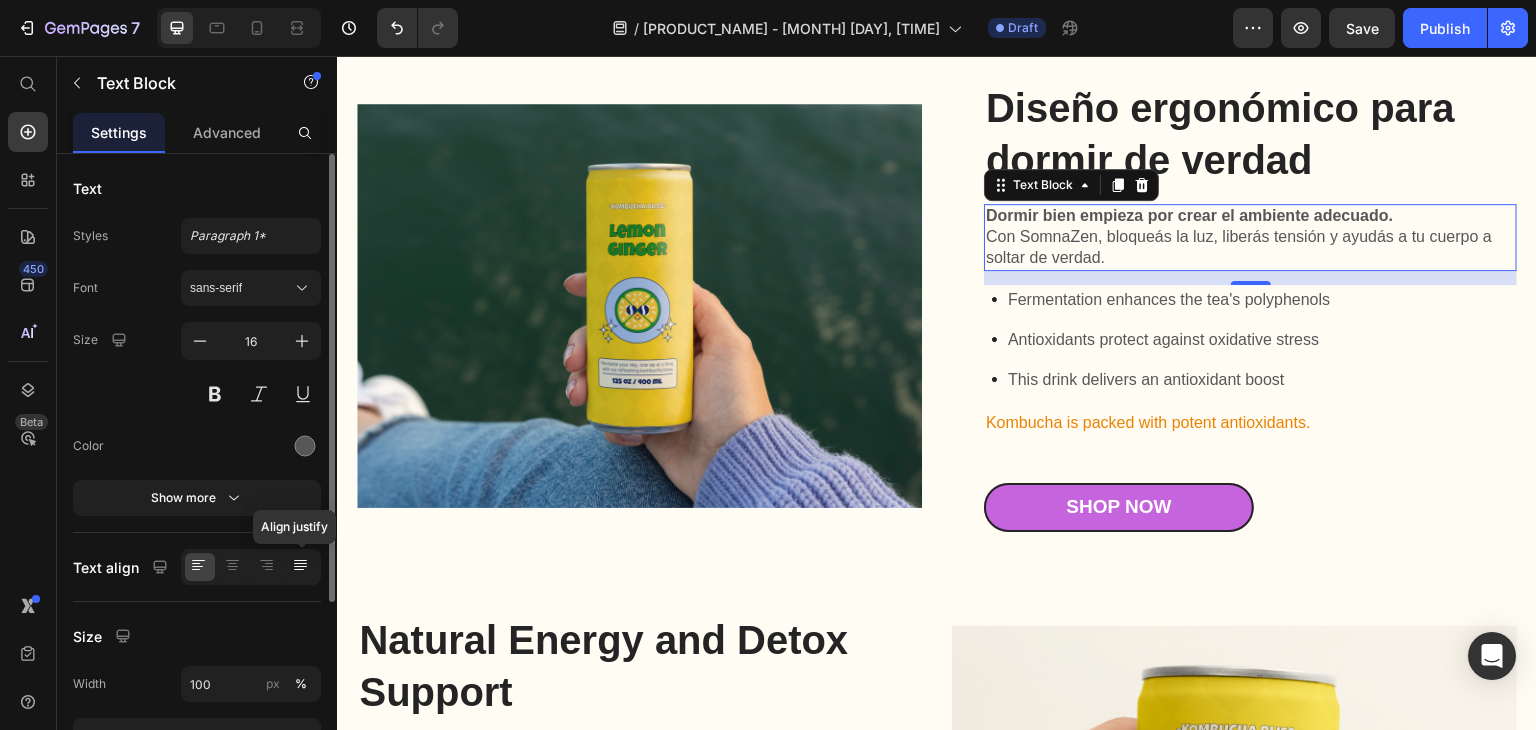 click 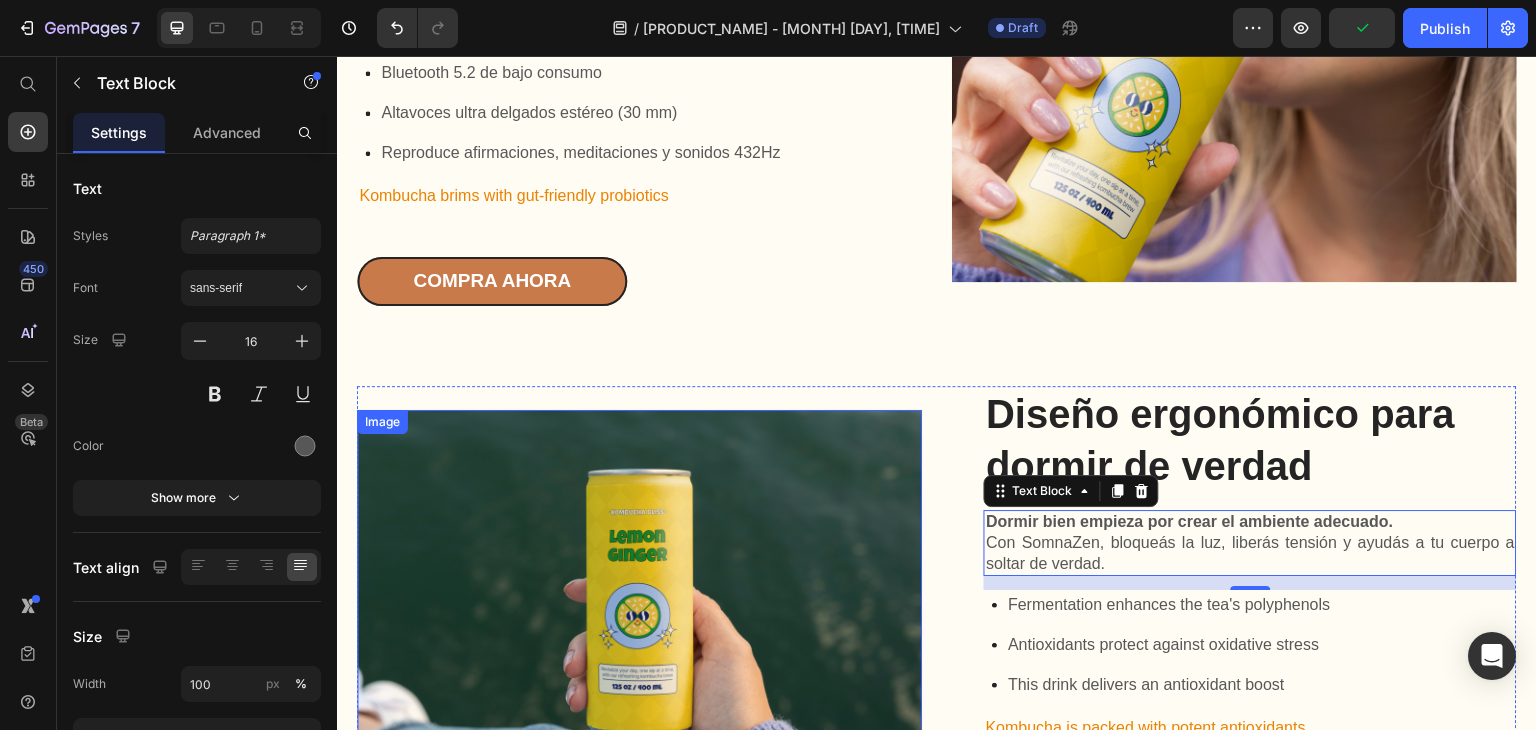 scroll, scrollTop: 1464, scrollLeft: 0, axis: vertical 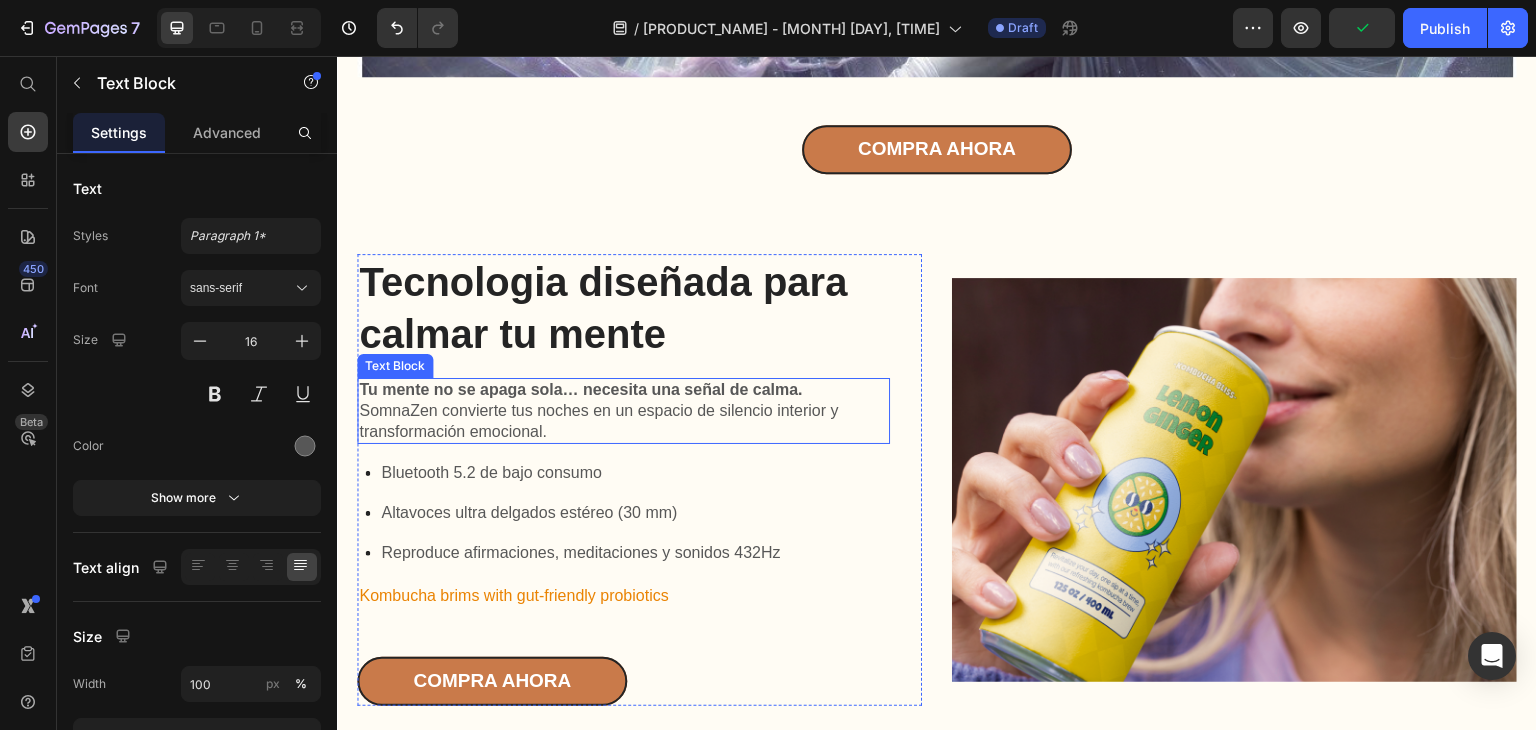 click on "Tu mente no se apaga sola… necesita una señal de calma. SomnaZen convierte tus noches en un espacio de silencio interior y transformación emocional." at bounding box center [623, 411] 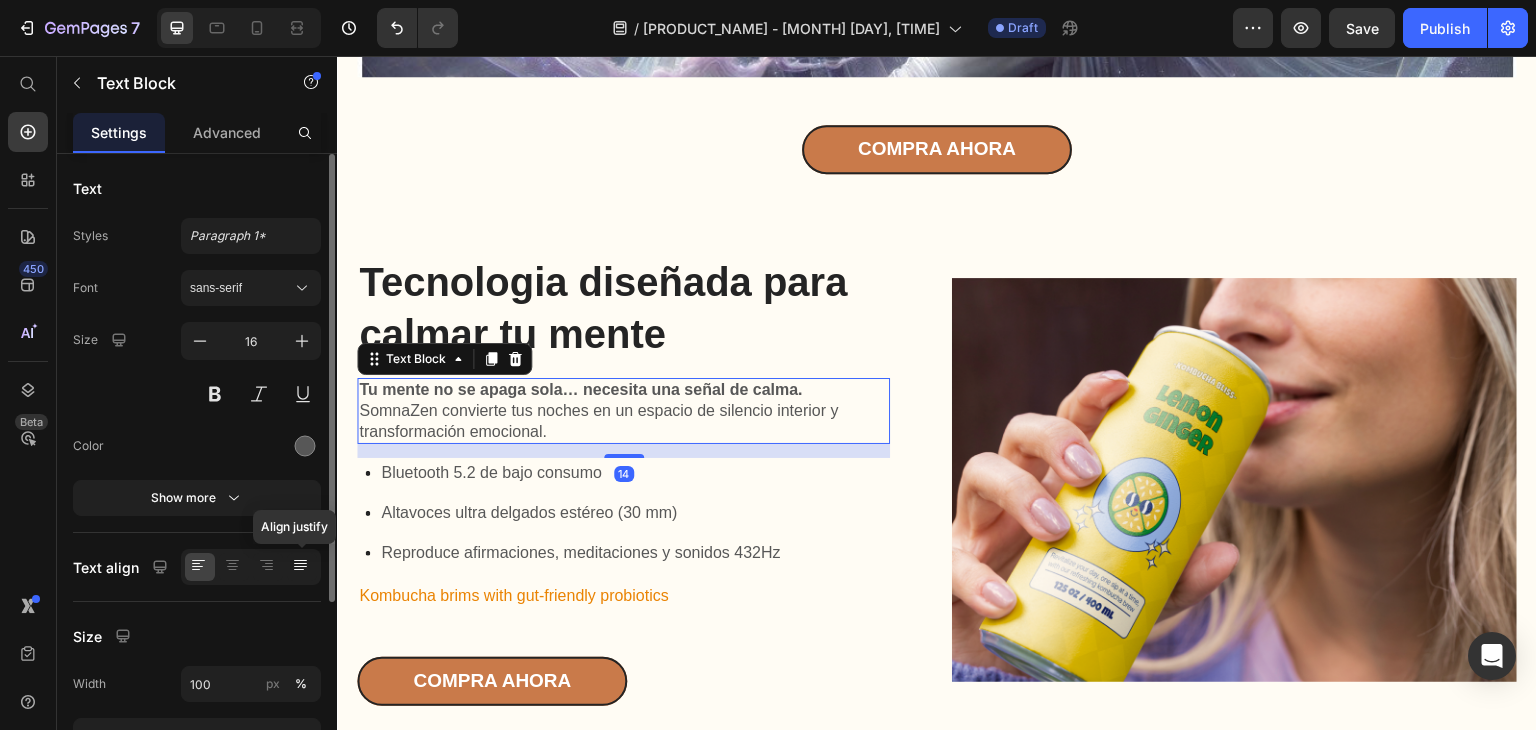 click 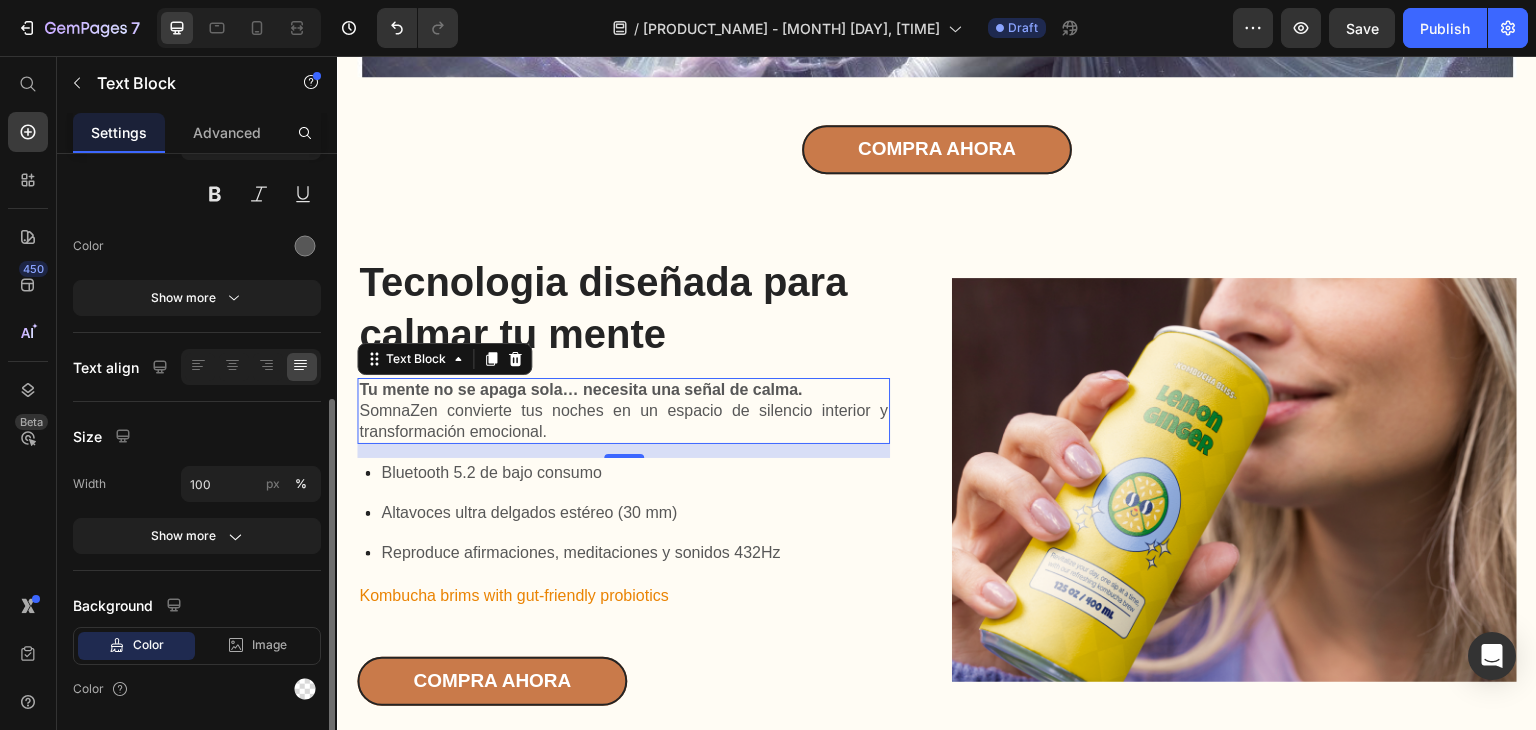 scroll, scrollTop: 260, scrollLeft: 0, axis: vertical 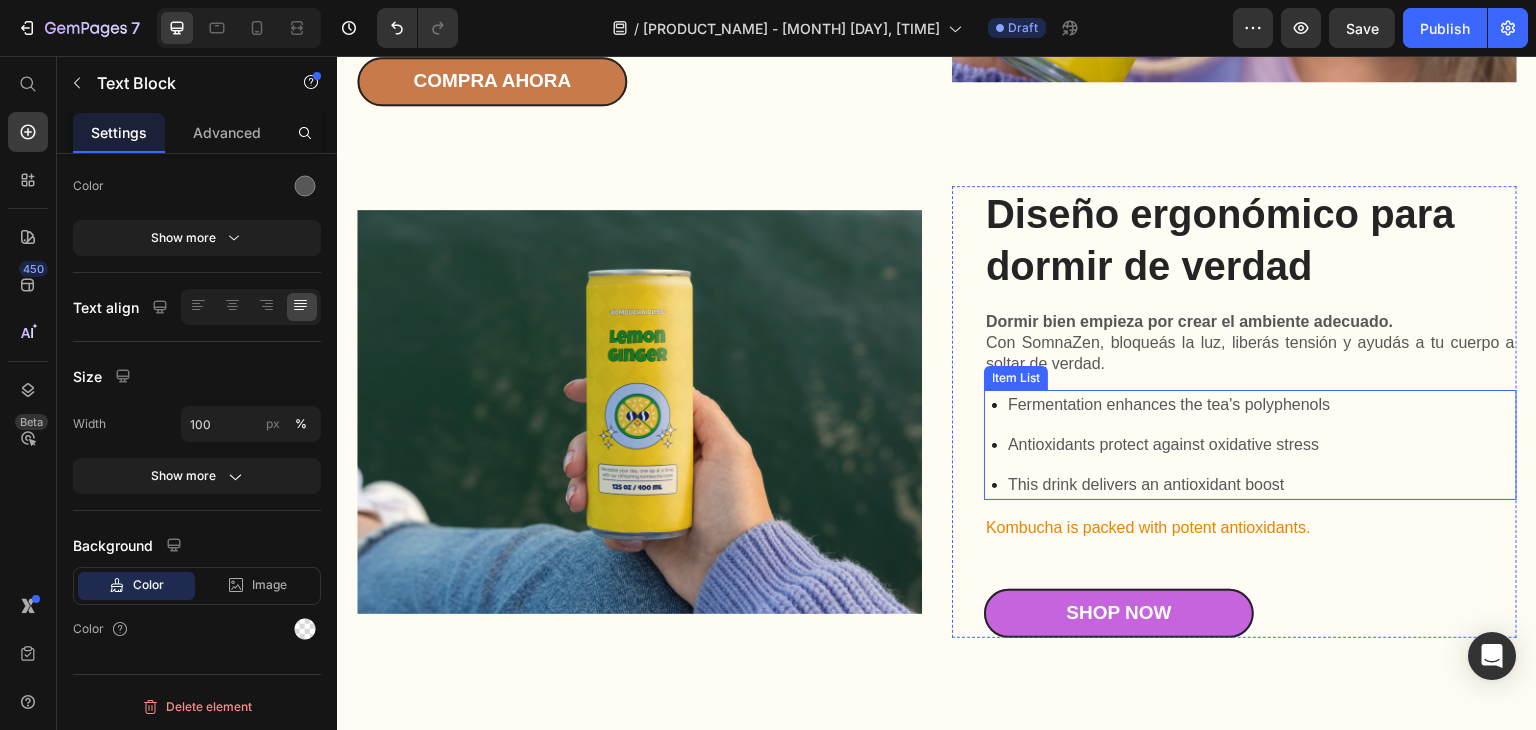 click on "Fermentation enhances the tea's polyphenols" at bounding box center (1169, 405) 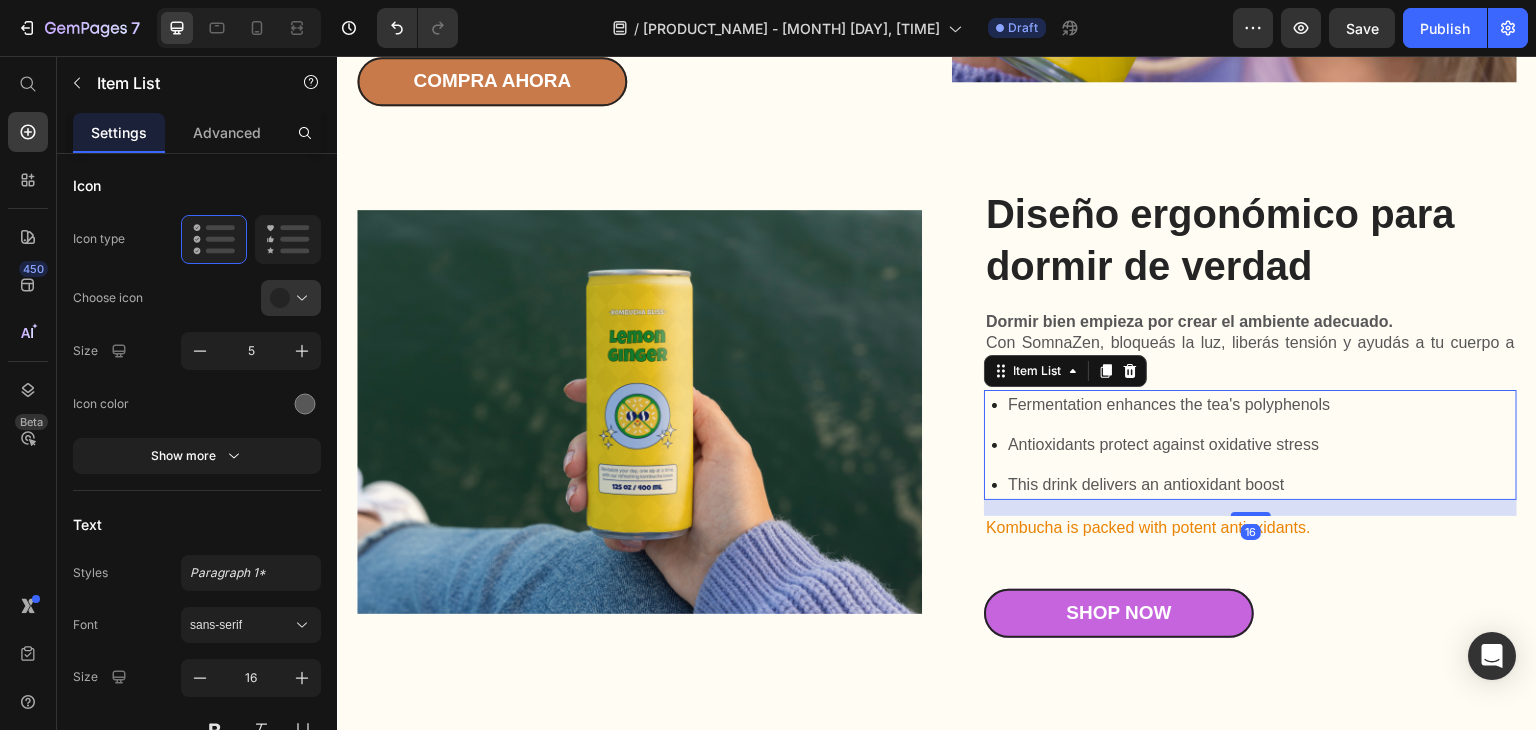 scroll, scrollTop: 0, scrollLeft: 0, axis: both 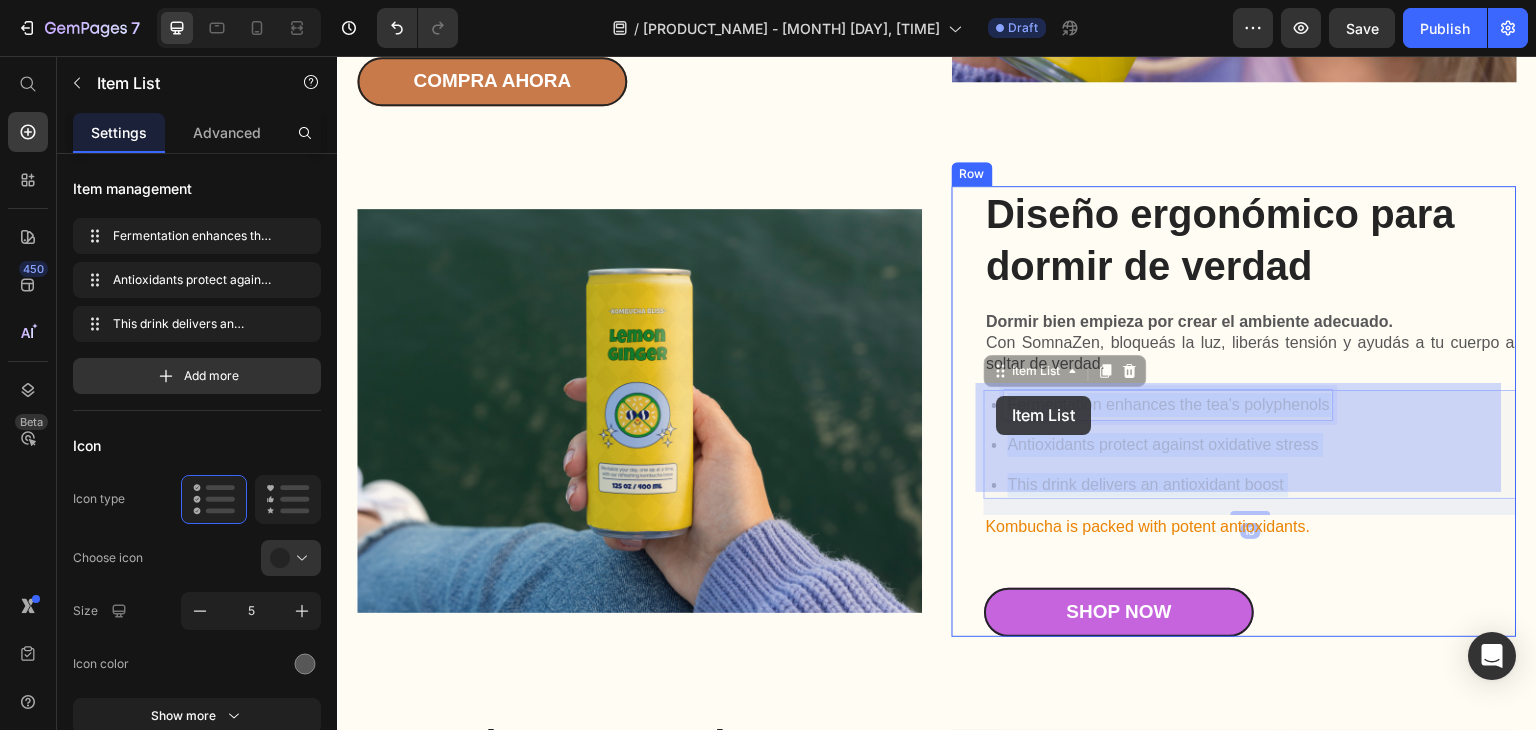 drag, startPoint x: 1321, startPoint y: 398, endPoint x: 997, endPoint y: 396, distance: 324.00616 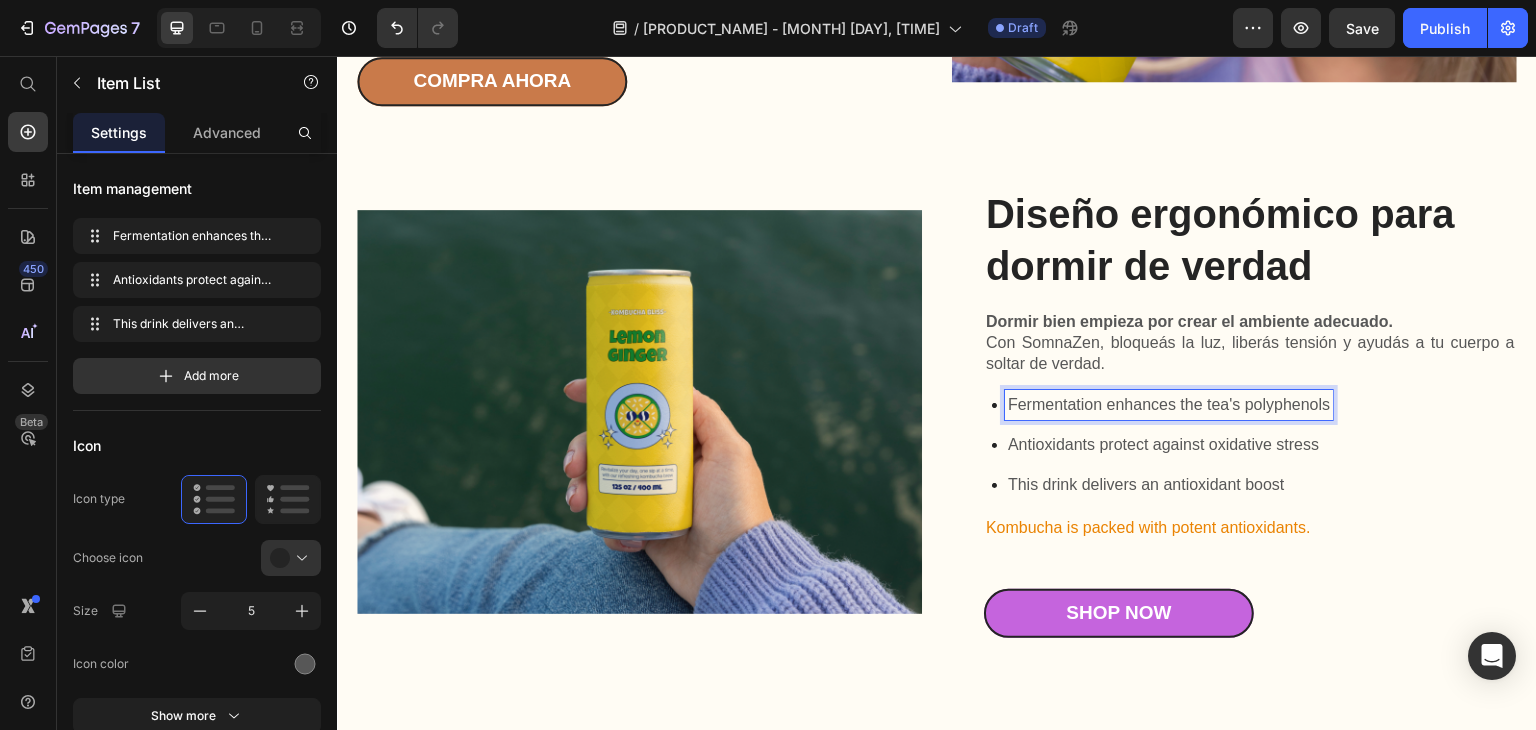 click on "Fermentation enhances the tea's polyphenols" at bounding box center [1169, 405] 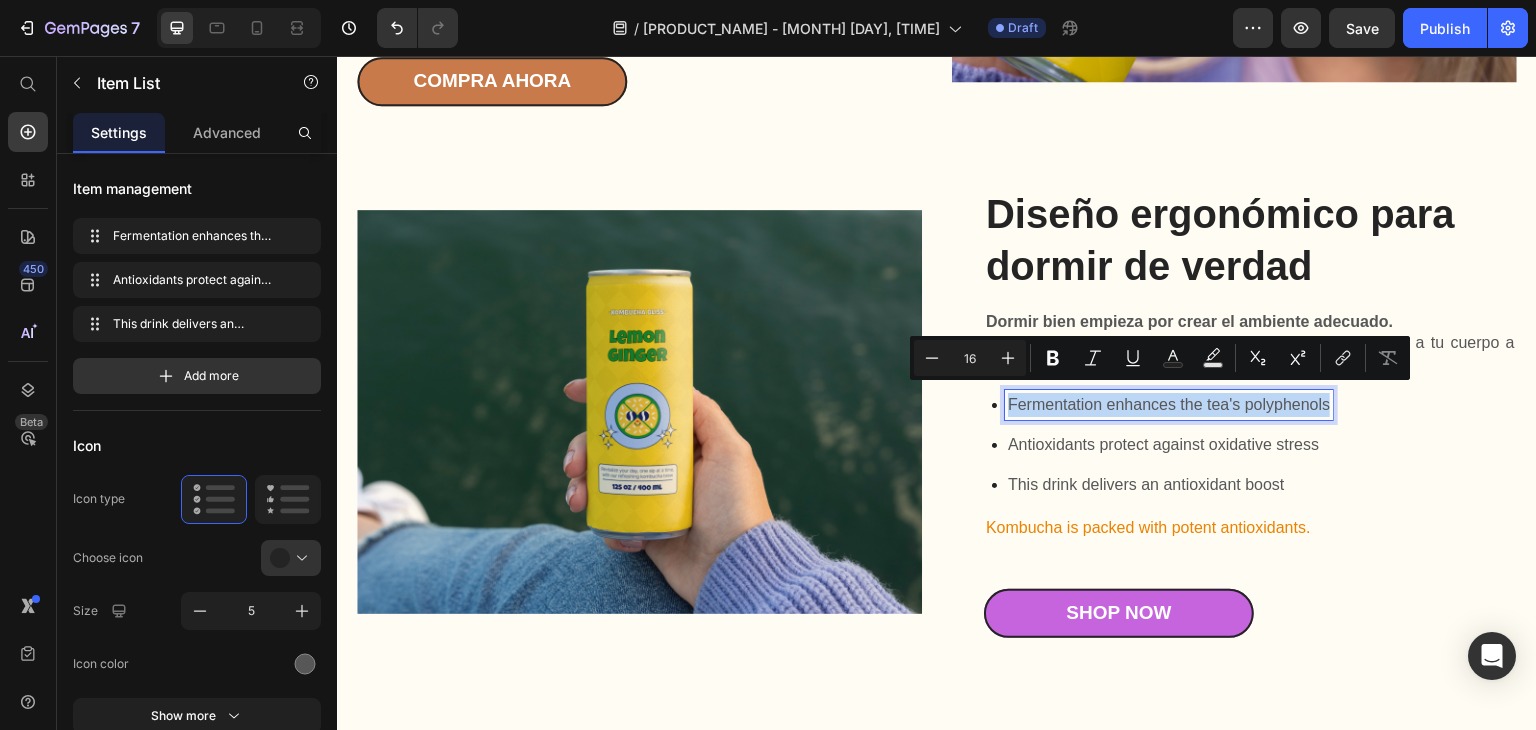 drag, startPoint x: 1323, startPoint y: 405, endPoint x: 990, endPoint y: 388, distance: 333.43365 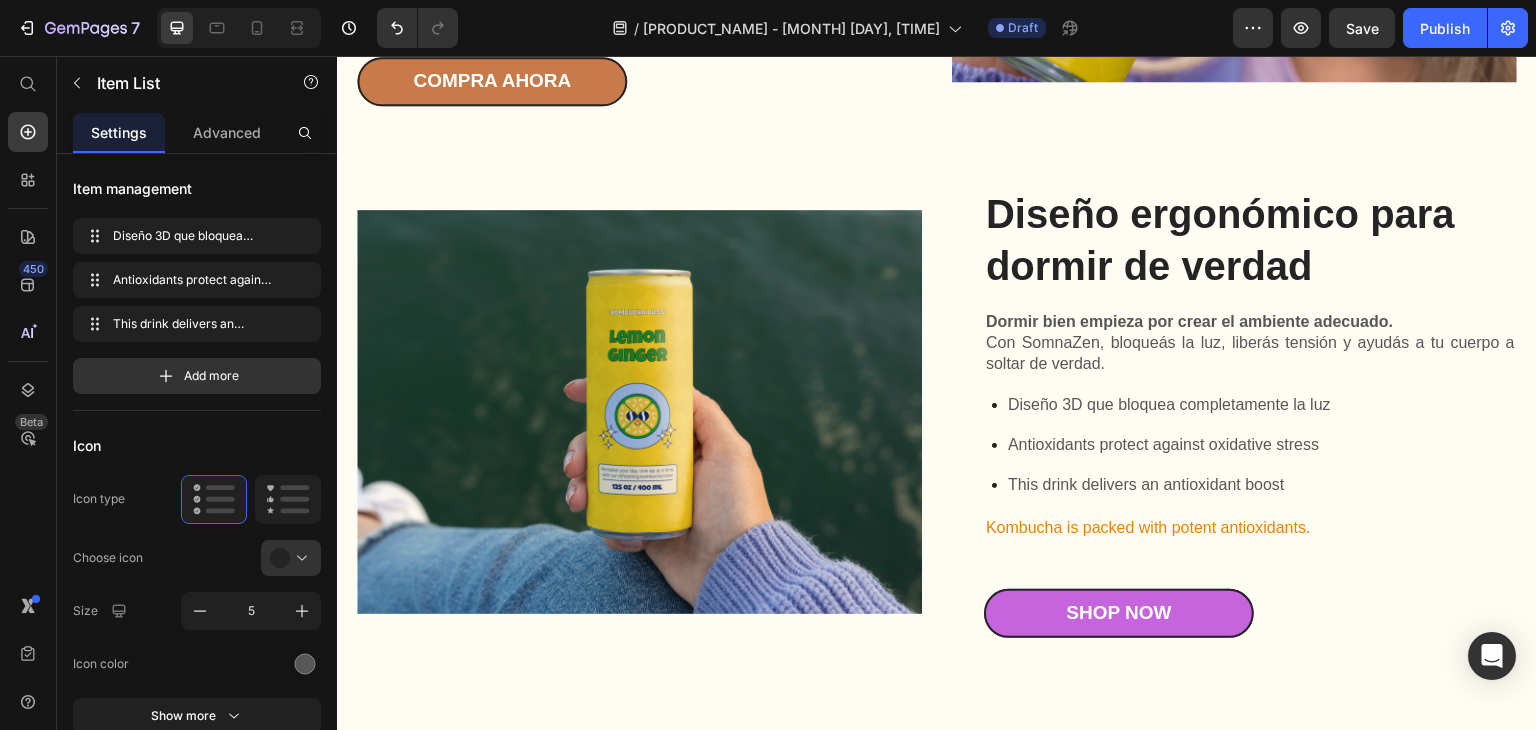 click on "Antioxidants protect against oxidative stress" at bounding box center (1169, 445) 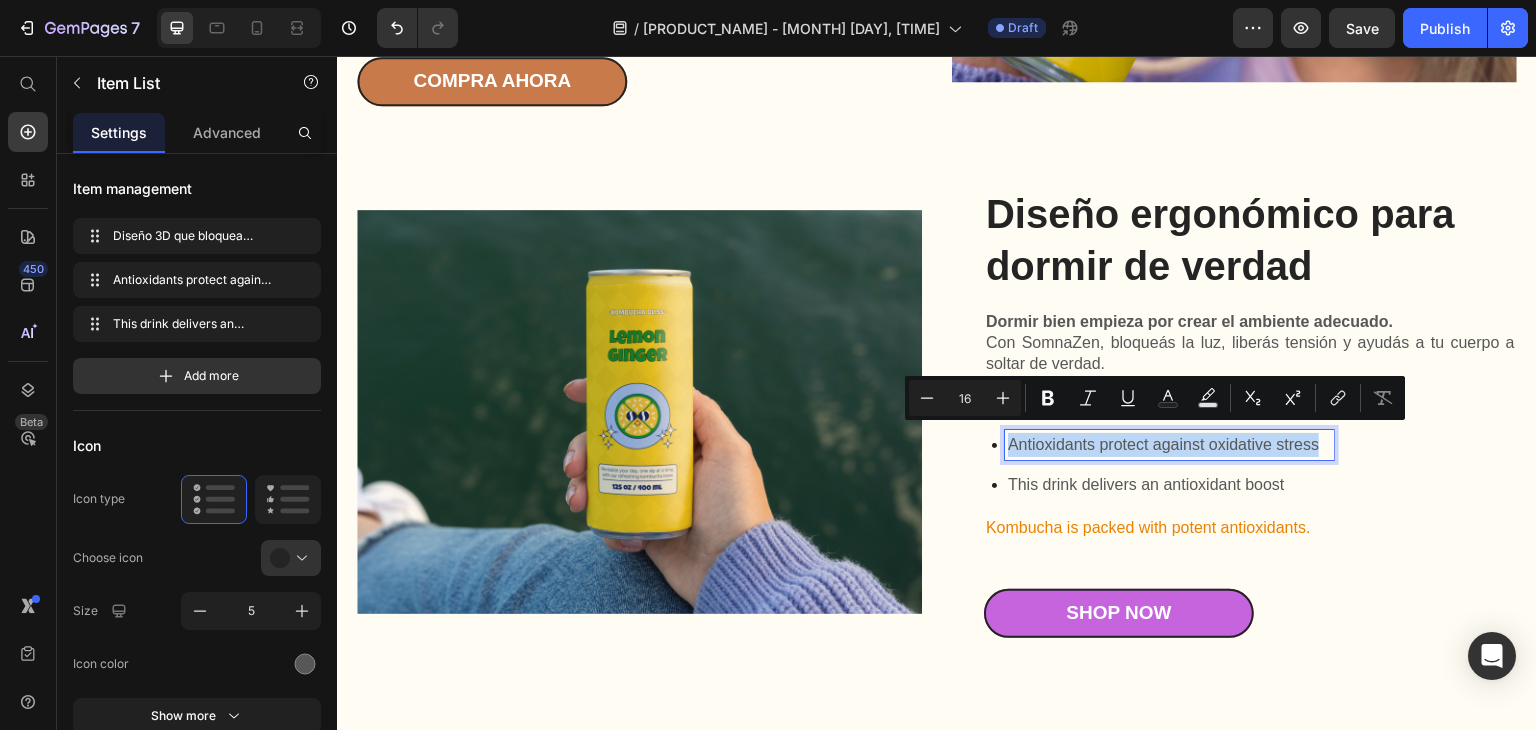 drag, startPoint x: 1315, startPoint y: 440, endPoint x: 979, endPoint y: 446, distance: 336.05356 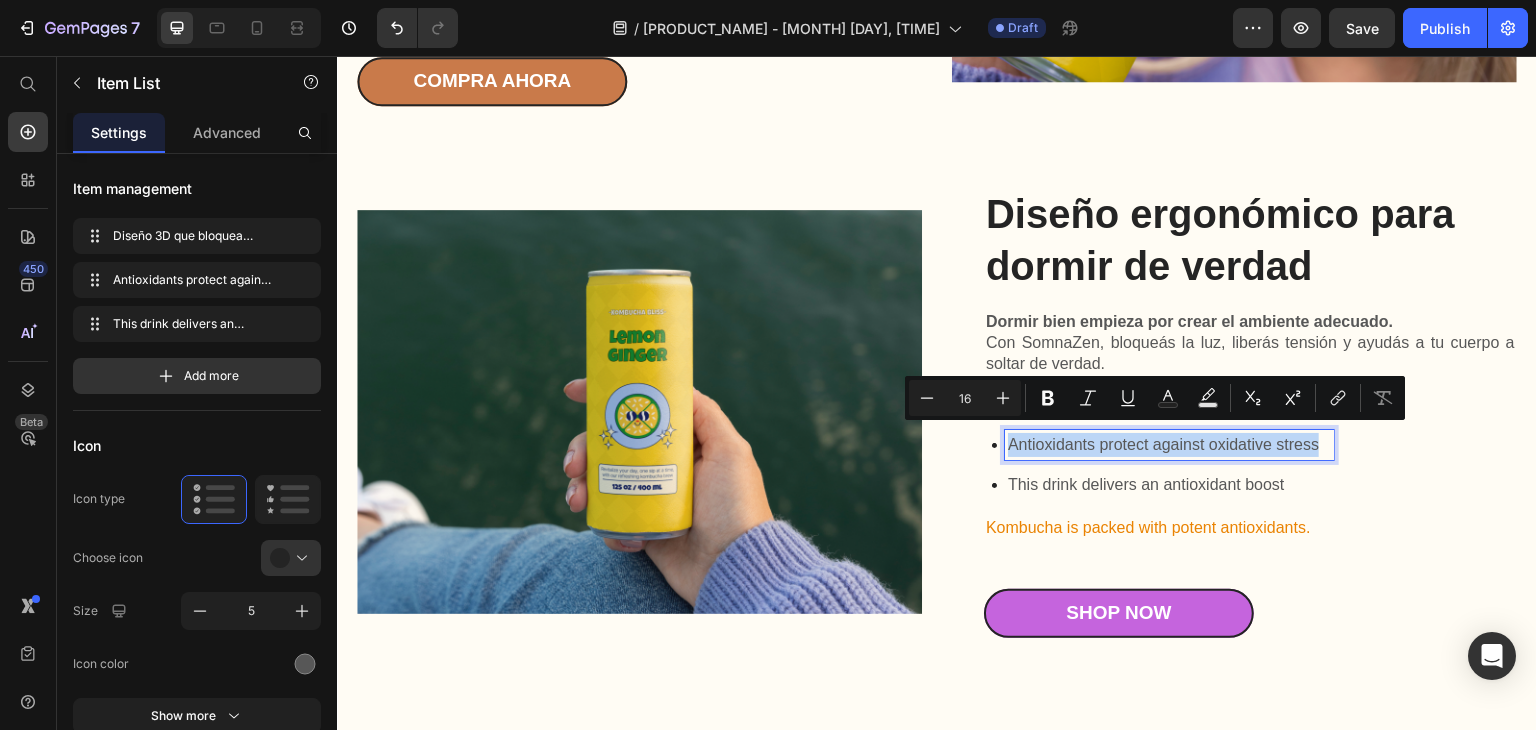 click on "Diseño 3D que bloquea completamente la luz
Antioxidants protect against oxidative stress
This drink delivers an antioxidant boost" at bounding box center [1250, 445] 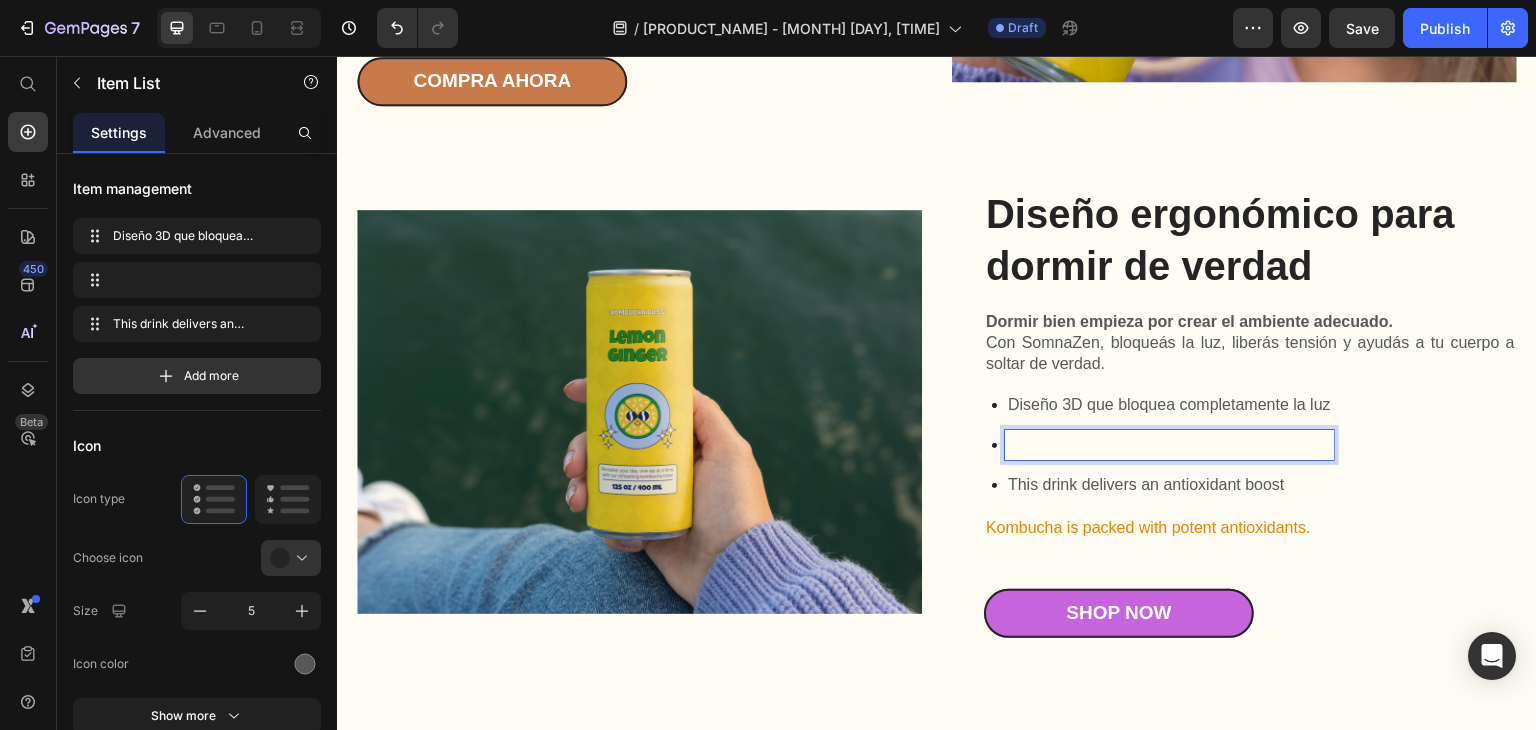 click at bounding box center [1169, 445] 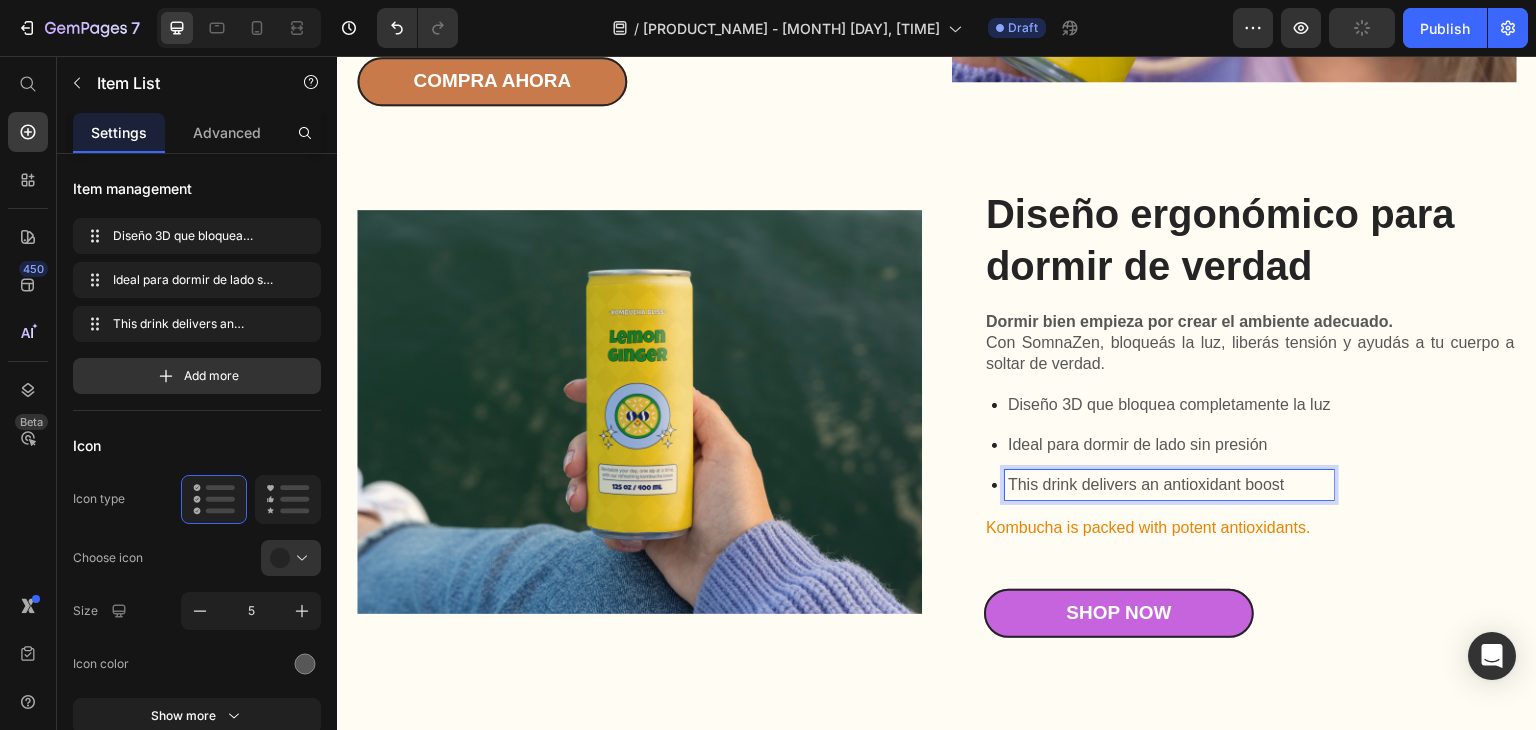 click on "This drink delivers an antioxidant boost" at bounding box center (1169, 485) 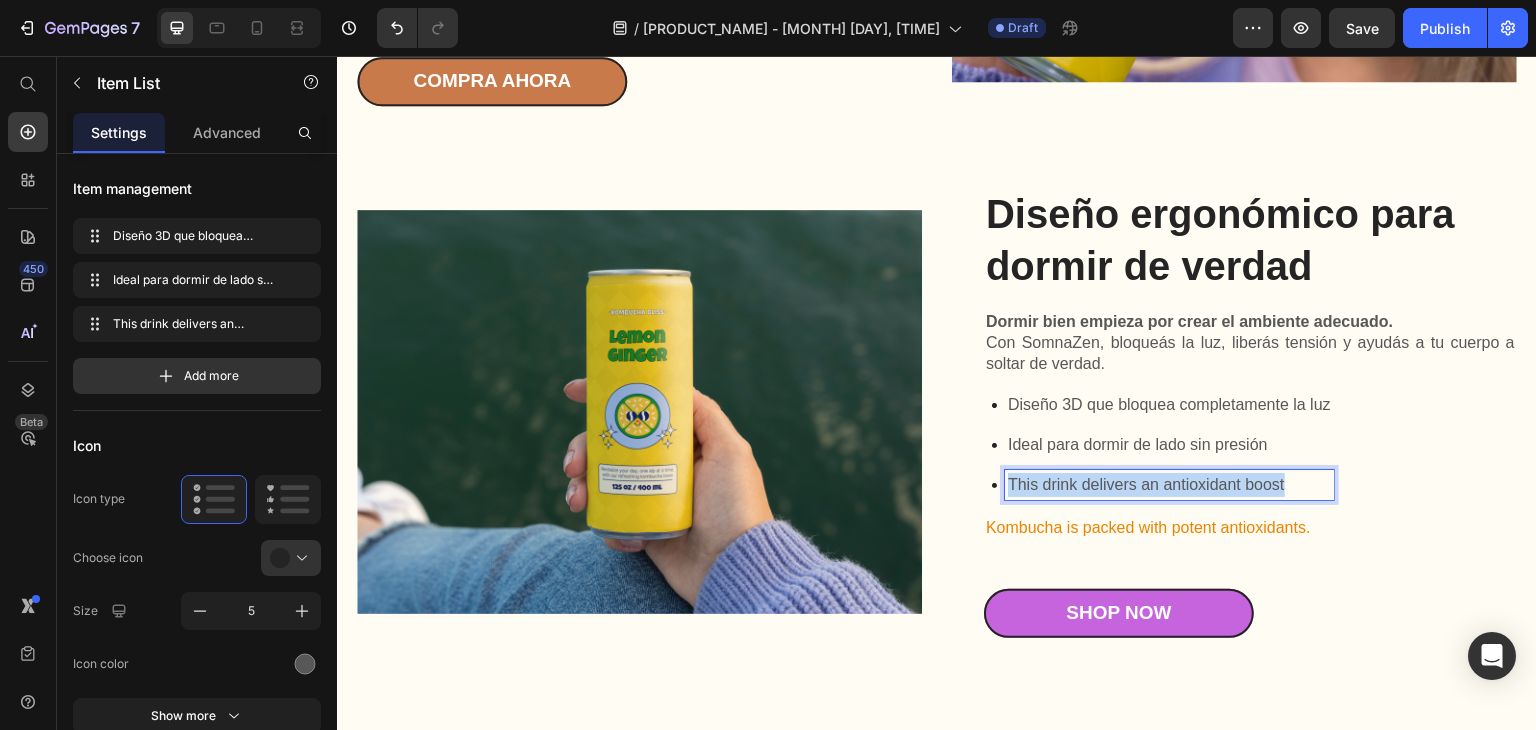 drag, startPoint x: 1304, startPoint y: 476, endPoint x: 1001, endPoint y: 477, distance: 303.00165 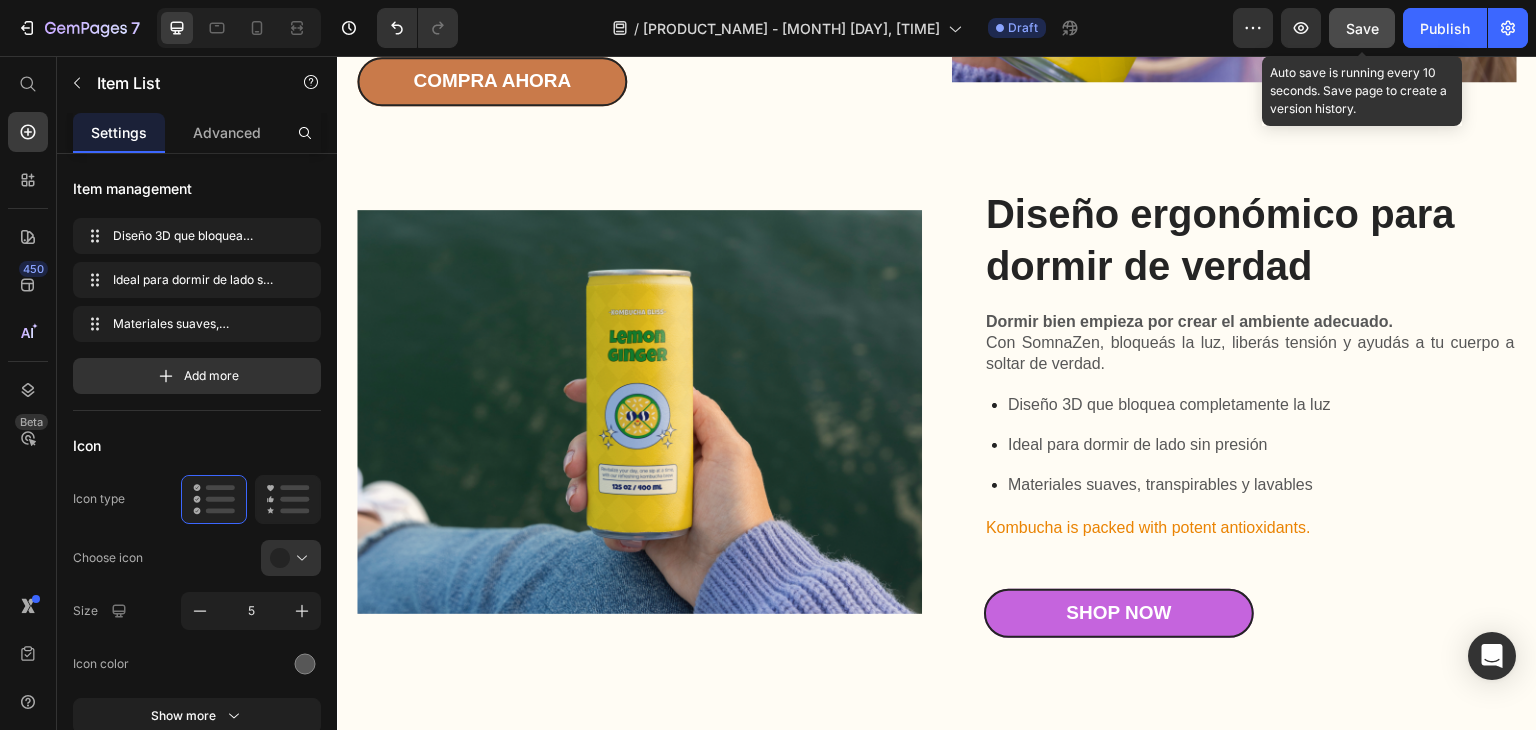 click on "Save" at bounding box center [1362, 28] 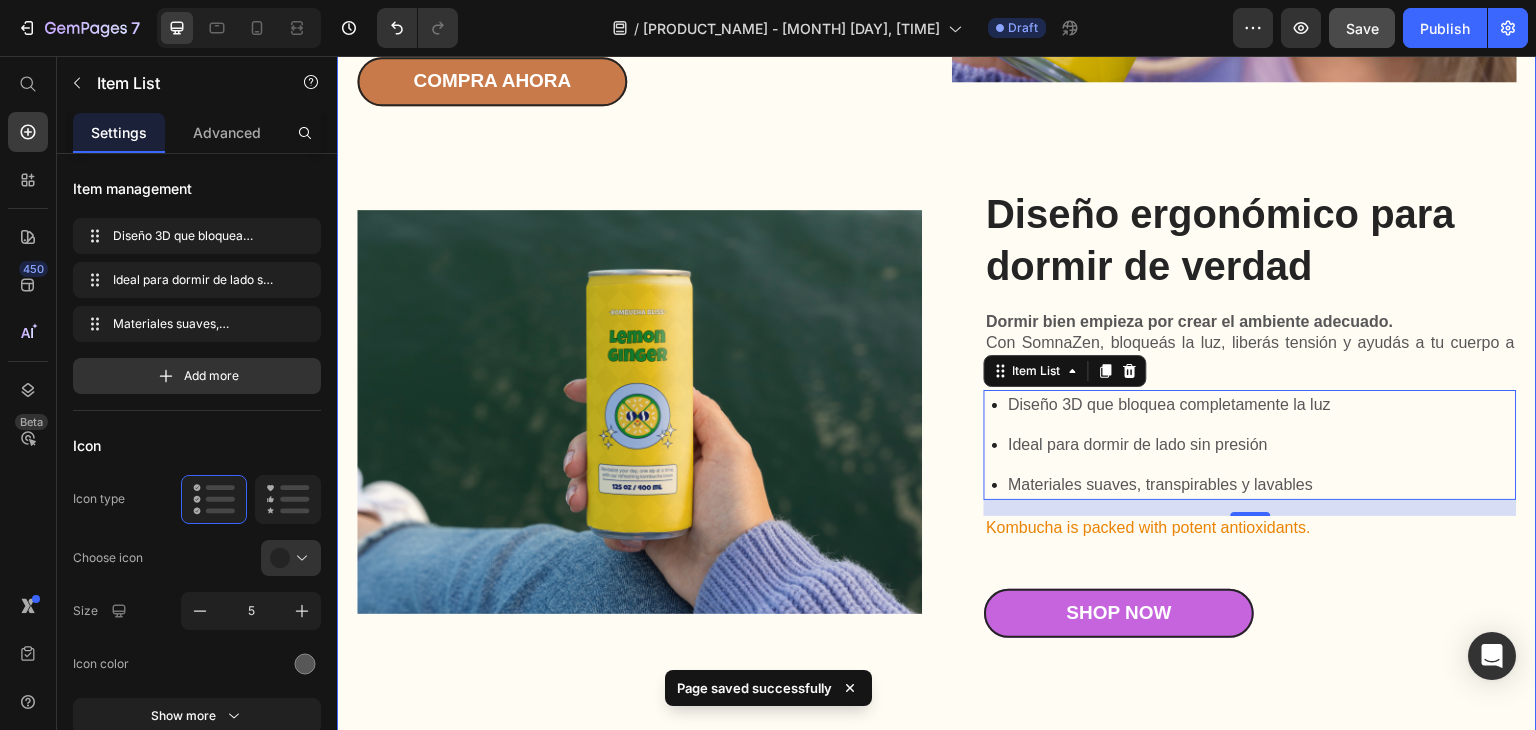 click on "Tecnologia diseñada para calmar tu mente Heading Tu mente no se apaga sola… necesita una señal de calma. SomnaZen convierte tus noches en un espacio de silencio interior y transformación emocional. Text Block
Bluetooth 5.2 de bajo consumo
Altavoces ultra delgados estéreo (30 mm)
Reproduce afirmaciones, meditaciones y sonidos 432Hz Item List Kombucha brims with gut-friendly probiotics Text Block COMPRA AHORA Button Row Image Row Diseño ergonómico para dormir de verdad Heading Dormir bien empieza por crear el ambiente adecuado. Con SomnaZen, bloqueás la luz, liberás tensión y ayudás a tu cuerpo a soltar de verdad. Text Block
Diseño 3D que bloquea completamente la luz
Ideal para dormir de lado sin presión
Materiales suaves, transpirables y lavables Item List   16 Kombucha is packed with potent antioxidants. Text Block Shop Now Button Row Image Row Natural Energy and Detox Support Heading Text Block
Its probiotics and acids may aid natural detoxification
Item List" at bounding box center [937, 459] 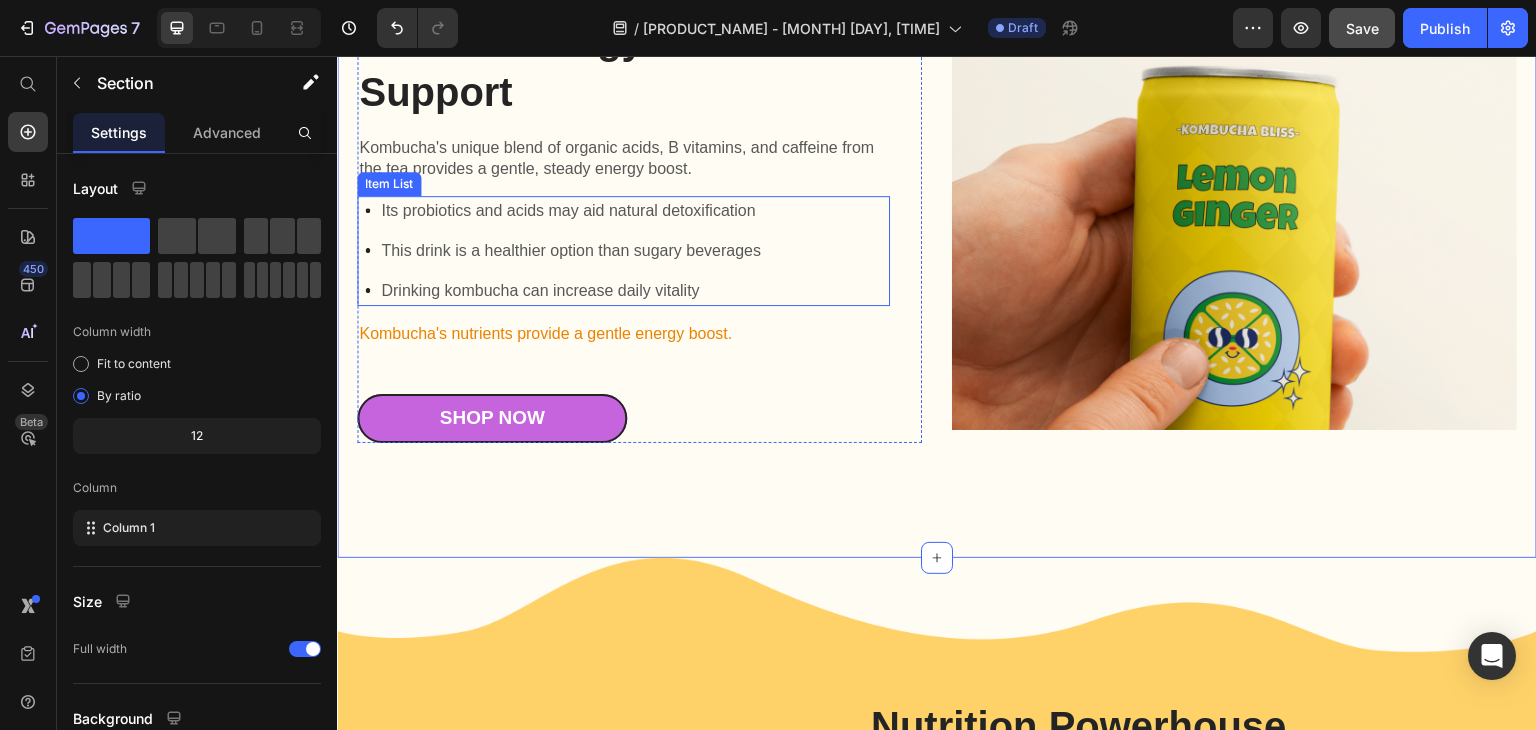 scroll, scrollTop: 2564, scrollLeft: 0, axis: vertical 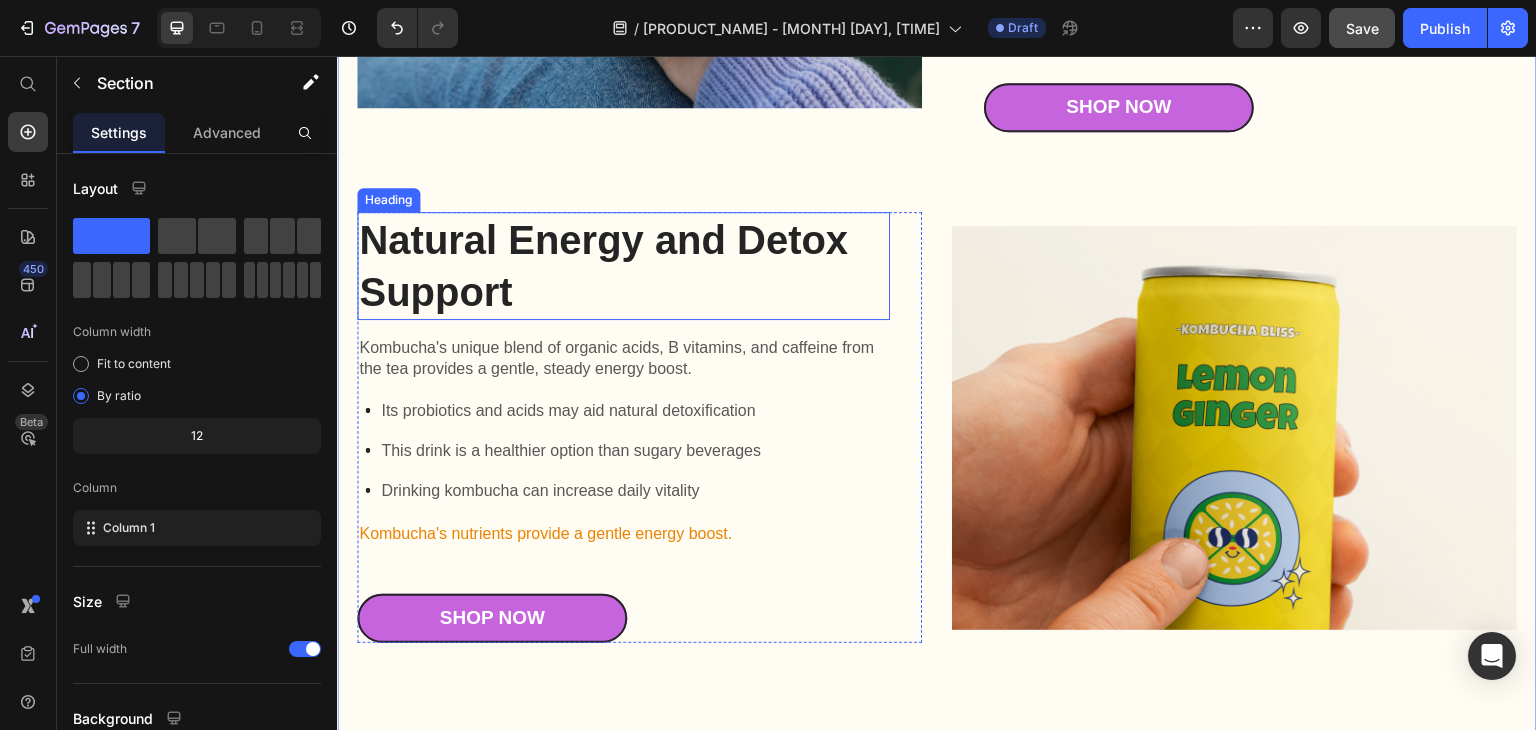 click on "Natural Energy and Detox Support" at bounding box center [623, 266] 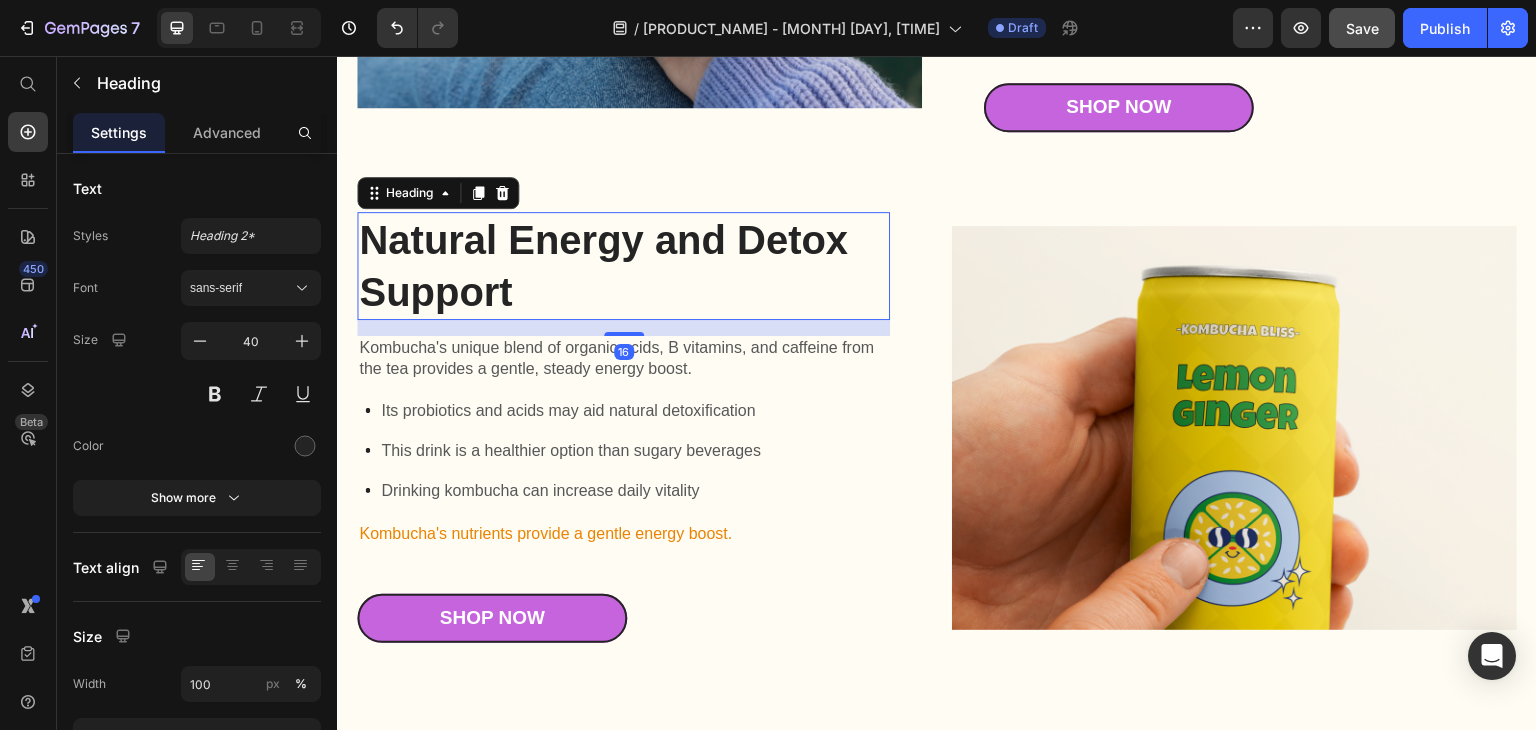 click on "Natural Energy and Detox Support" at bounding box center (623, 266) 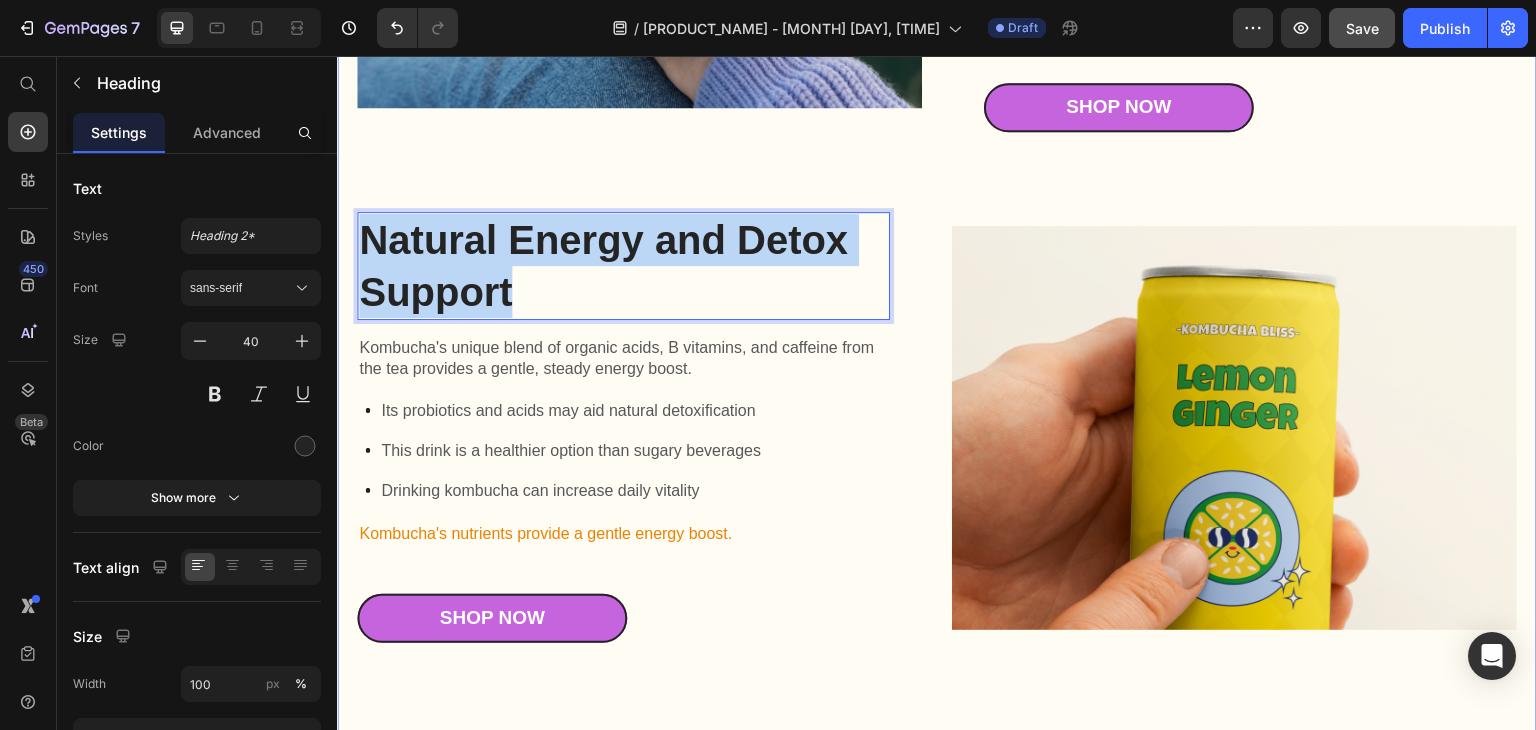 drag, startPoint x: 610, startPoint y: 287, endPoint x: 340, endPoint y: 229, distance: 276.15936 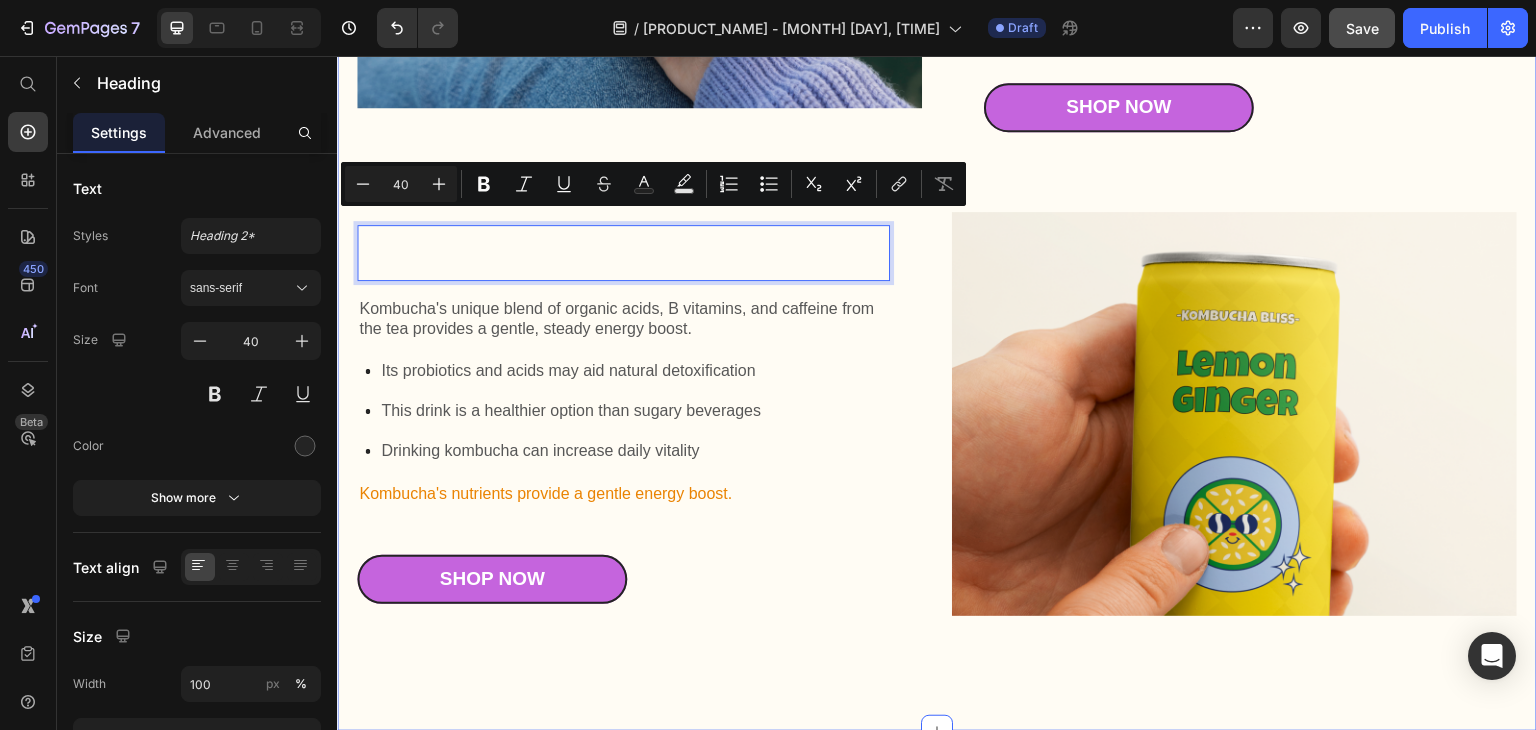 scroll, scrollTop: 2548, scrollLeft: 0, axis: vertical 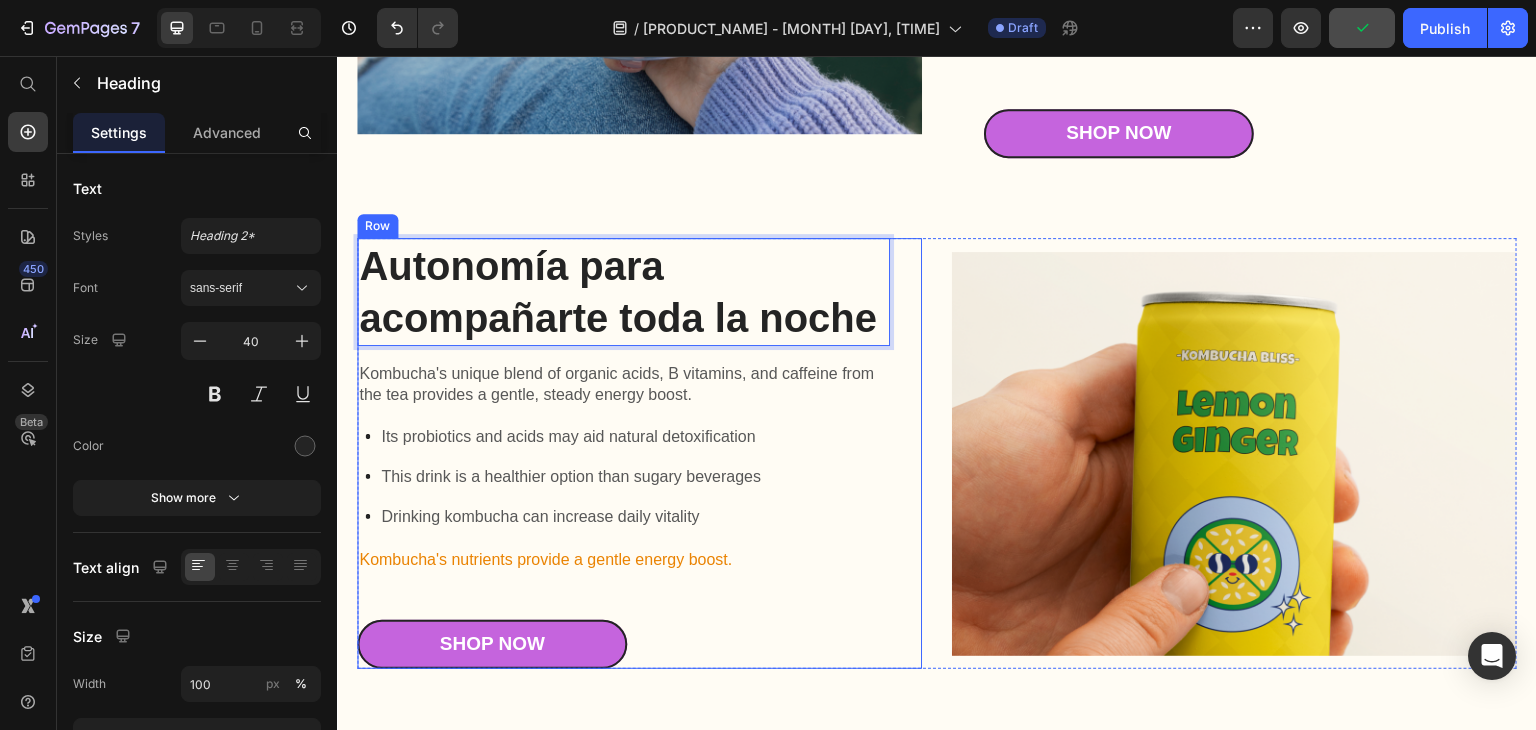 click on "Kombucha's unique blend of organic acids, B vitamins, and caffeine from the tea provides a gentle, steady energy boost." at bounding box center (623, 385) 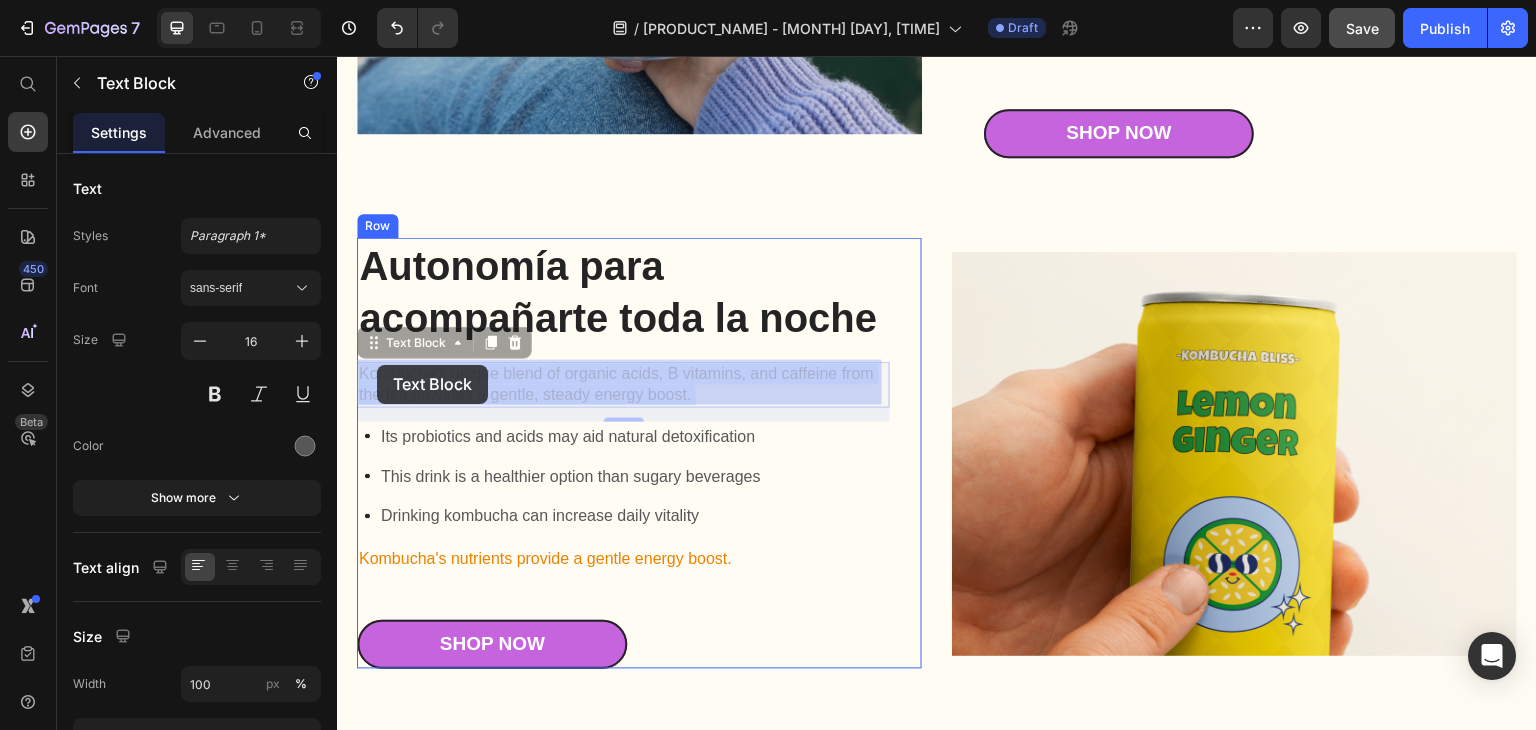 drag, startPoint x: 727, startPoint y: 389, endPoint x: 541, endPoint y: 375, distance: 186.52614 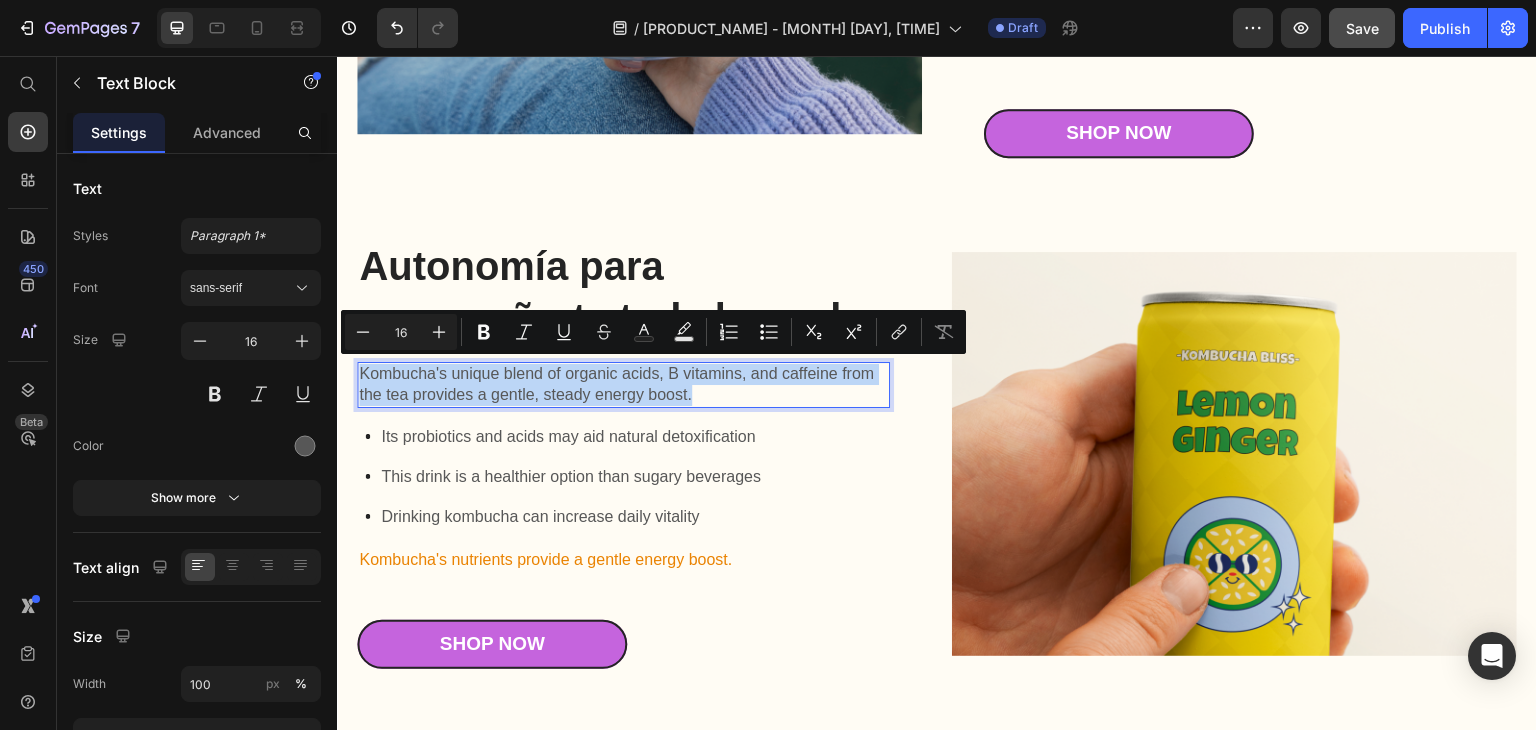 drag, startPoint x: 749, startPoint y: 395, endPoint x: 356, endPoint y: 378, distance: 393.36752 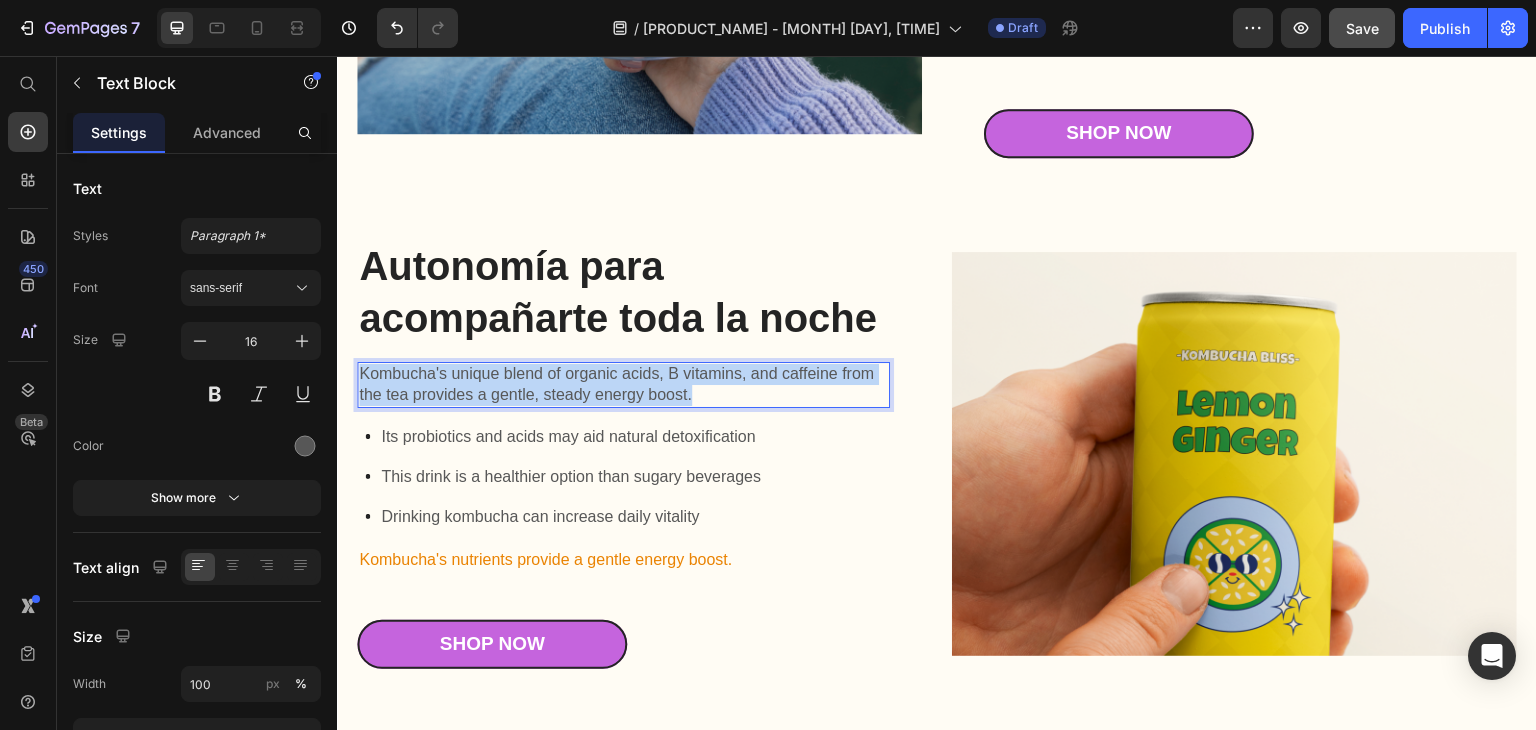scroll, scrollTop: 2533, scrollLeft: 0, axis: vertical 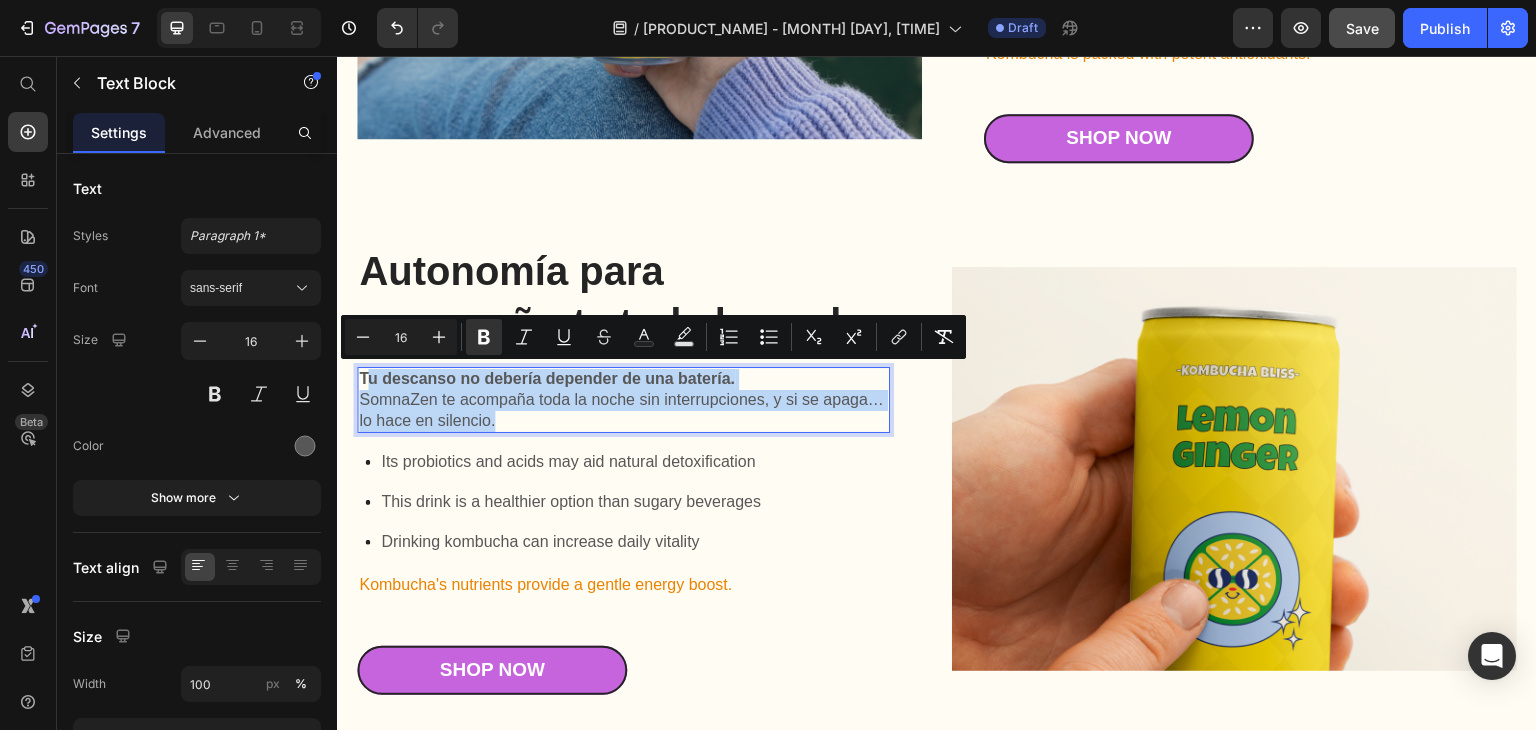 drag, startPoint x: 593, startPoint y: 414, endPoint x: 364, endPoint y: 372, distance: 232.81967 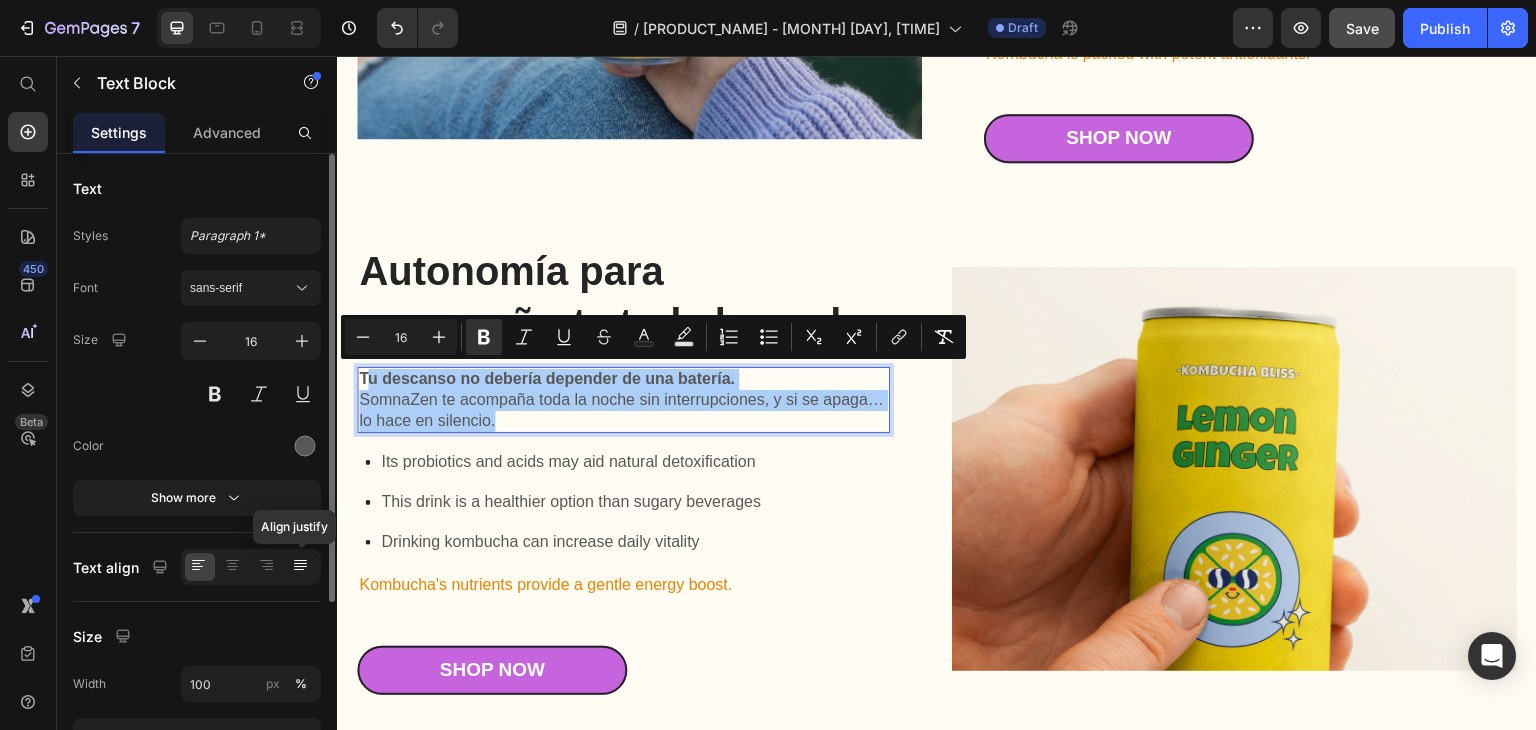 click 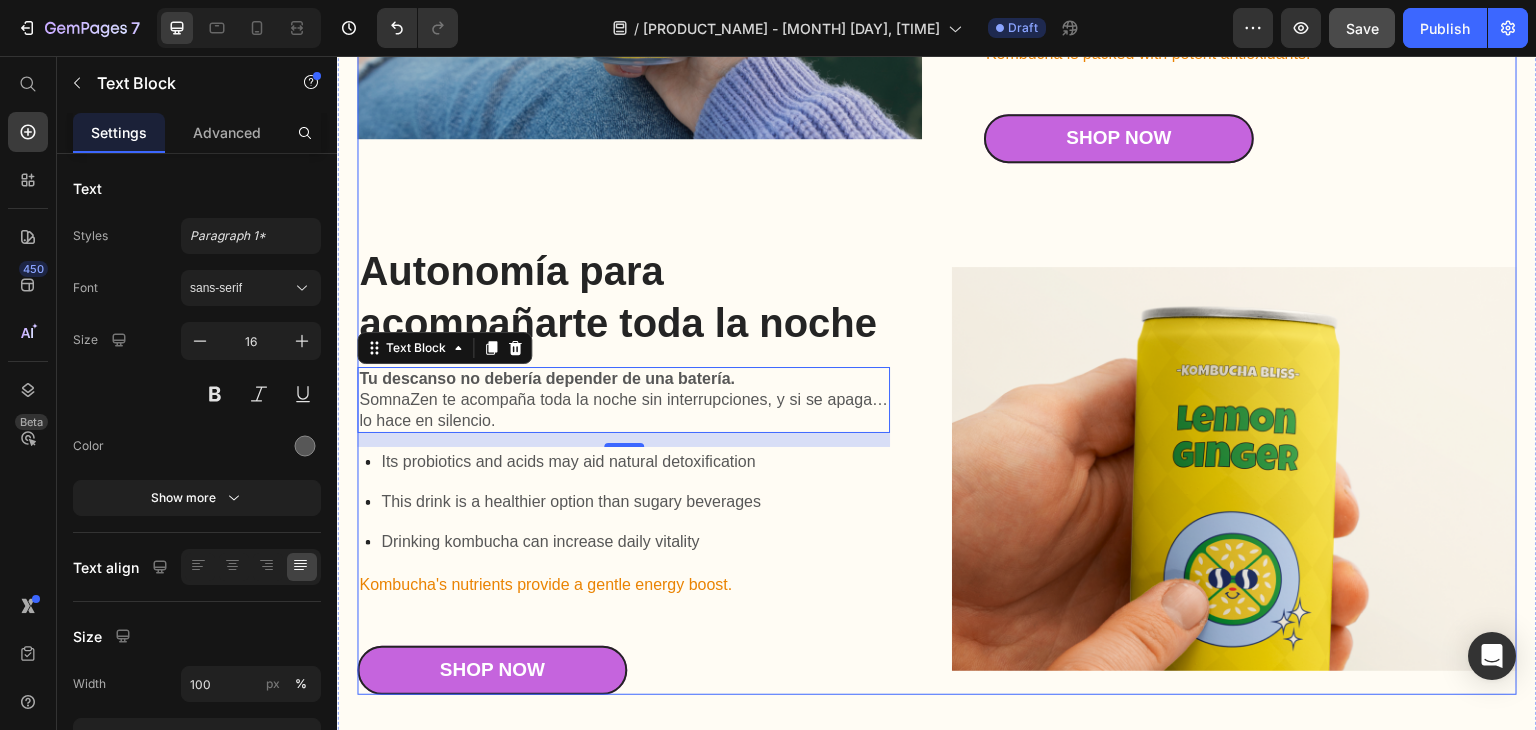 click on "Tecnologia diseñada para calmar tu mente Heading Tu mente no se apaga sola… necesita una señal de calma. SomnaZen convierte tus noches en un espacio de silencio interior y transformación emocional. Text Block
Bluetooth 5.2 de bajo consumo
Altavoces ultra delgados estéreo (30 mm)
Reproduce afirmaciones, meditaciones y sonidos 432Hz Item List Kombucha brims with gut-friendly probiotics Text Block COMPRA AHORA Button Row Image Row Diseño ergonómico para dormir de verdad Heading Dormir bien empieza por crear el ambiente adecuado. Con SomnaZen, bloqueás la luz, liberás tensión y ayudás a tu cuerpo a soltar de verdad. Text Block
Diseño 3D que bloquea completamente la luz
Ideal para dormir de lado sin presión
Materiales suaves, transpirables y lavables Item List Kombucha is packed with potent antioxidants. Text Block Shop Now Button Row Image Row Autonomía para acompañarte toda la noche Heading Tu descanso no debería depender de una batería. Text Block   14
Row" at bounding box center [937, -63] 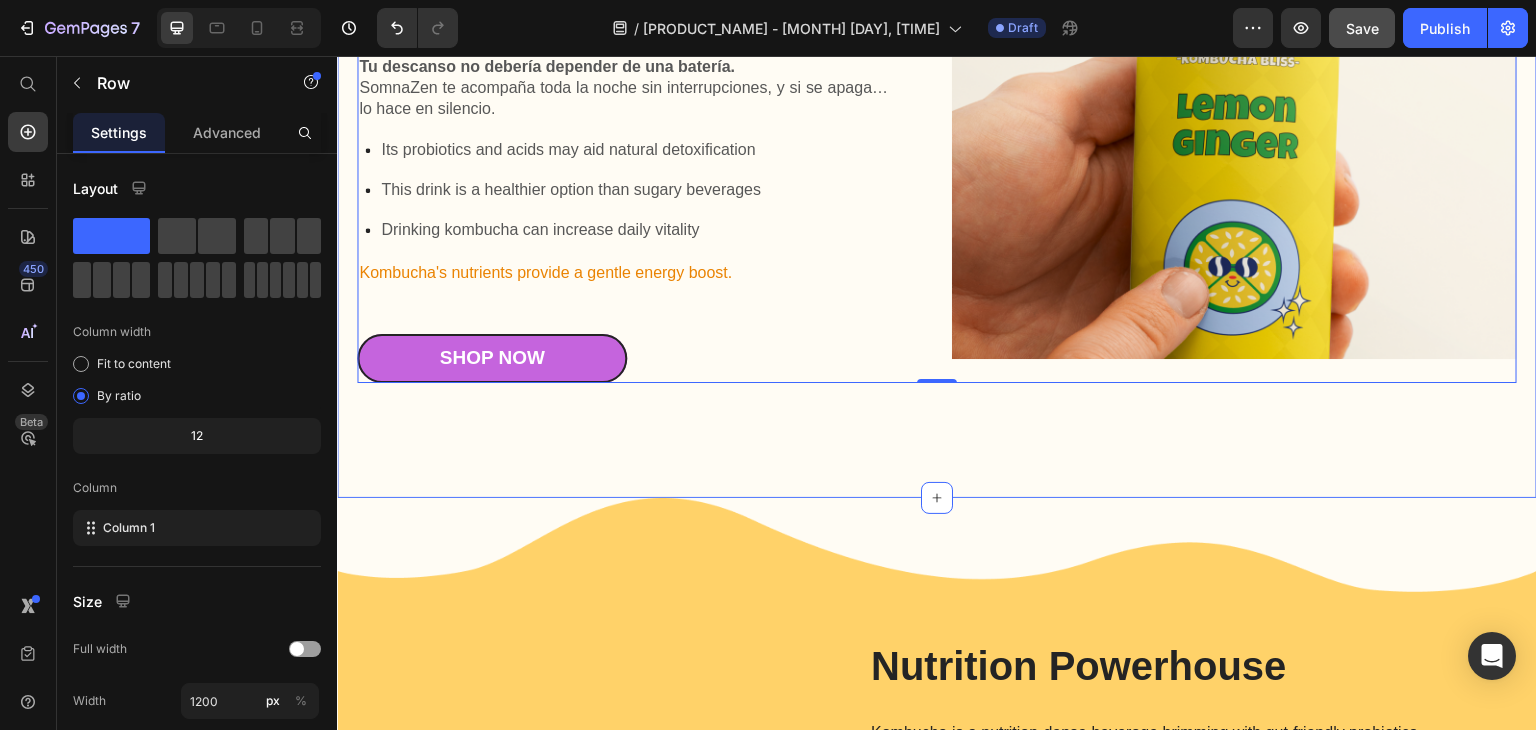 scroll, scrollTop: 2933, scrollLeft: 0, axis: vertical 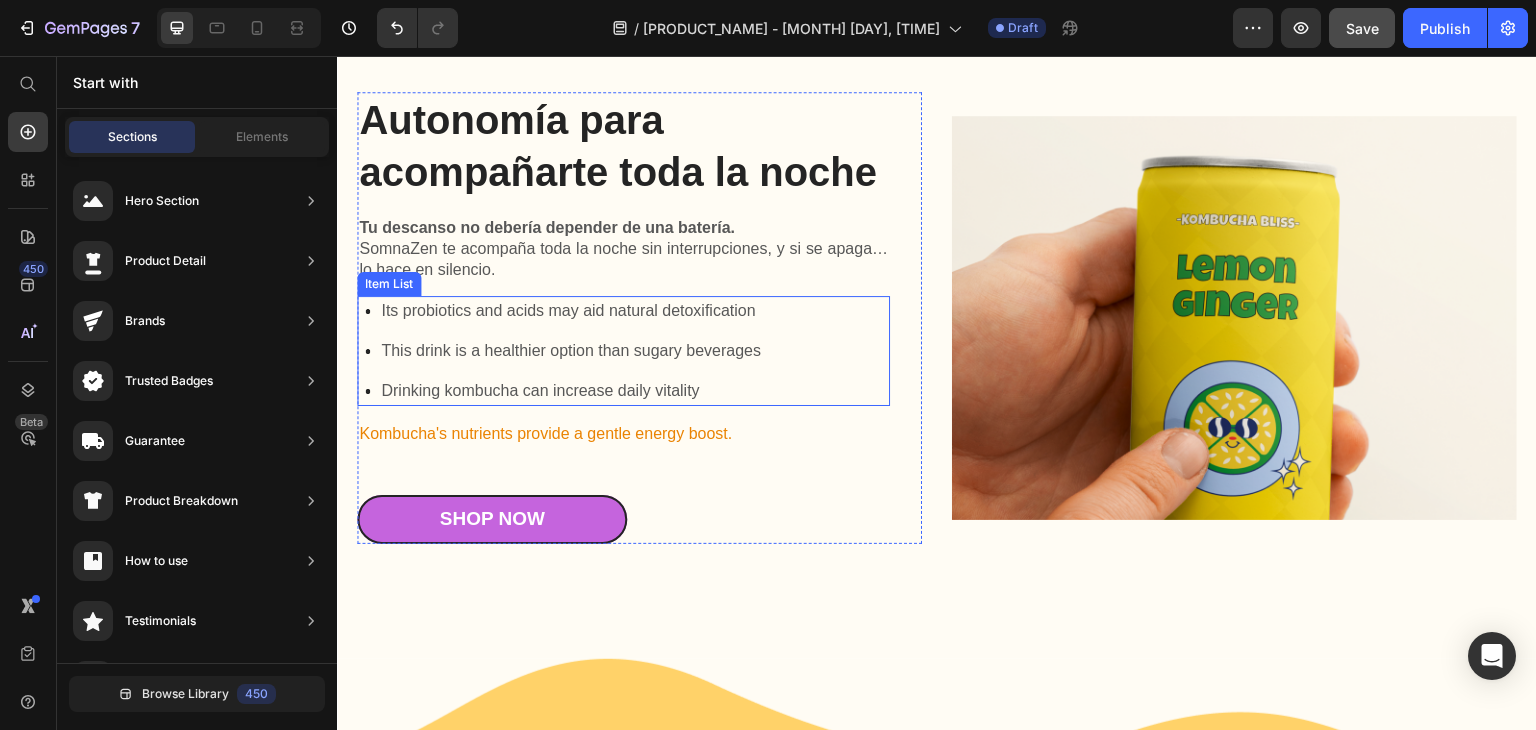 click on "Its probiotics and acids may aid natural detoxification" at bounding box center [571, 311] 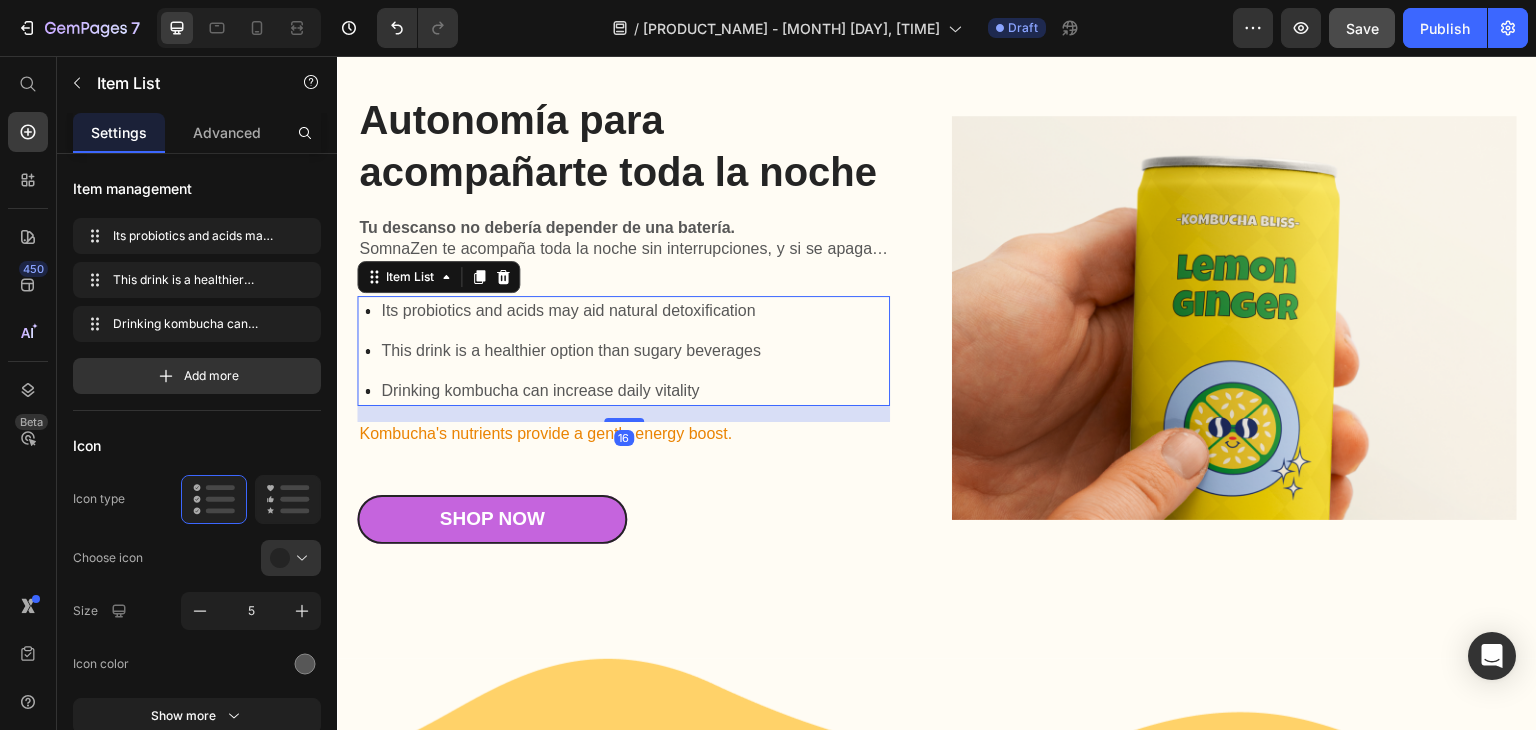 click on "Its probiotics and acids may aid natural detoxification
This drink is a healthier option than sugary beverages
Drinking kombucha can increase daily vitality" at bounding box center [627, 351] 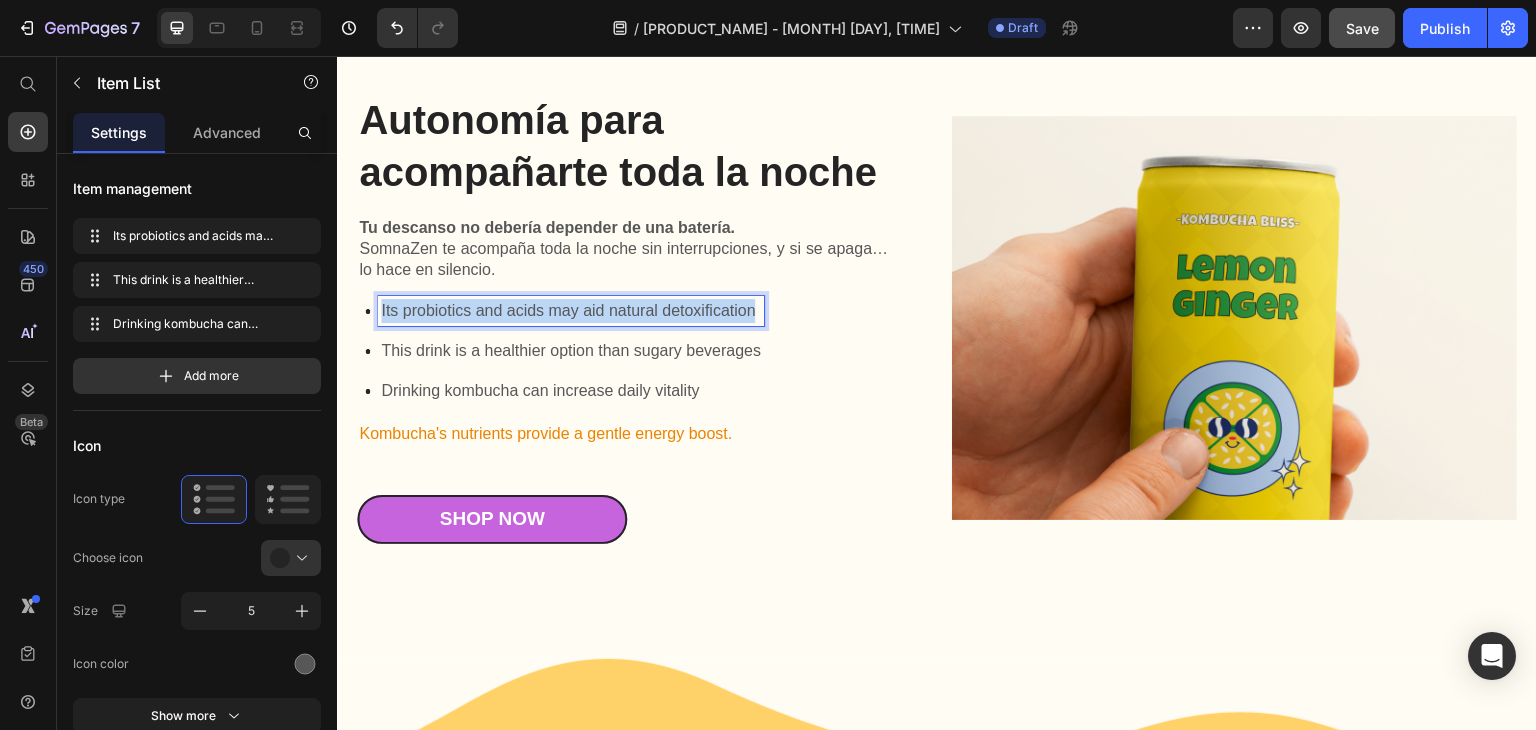 drag, startPoint x: 759, startPoint y: 308, endPoint x: 399, endPoint y: 300, distance: 360.08887 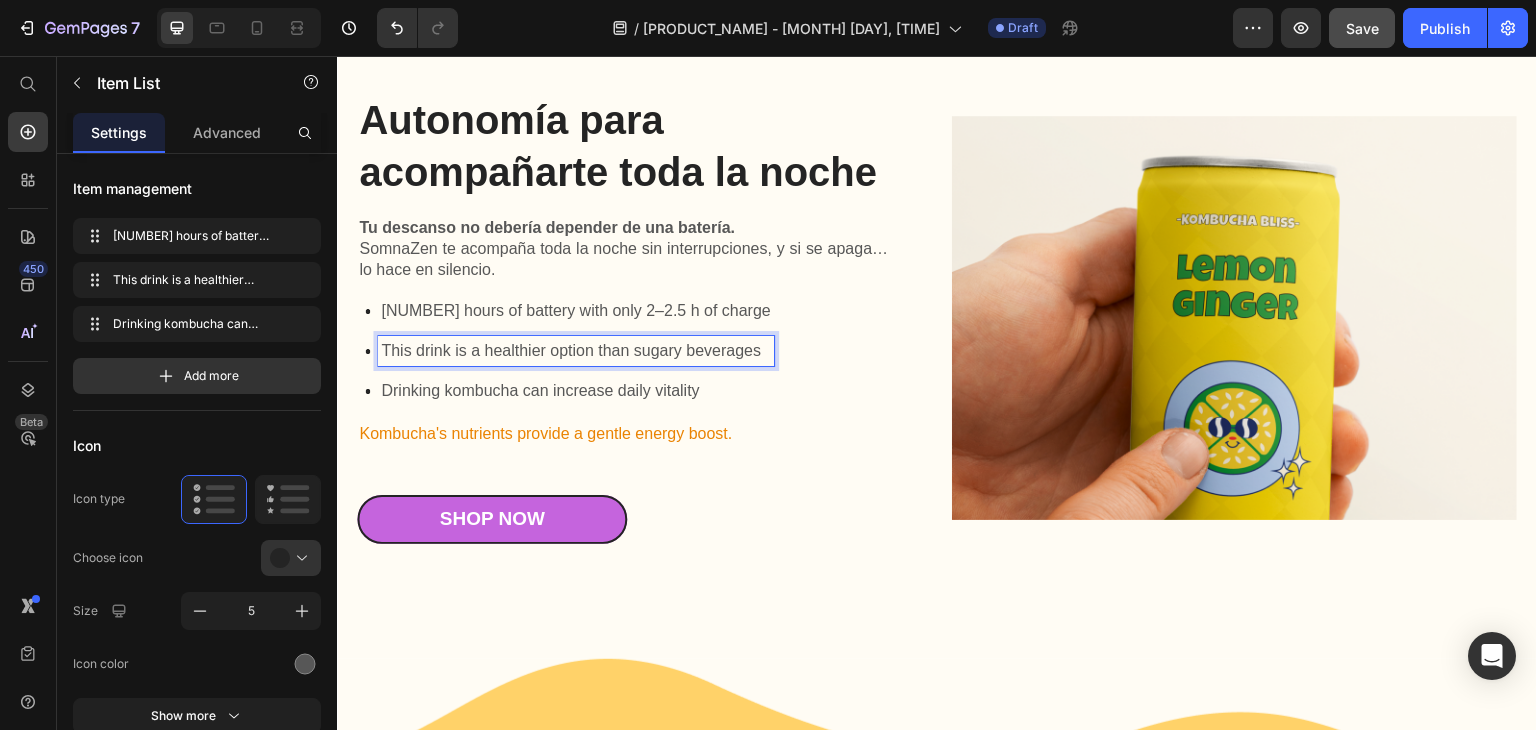 click on "This drink is a healthier option than sugary beverages" at bounding box center (576, 351) 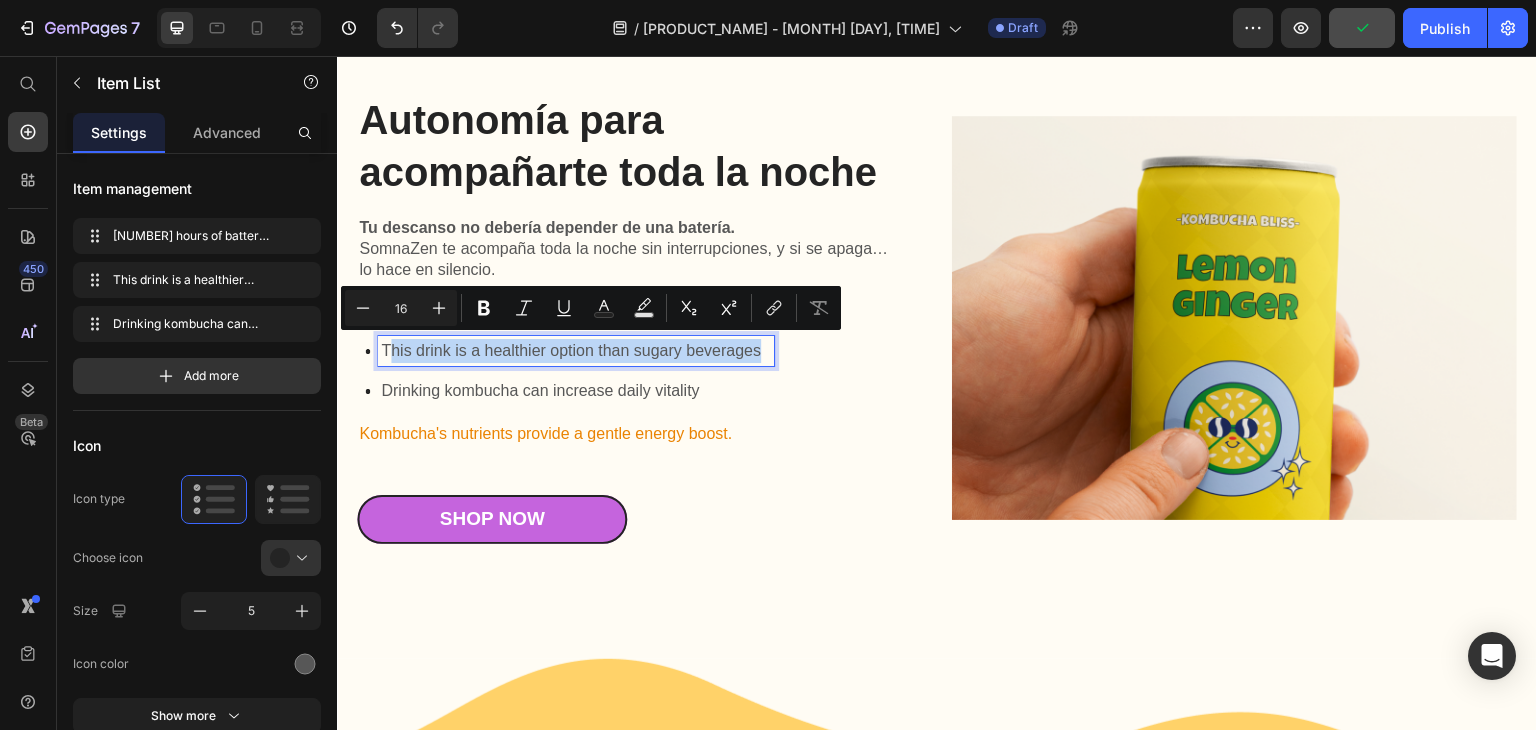 drag, startPoint x: 759, startPoint y: 350, endPoint x: 386, endPoint y: 343, distance: 373.06567 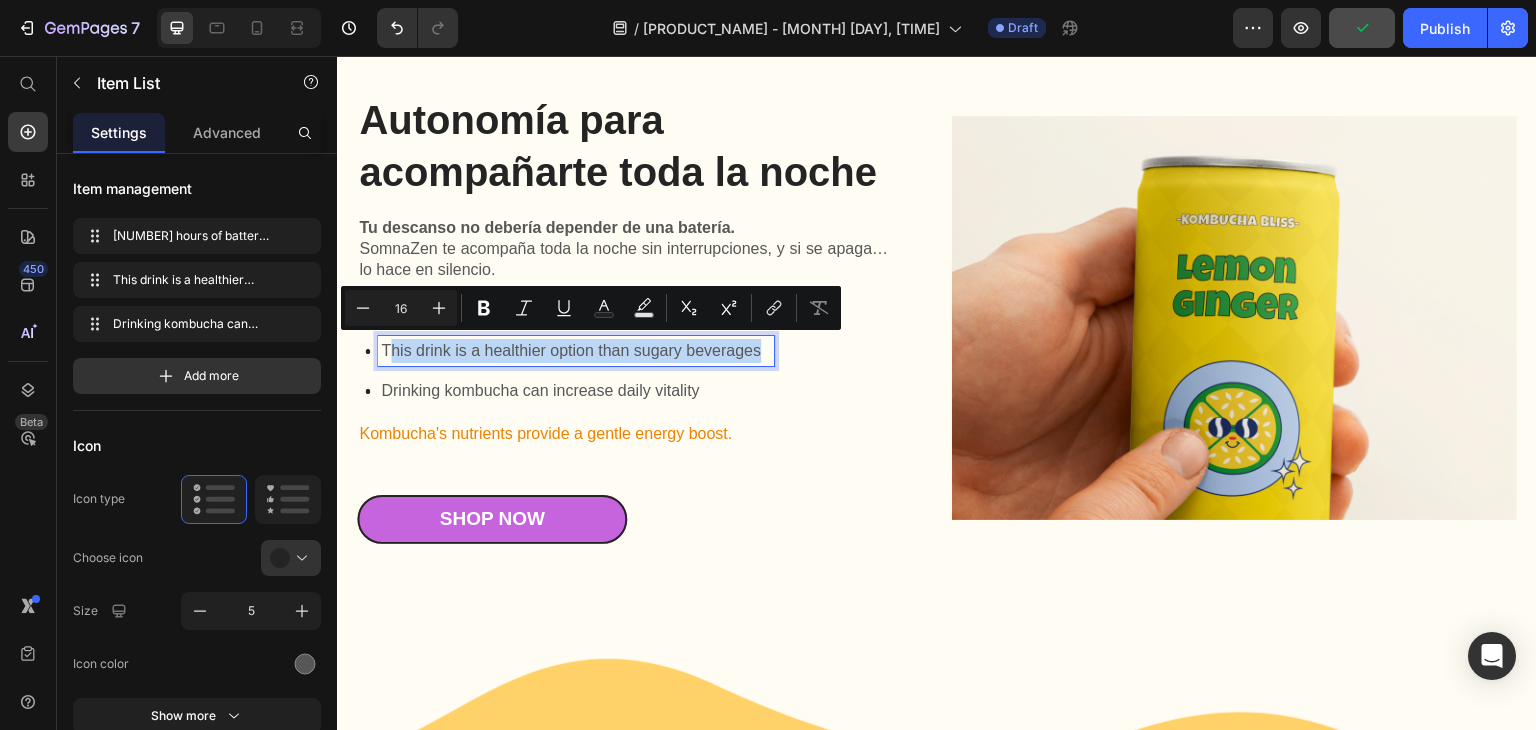 click on "This drink is a healthier option than sugary beverages" at bounding box center [576, 351] 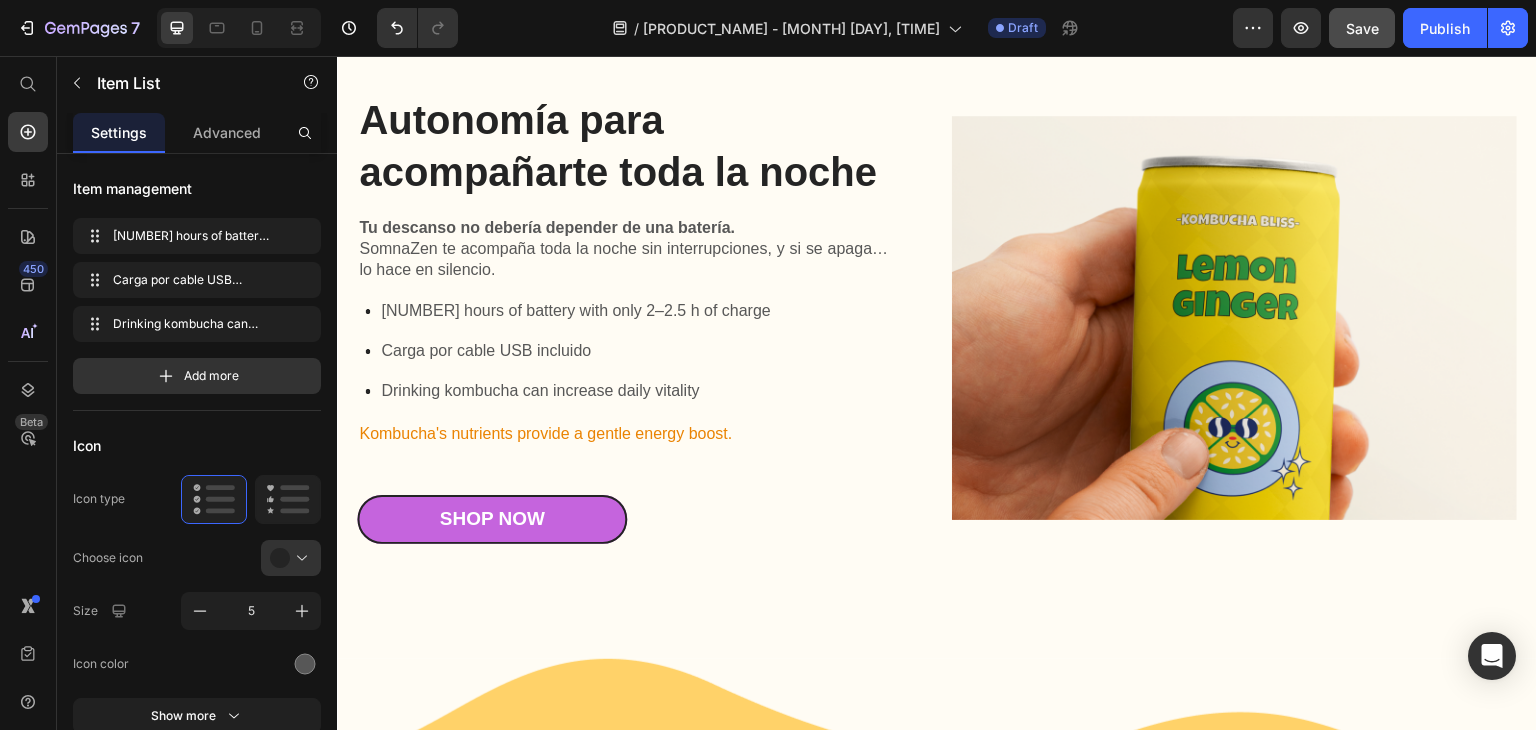 drag, startPoint x: 571, startPoint y: 392, endPoint x: 632, endPoint y: 399, distance: 61.400326 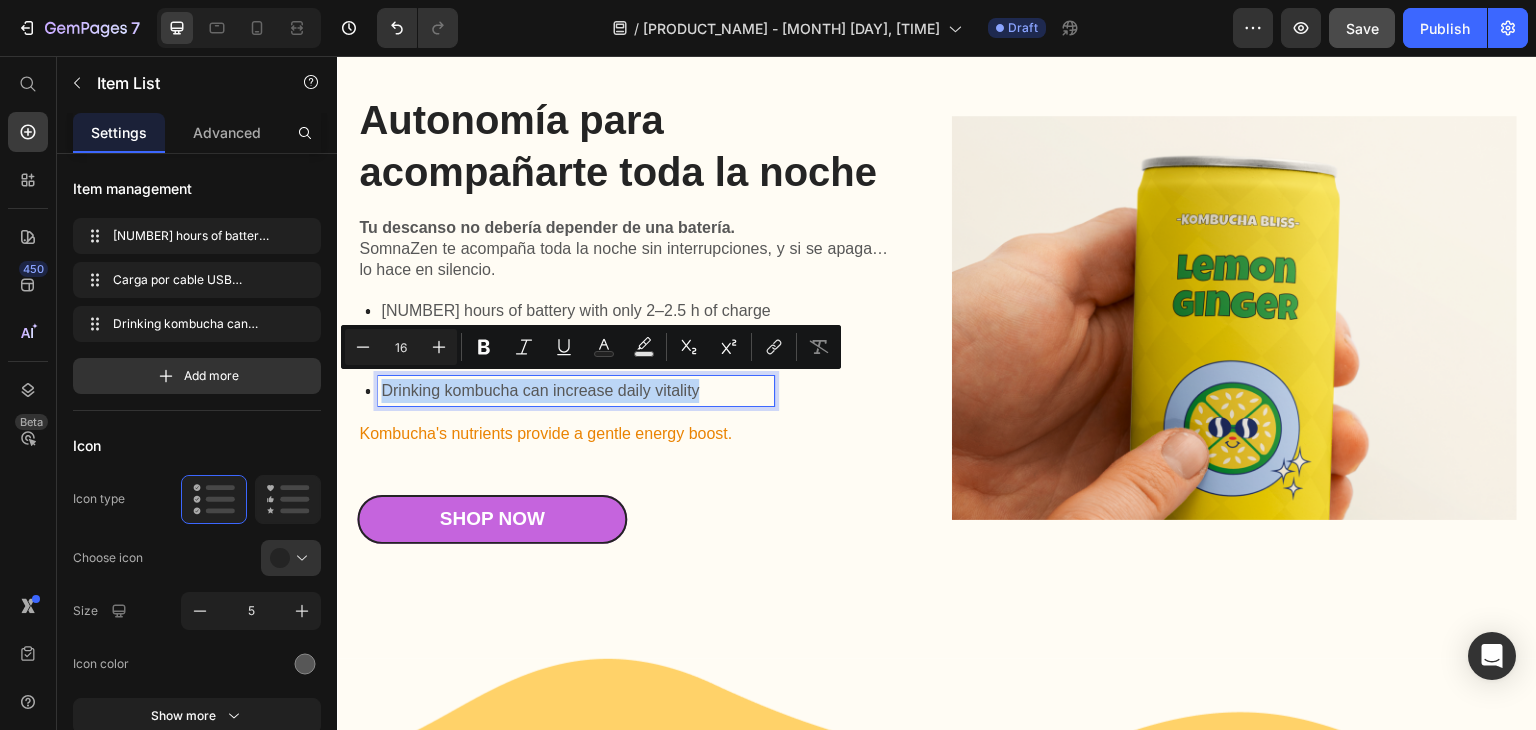 drag, startPoint x: 698, startPoint y: 383, endPoint x: 388, endPoint y: 387, distance: 310.02582 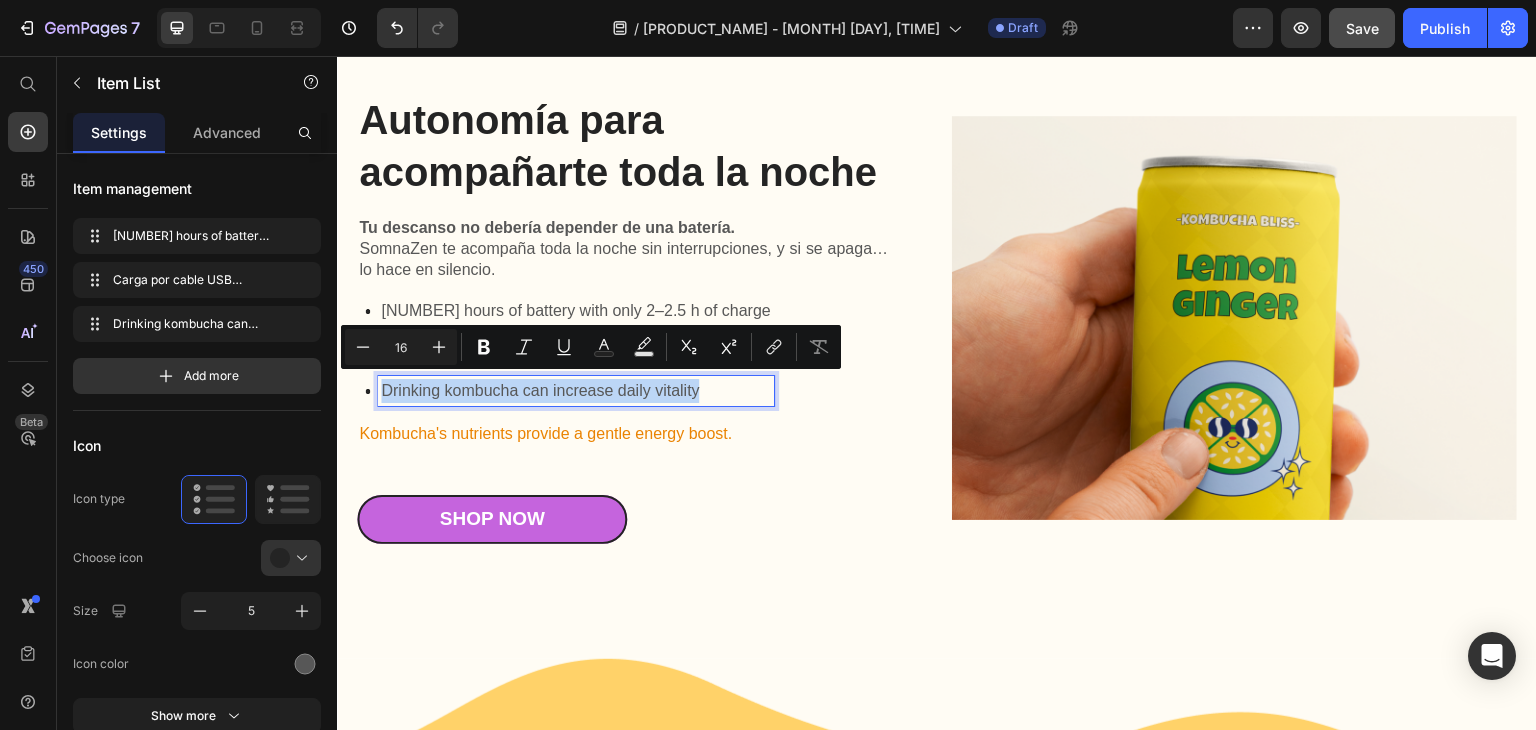 click on "Drinking kombucha can increase daily vitality" at bounding box center [576, 391] 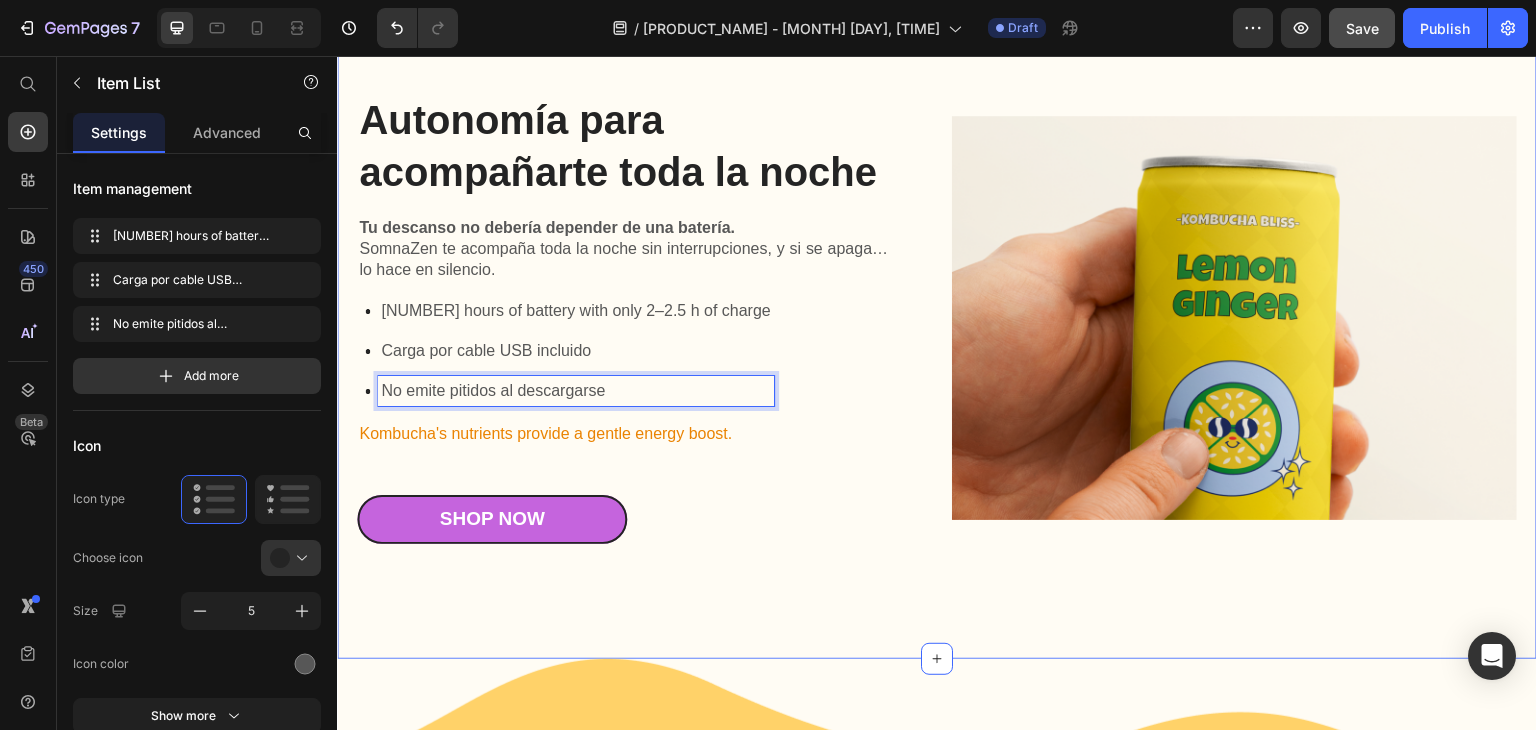click on "Tecnologia diseñada para calmar tu mente Heading Tu mente no se apaga sola… necesita una señal de calma. SomnaZen convierte tus noches en un espacio de silencio interior y transformación emocional. Text Block
Bluetooth 5.2 de bajo consumo
Altavoces ultra delgados estéreo (30 mm)
Reproduce afirmaciones, meditaciones y sonidos 432Hz Item List Kombucha brims with gut-friendly probiotics Text Block COMPRA AHORA Button Row Image Row Diseño ergonómico para dormir de verdad Heading Dormir bien empieza por crear el ambiente adecuado. Con SomnaZen, bloqueás la luz, liberás tensión y ayudás a tu cuerpo a soltar de verdad. Text Block
Diseño 3D que bloquea completamente la luz
Ideal para dormir de lado sin presión
Materiales suaves, transpirables y lavables Item List Kombucha is packed with potent antioxidants. Text Block Shop Now Button Row Image Row Autonomía para acompañarte toda la noche Heading Tu descanso no debería depender de una batería. Text Block
Item List" at bounding box center (937, -157) 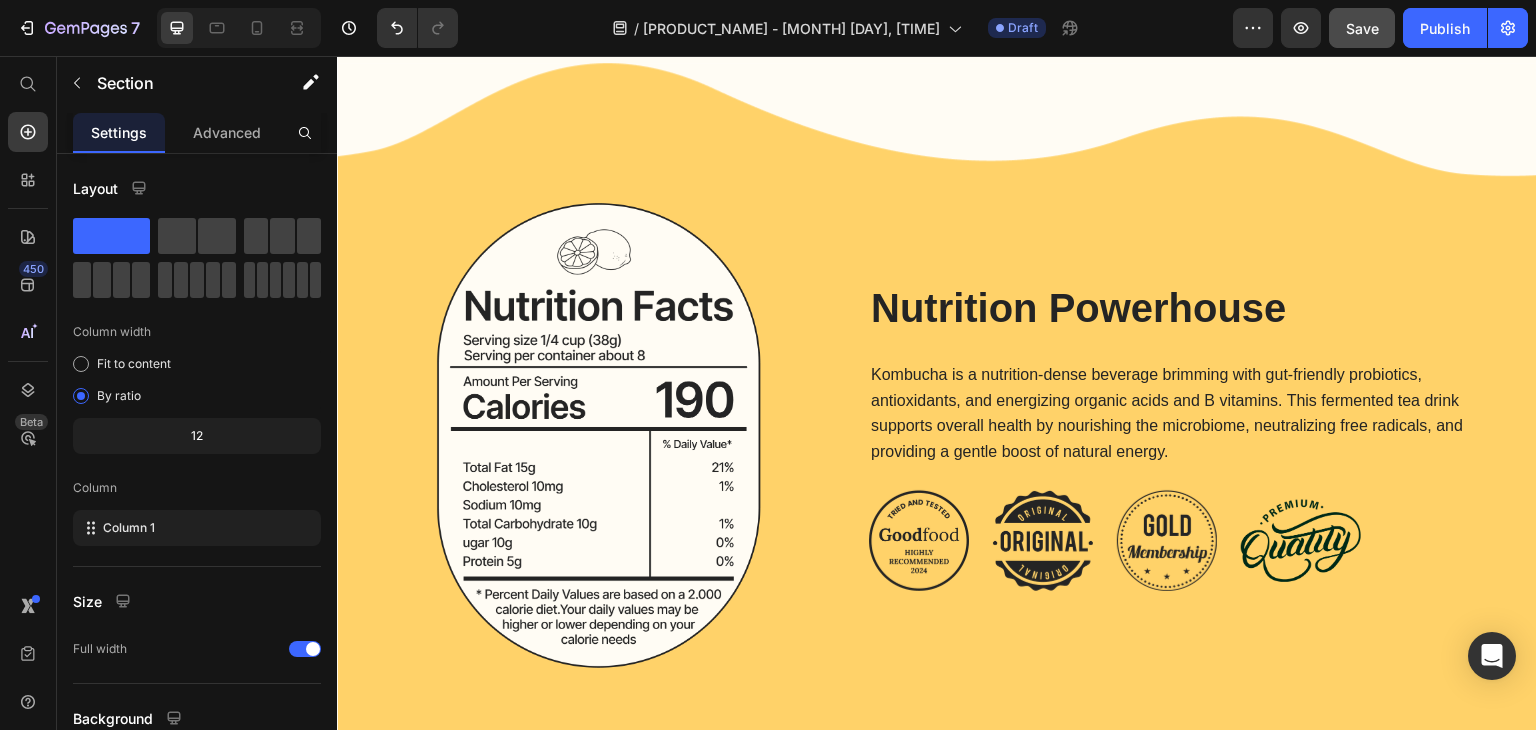scroll, scrollTop: 3300, scrollLeft: 0, axis: vertical 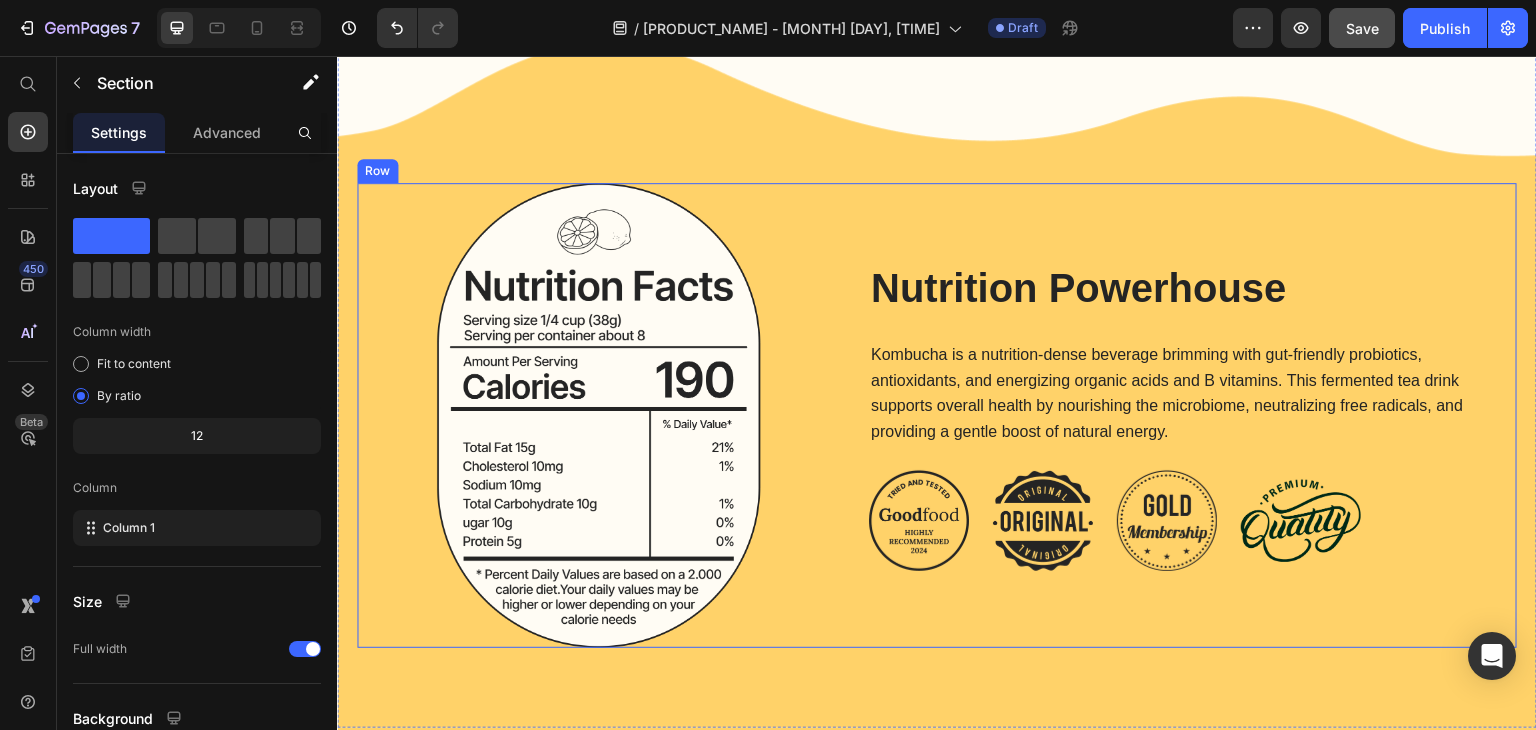 click on "Nutrition Powerhouse" at bounding box center [1193, 288] 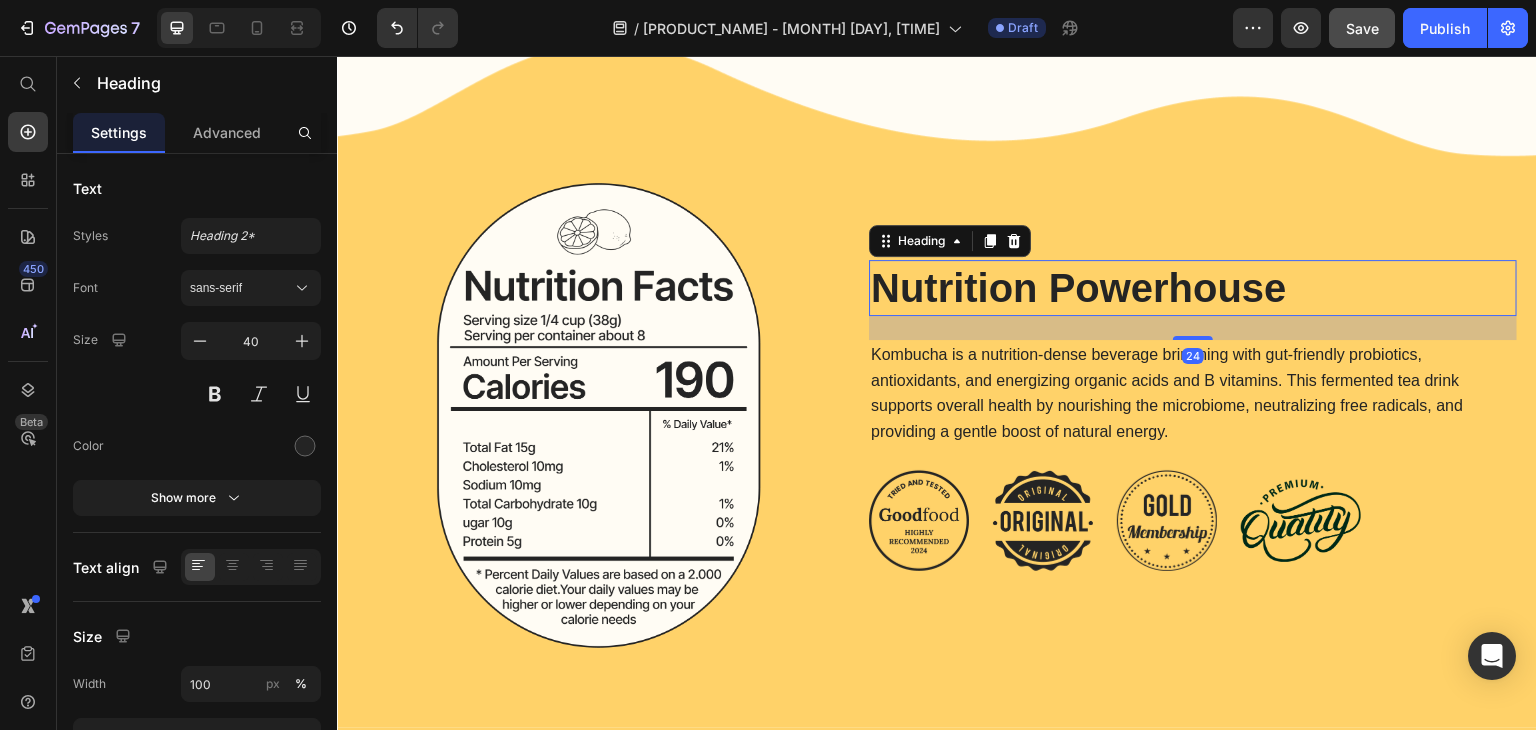 click on "Nutrition Powerhouse" at bounding box center (1193, 288) 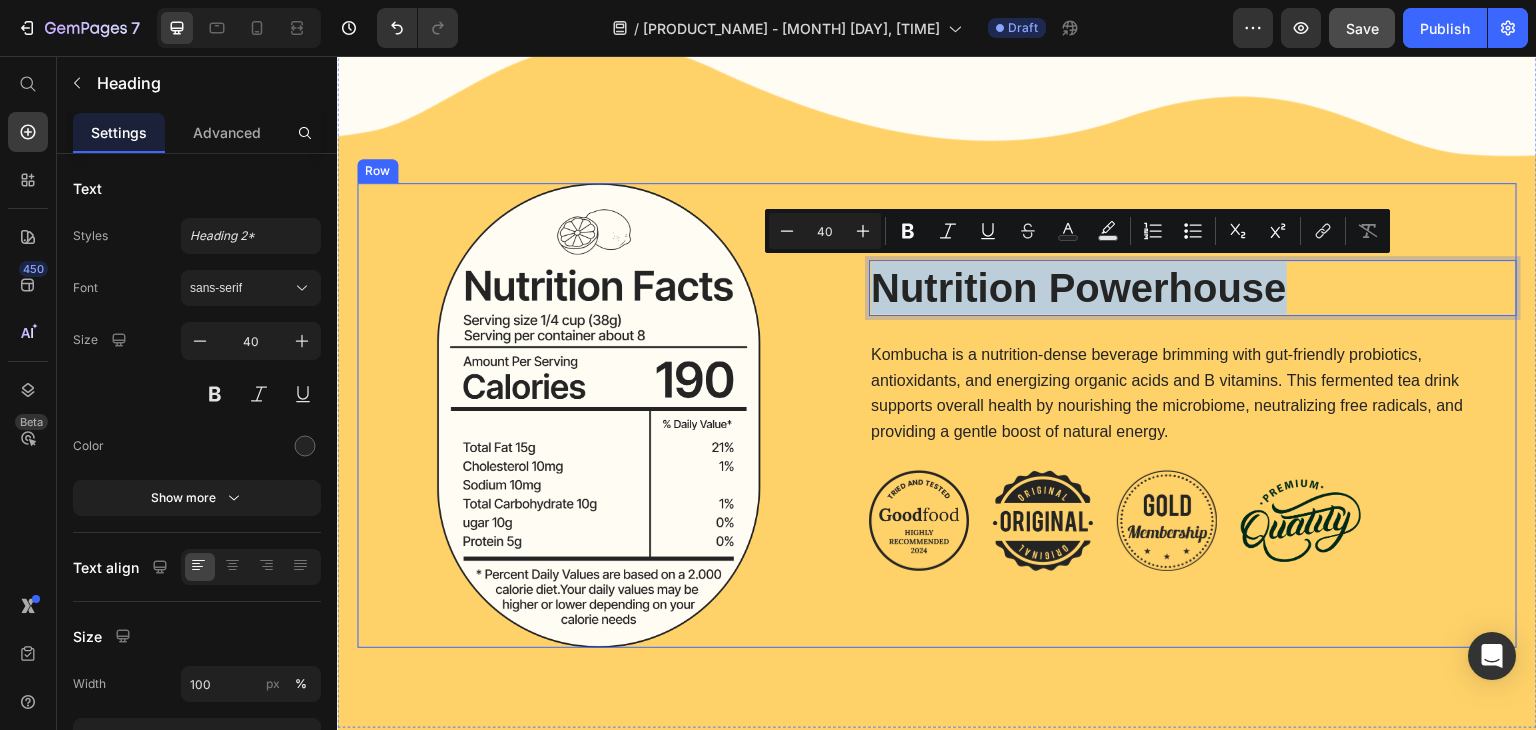 drag, startPoint x: 1296, startPoint y: 287, endPoint x: 878, endPoint y: 321, distance: 419.3805 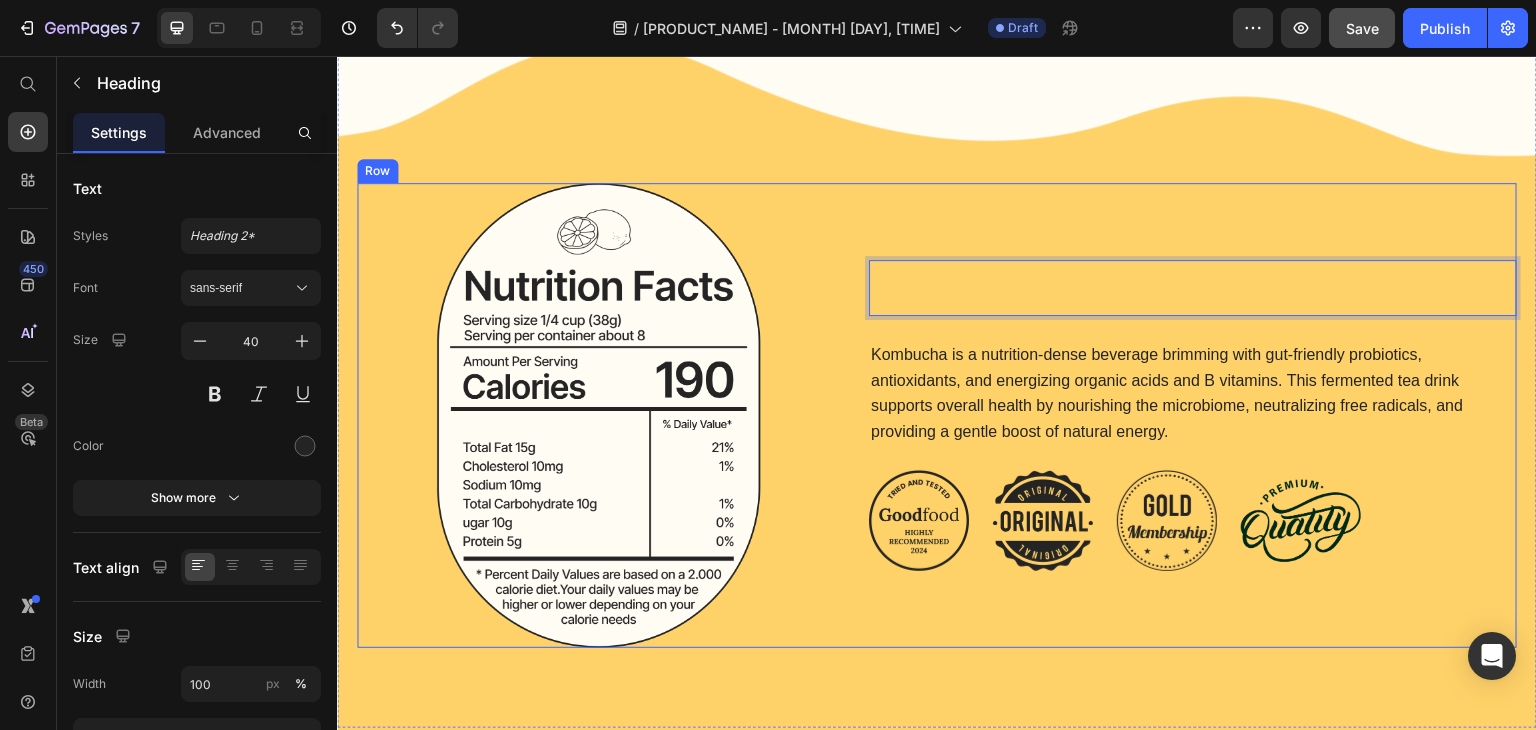scroll, scrollTop: 3273, scrollLeft: 0, axis: vertical 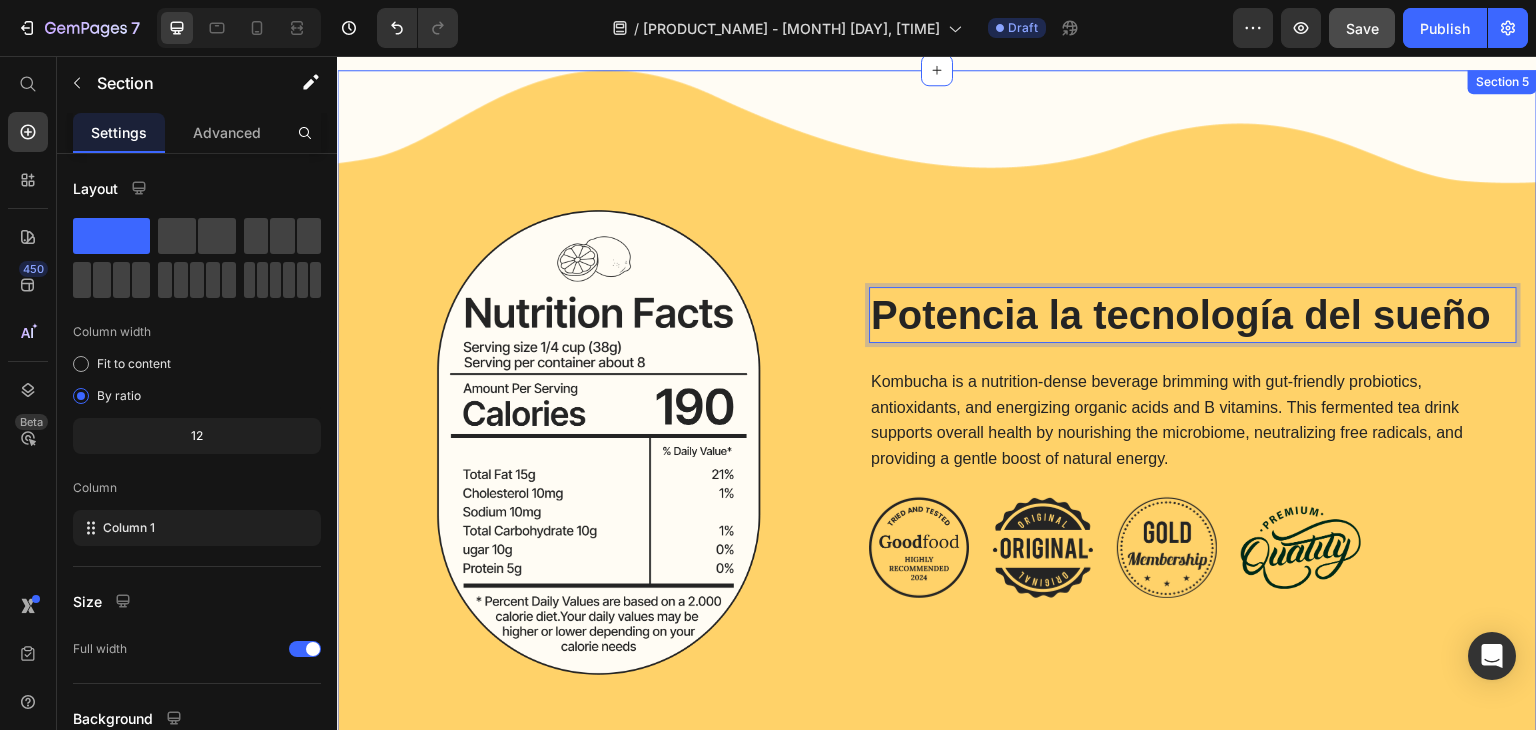 click on "Image Potencia la tecnología del sueño Heading   24 Kombucha is a nutrition-dense beverage brimming with gut-friendly probiotics, antioxidants, and energizing organic acids and B vitamins. This fermented tea drink supports overall health by nourishing the microbiome, neutralizing free radicals, and providing a gentle boost of natural energy. Text Block Image Image Image Image Row Row Section 5" at bounding box center (937, 412) 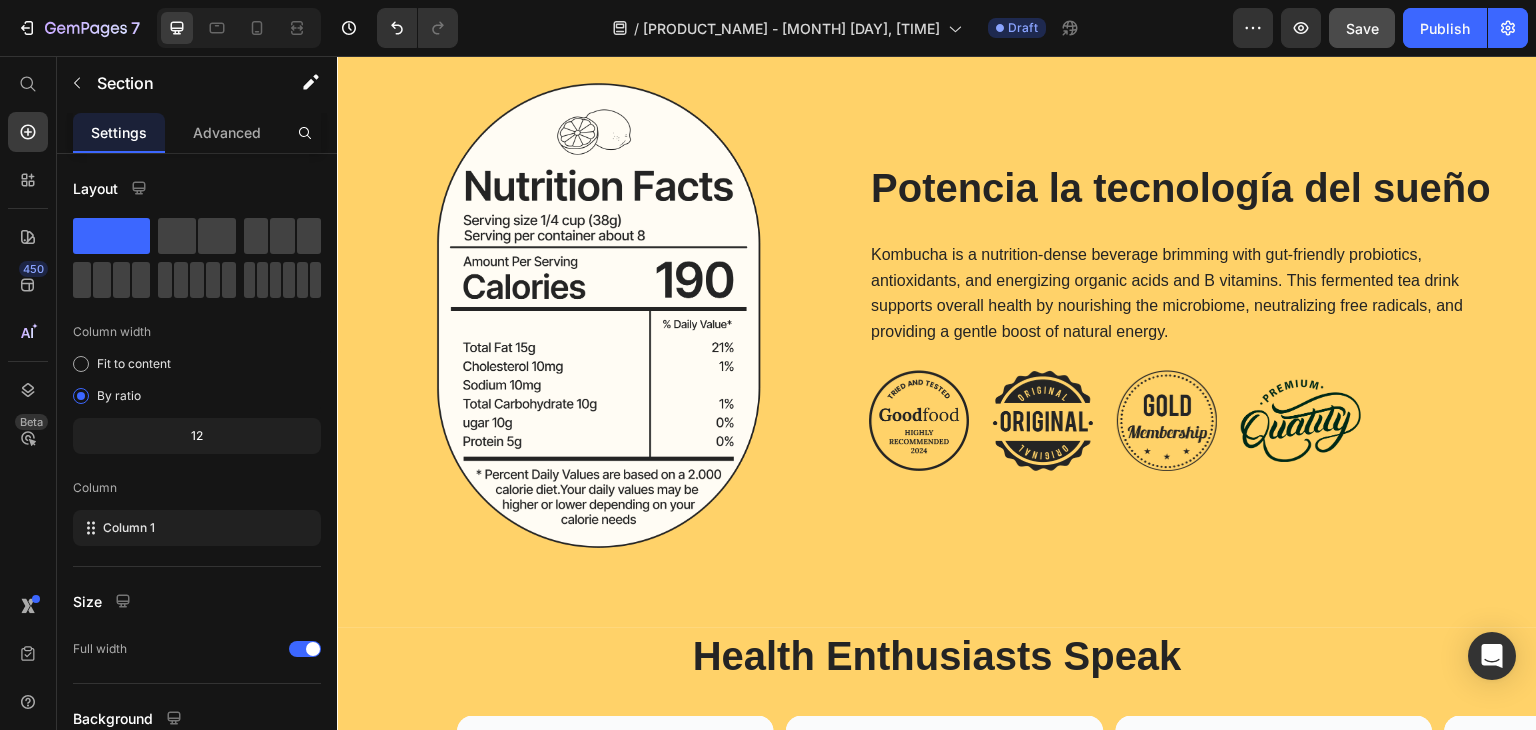 scroll, scrollTop: 3300, scrollLeft: 0, axis: vertical 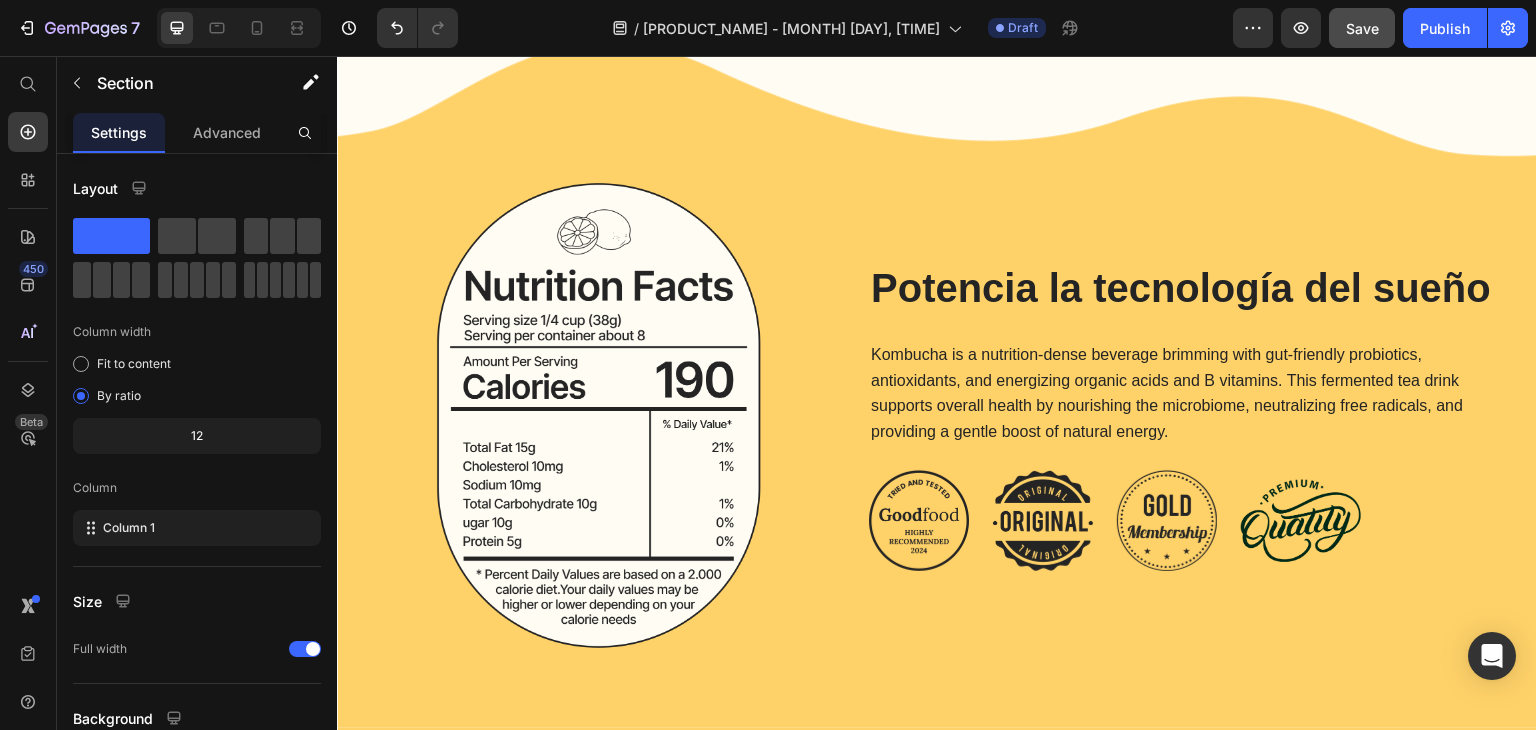 click on "Image Potencia la tecnología del sueño Heading Kombucha is a nutrition-dense beverage brimming with gut-friendly probiotics, antioxidants, and energizing organic acids and B vitamins. This fermented tea drink supports overall health by nourishing the microbiome, neutralizing free radicals, and providing a gentle boost of natural energy. Text Block Image Image Image Image Row Row Section 5" at bounding box center [937, 385] 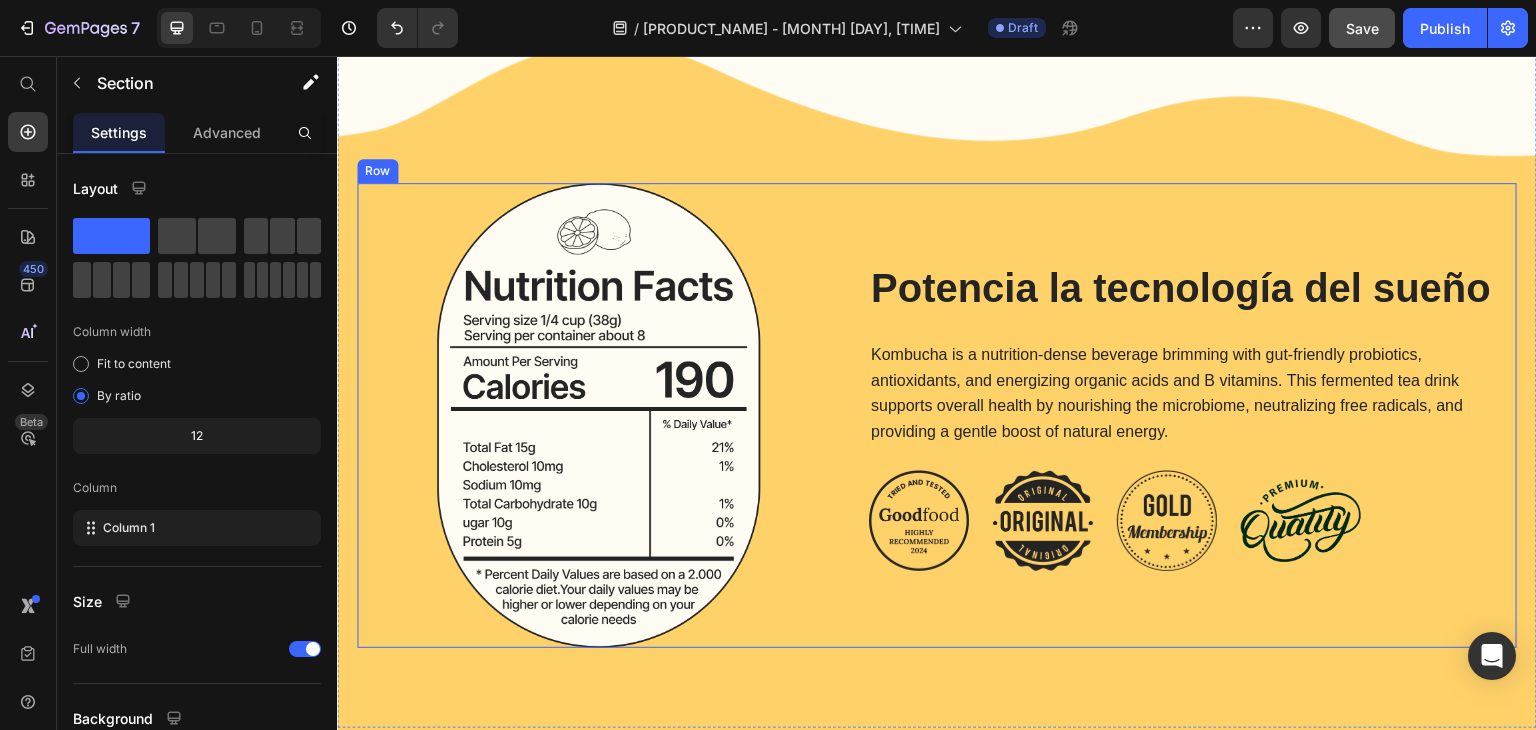 click on "Potencia la tecnología del sueño Heading Kombucha is a nutrition-dense beverage brimming with gut-friendly probiotics, antioxidants, and energizing organic acids and B vitamins. This fermented tea drink supports overall health by nourishing the microbiome, neutralizing free radicals, and providing a gentle boost of natural energy. Text Block Image Image Image Image Row" at bounding box center (1193, 415) 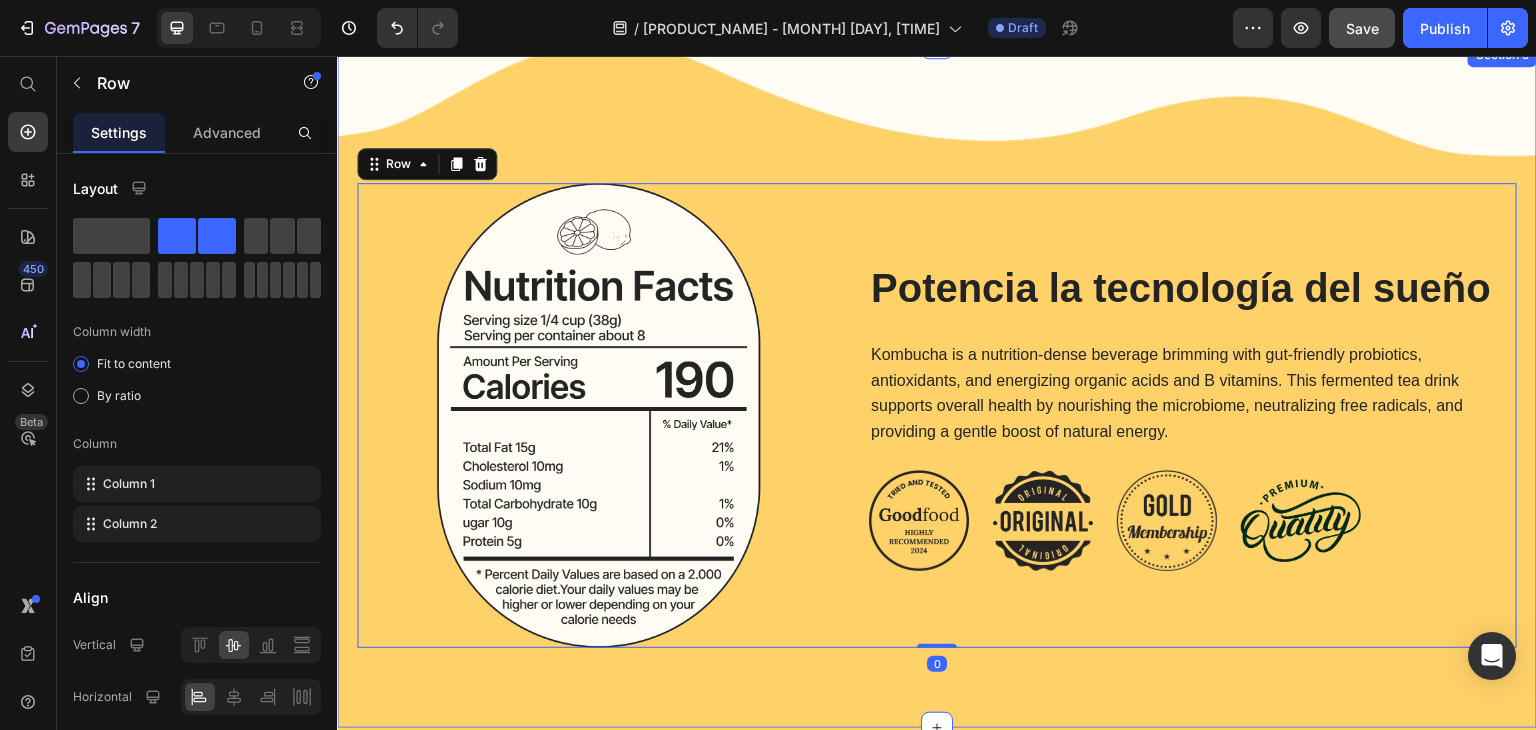 click on "Image Potencia la tecnología del sueño Heading Kombucha is a nutrition-dense beverage brimming with gut-friendly probiotics, antioxidants, and energizing organic acids and B vitamins. This fermented tea drink supports overall health by nourishing the microbiome, neutralizing free radicals, and providing a gentle boost of natural energy. Text Block Image Image Image Image Row Row   0 Section 5" at bounding box center [937, 385] 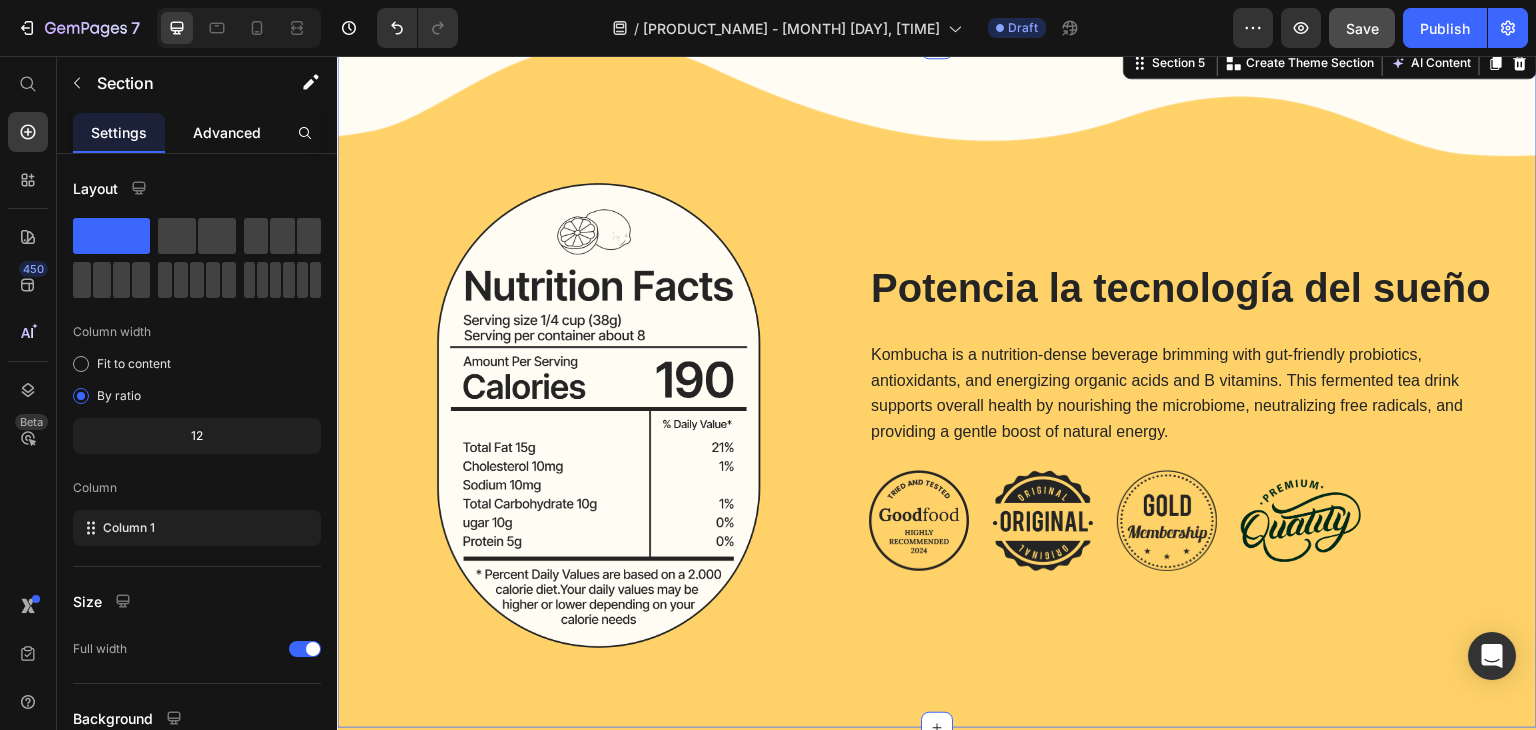 click on "Advanced" at bounding box center (227, 132) 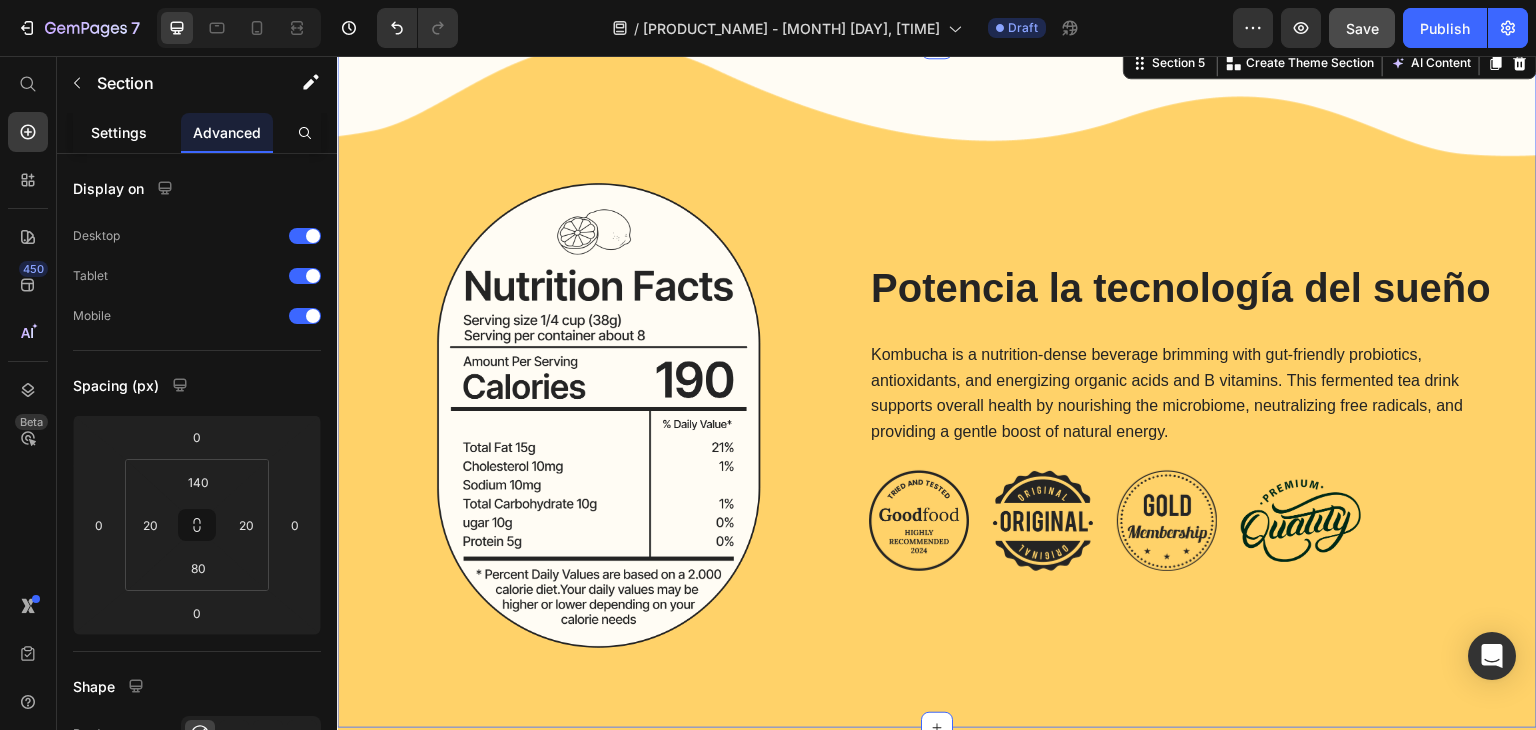 click on "Settings" at bounding box center [119, 132] 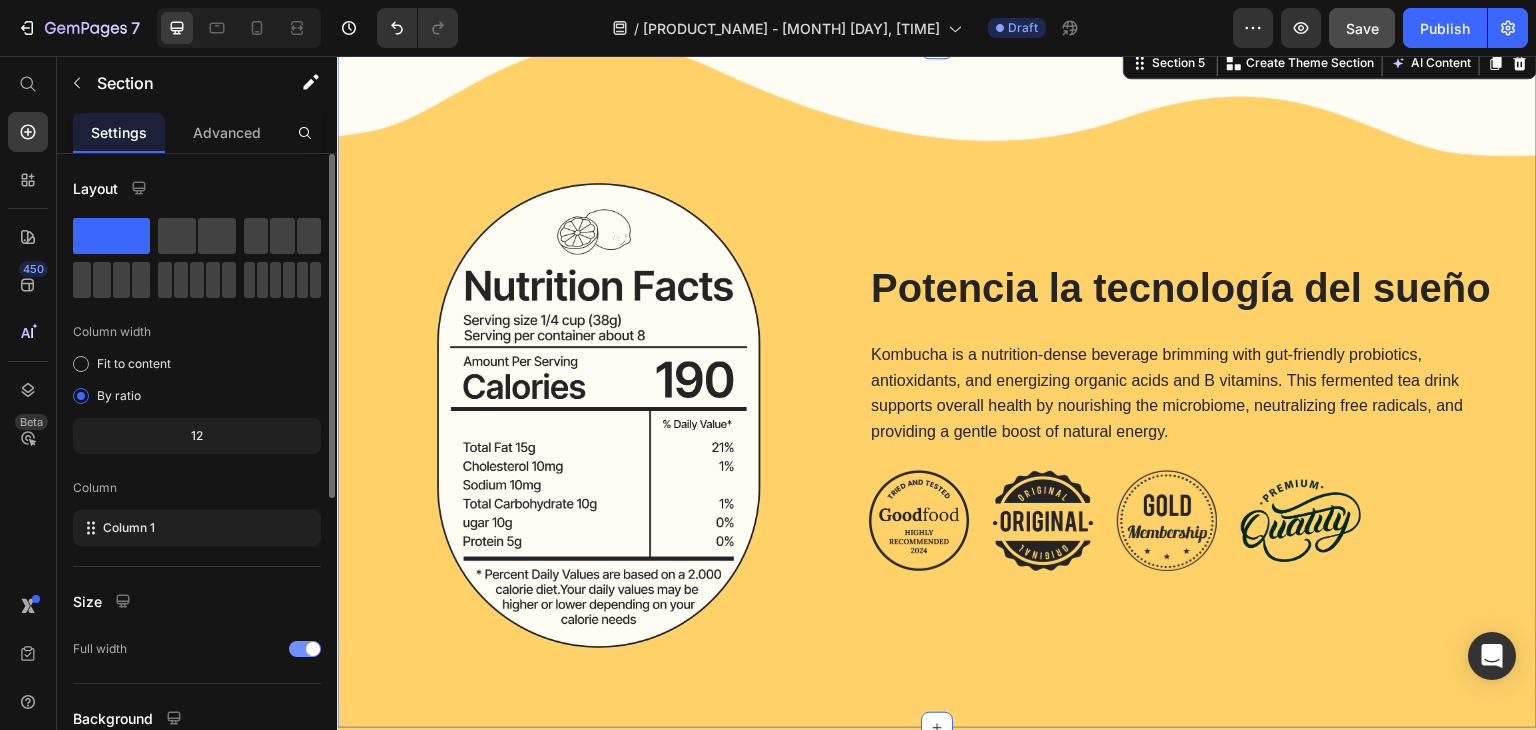 scroll, scrollTop: 400, scrollLeft: 0, axis: vertical 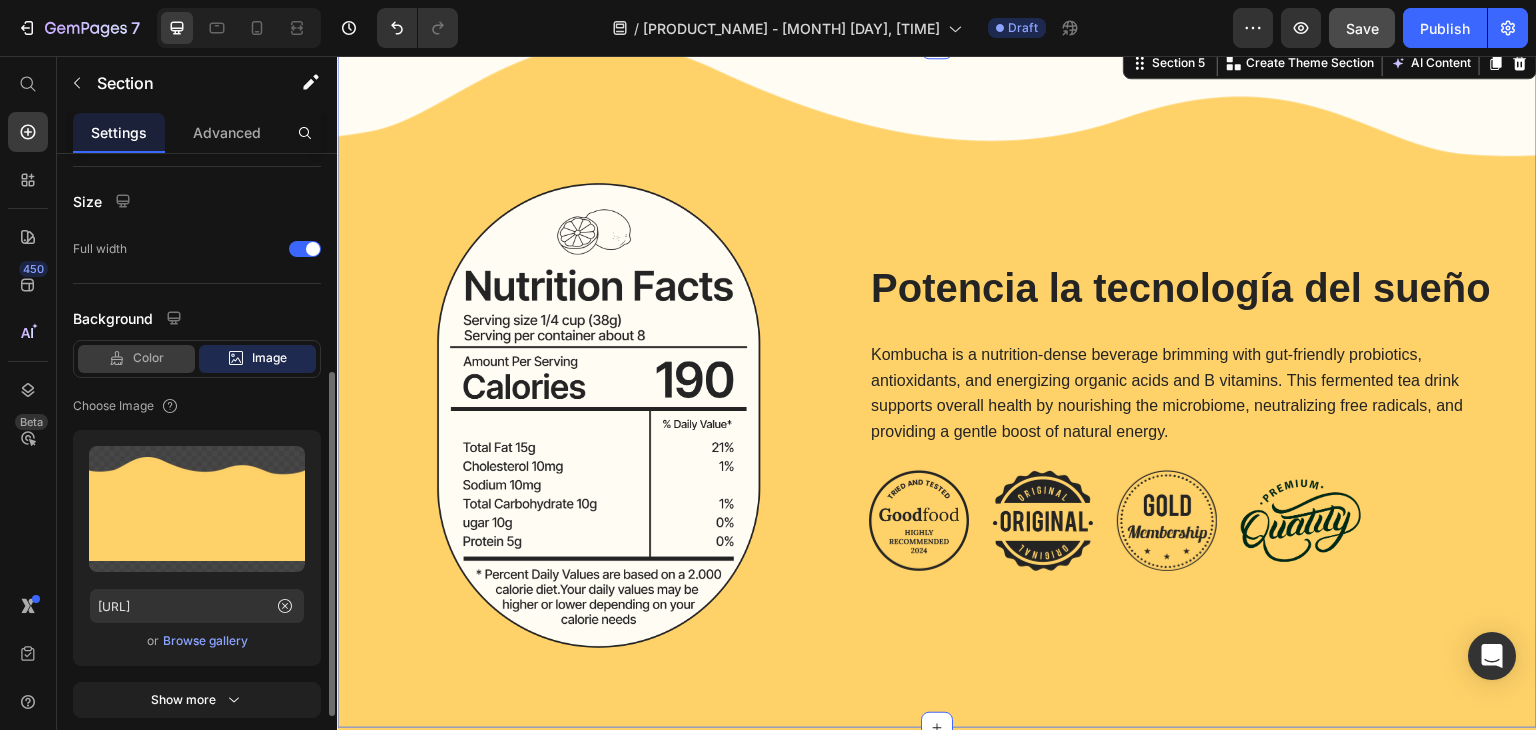 click on "Color" at bounding box center (148, 358) 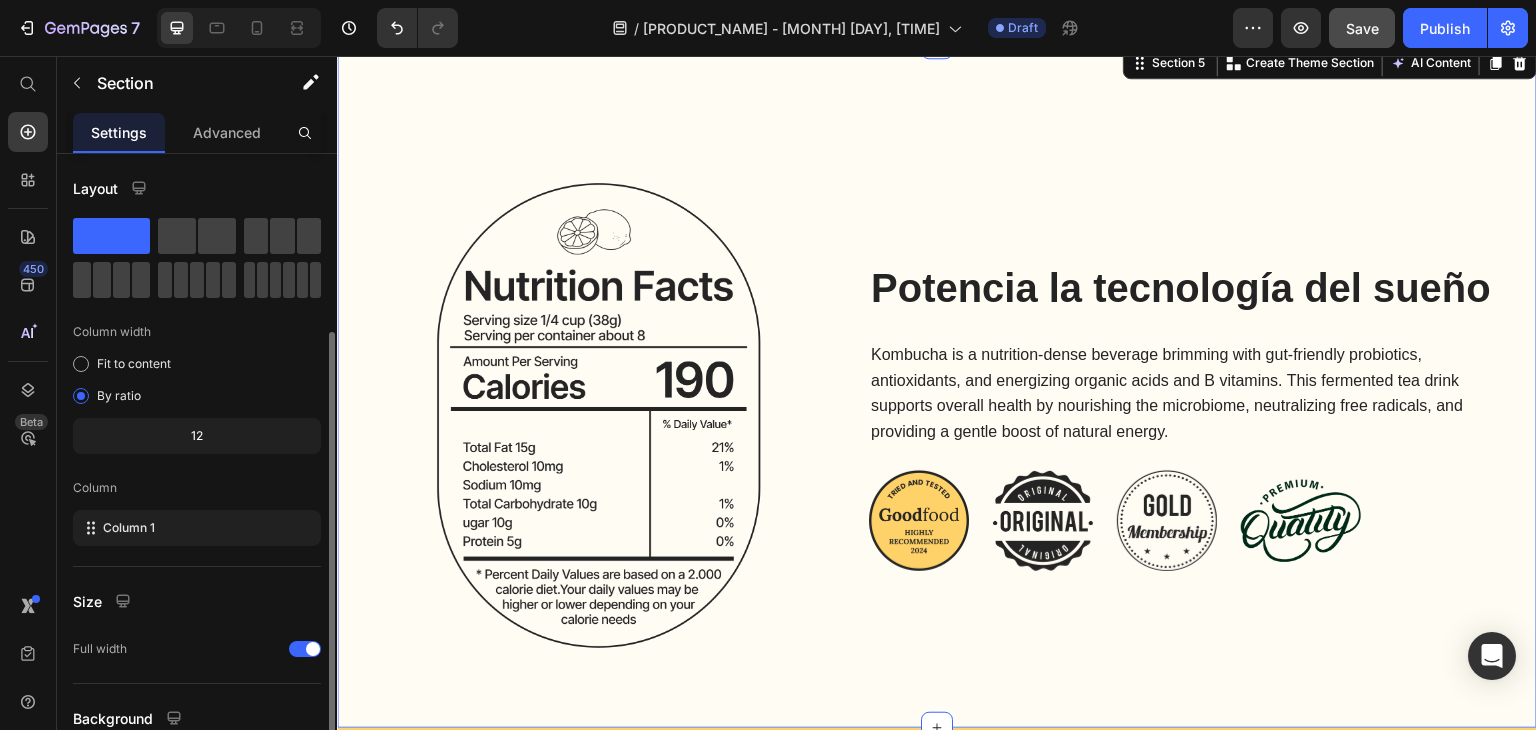 scroll, scrollTop: 173, scrollLeft: 0, axis: vertical 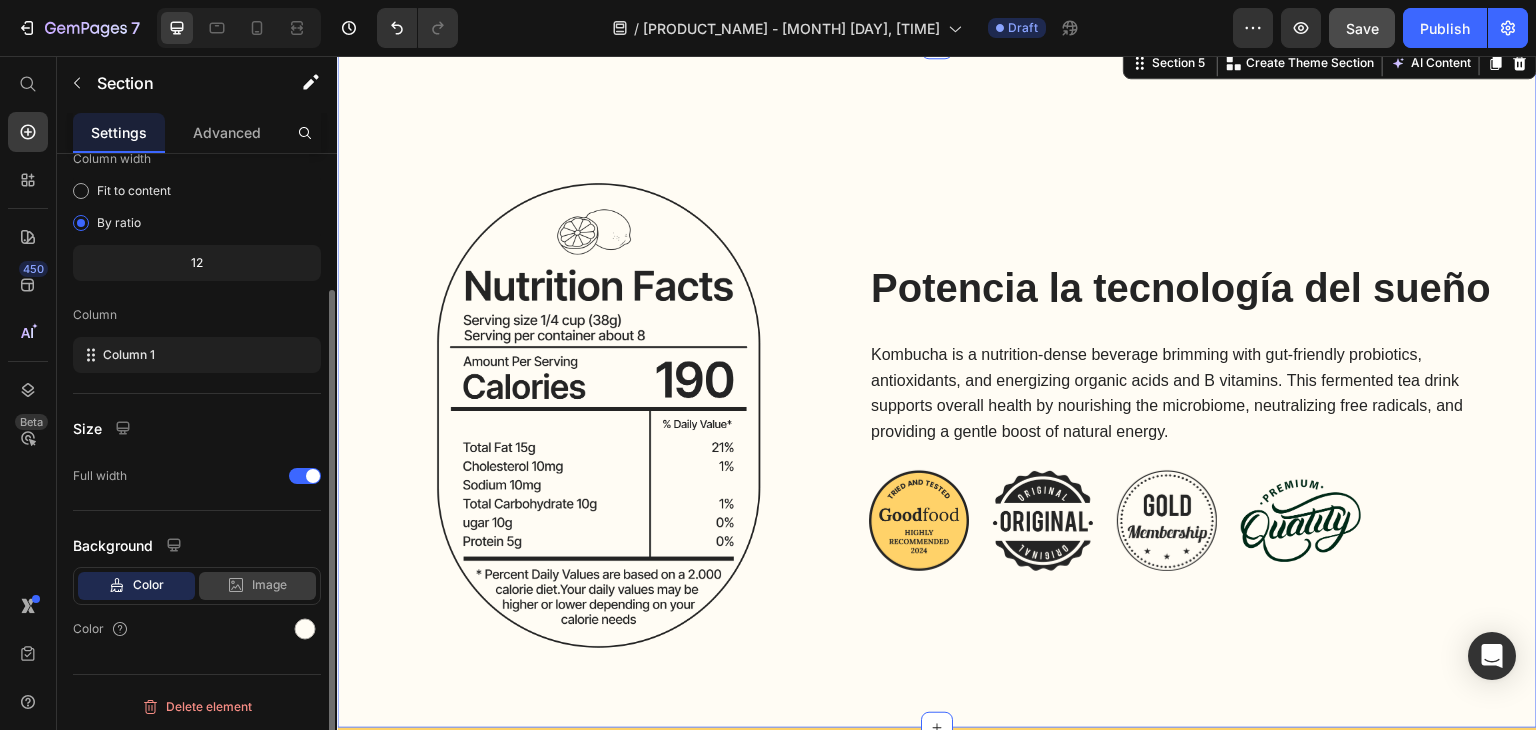 click 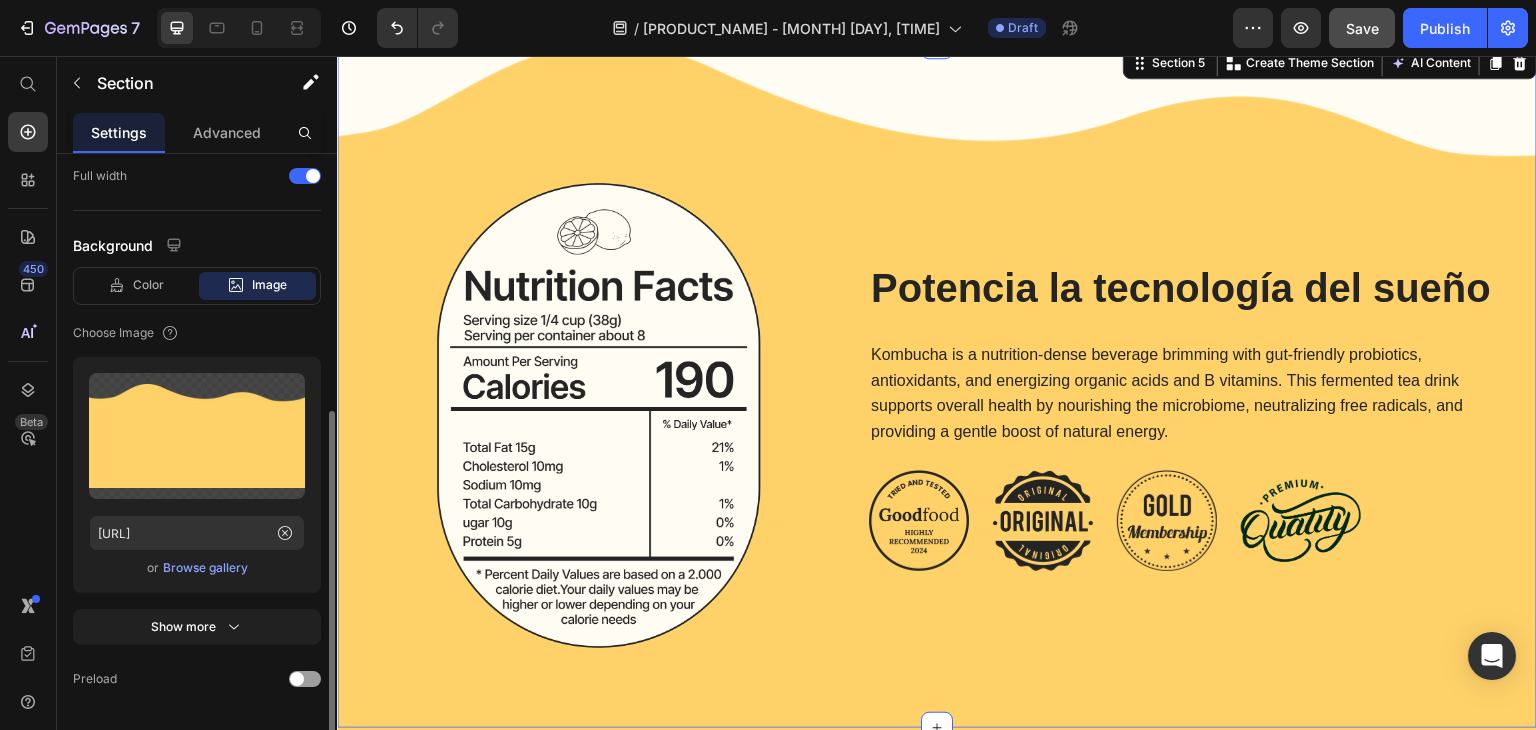 scroll, scrollTop: 529, scrollLeft: 0, axis: vertical 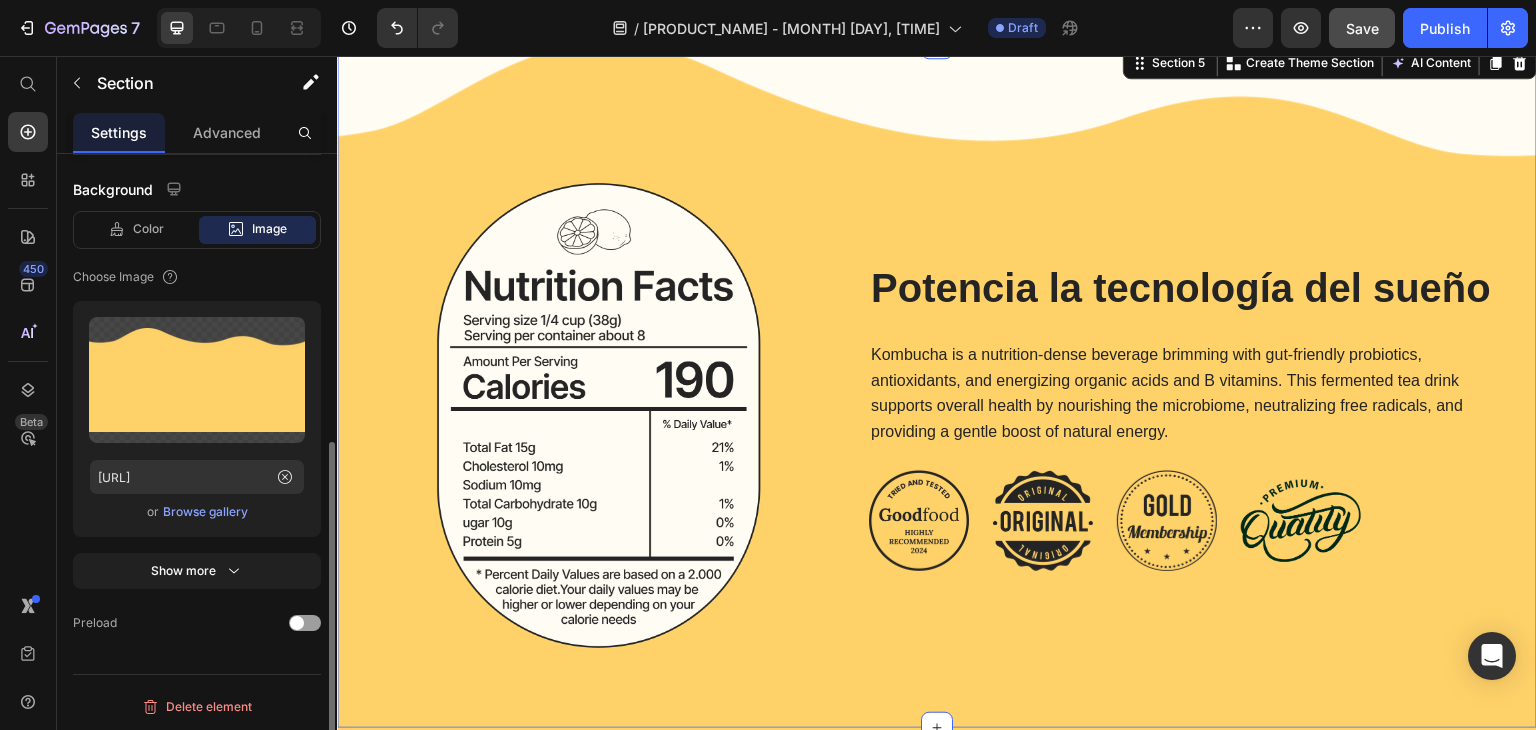 click on "Browse gallery" at bounding box center (205, 512) 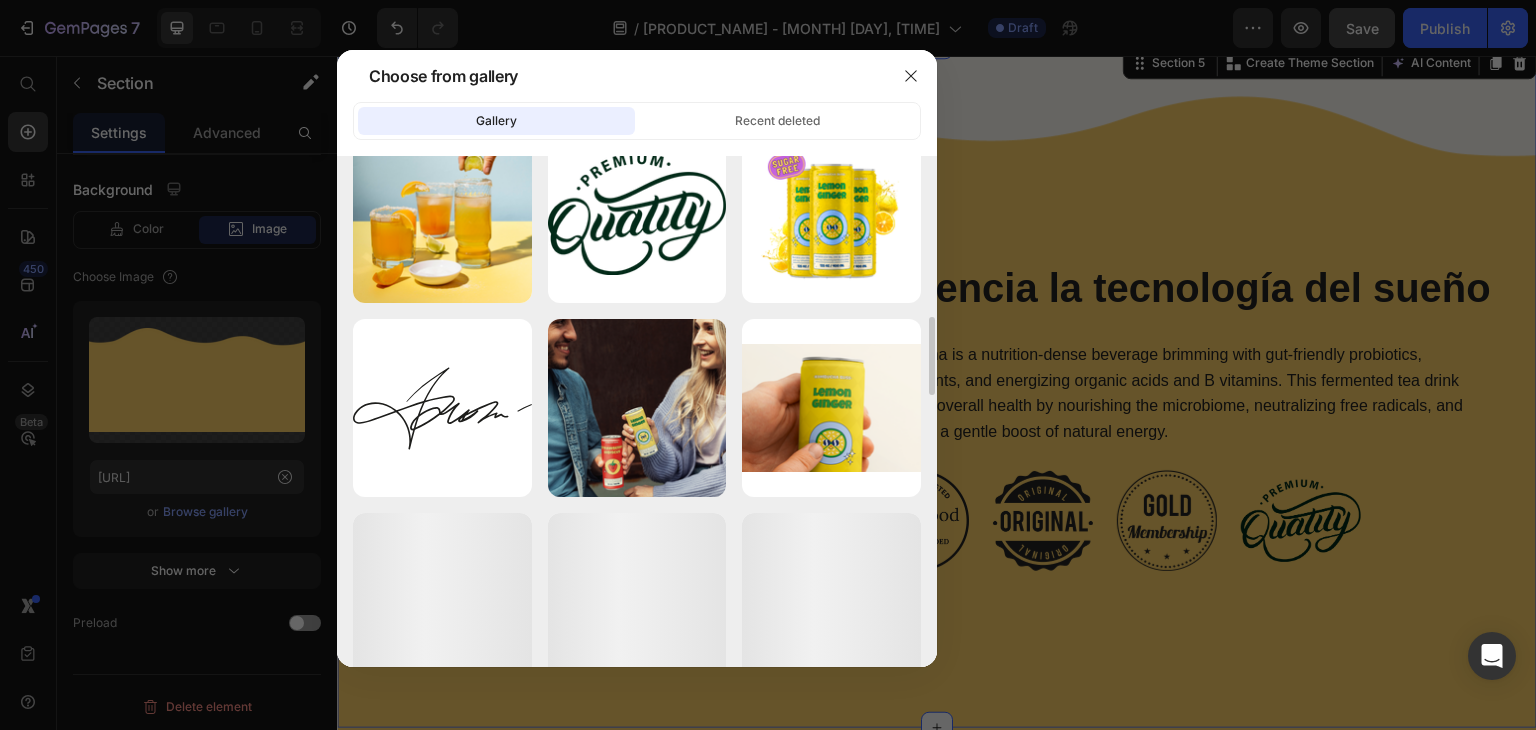 scroll, scrollTop: 1900, scrollLeft: 0, axis: vertical 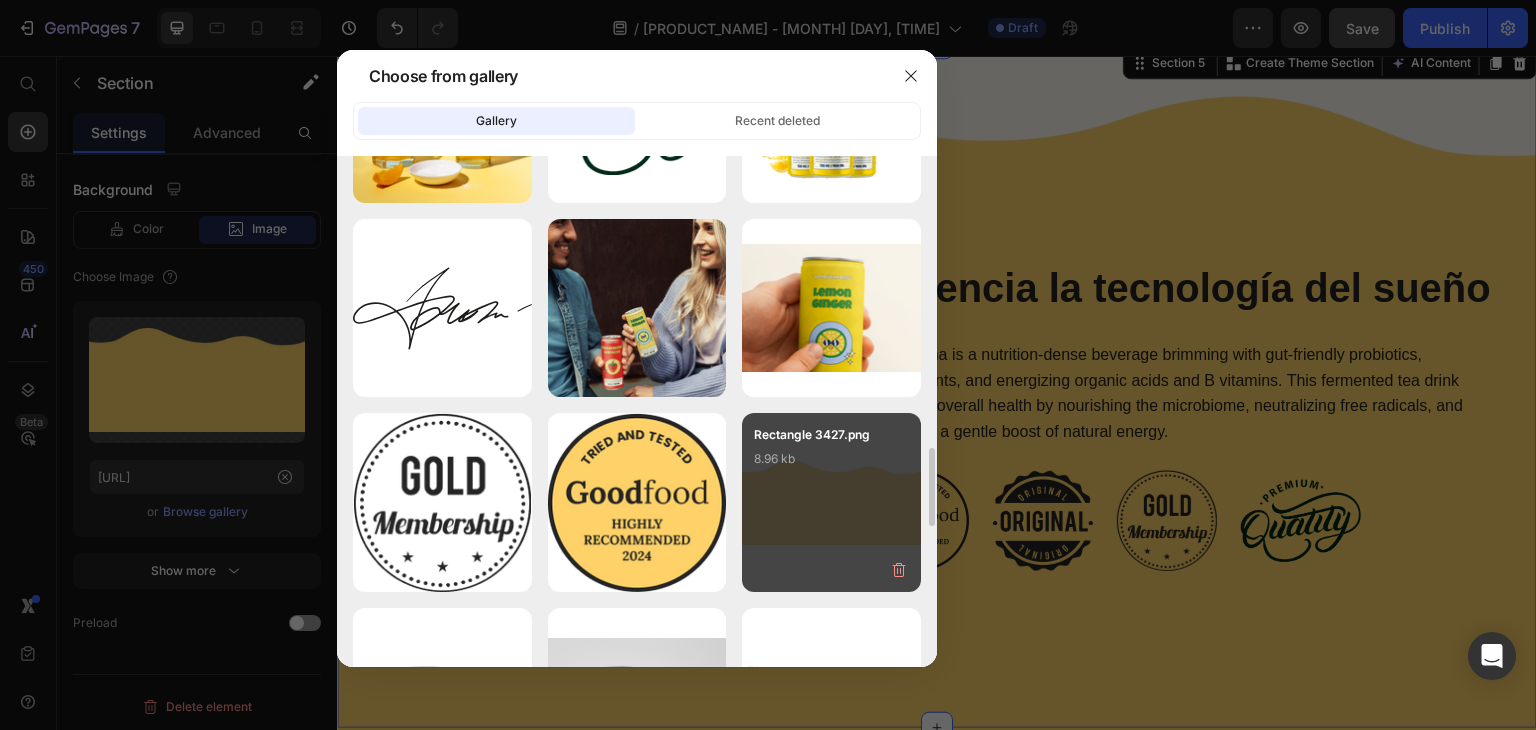 click on "Rectangle 3427.png 8.96 kb" at bounding box center (831, 465) 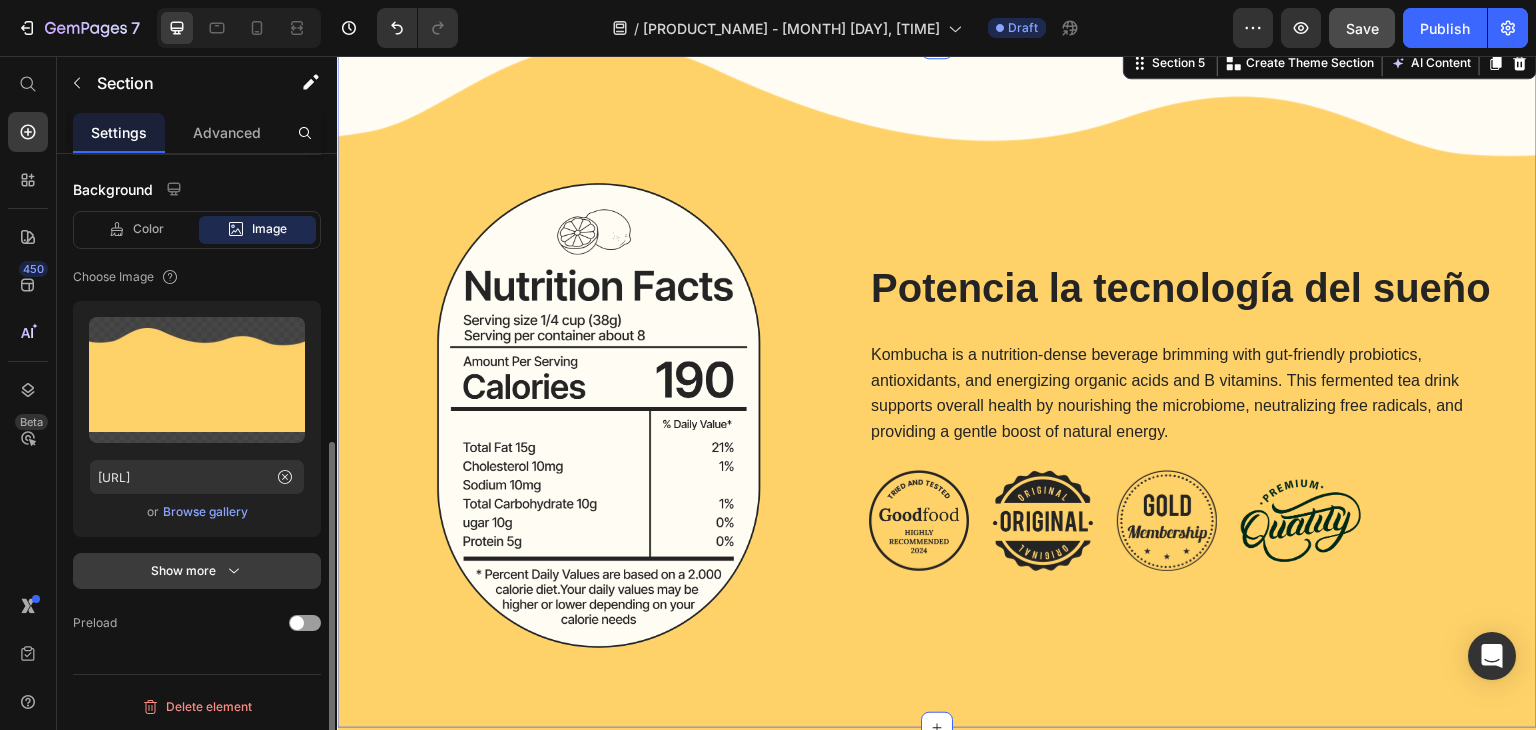 click on "Show more" at bounding box center (197, 571) 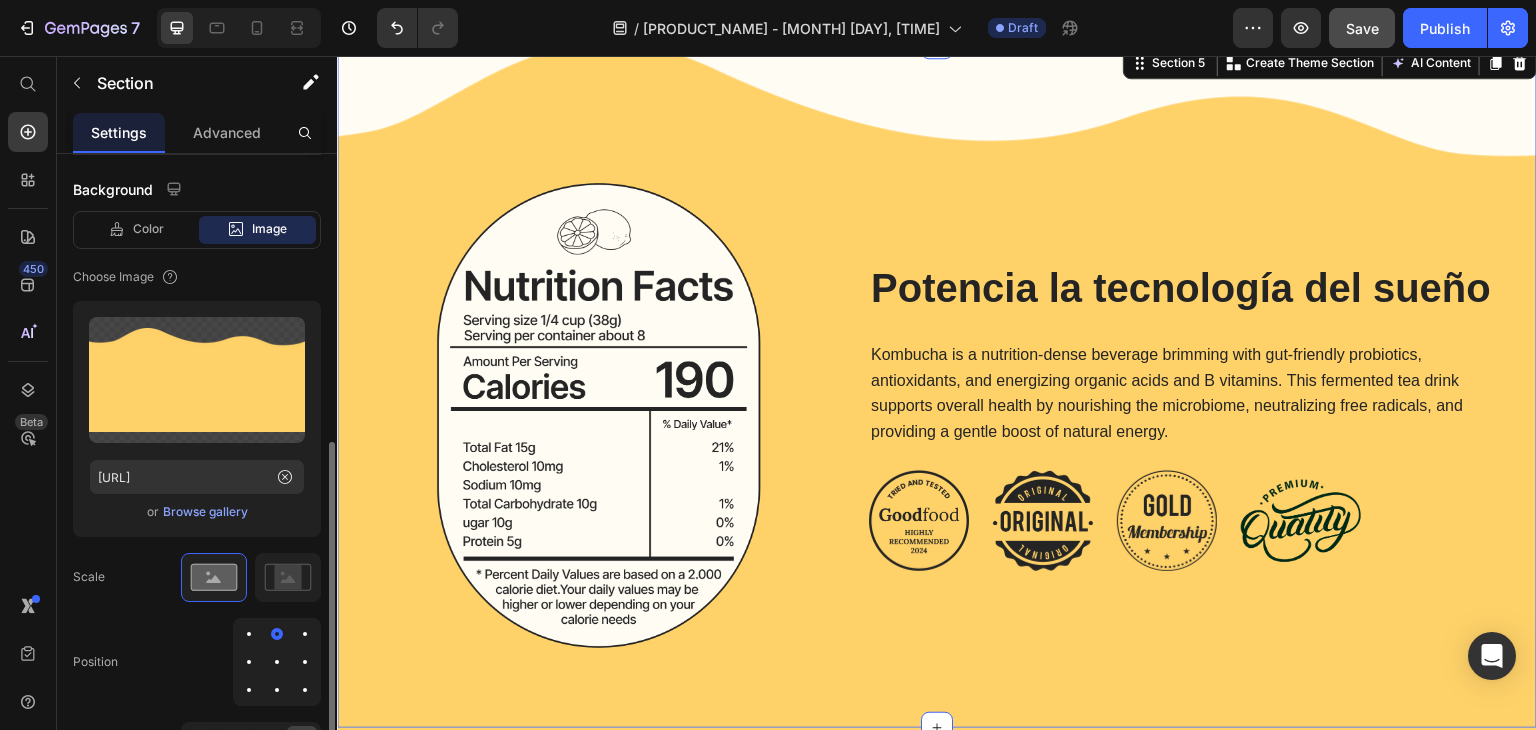 click on "Browse gallery" at bounding box center [205, 512] 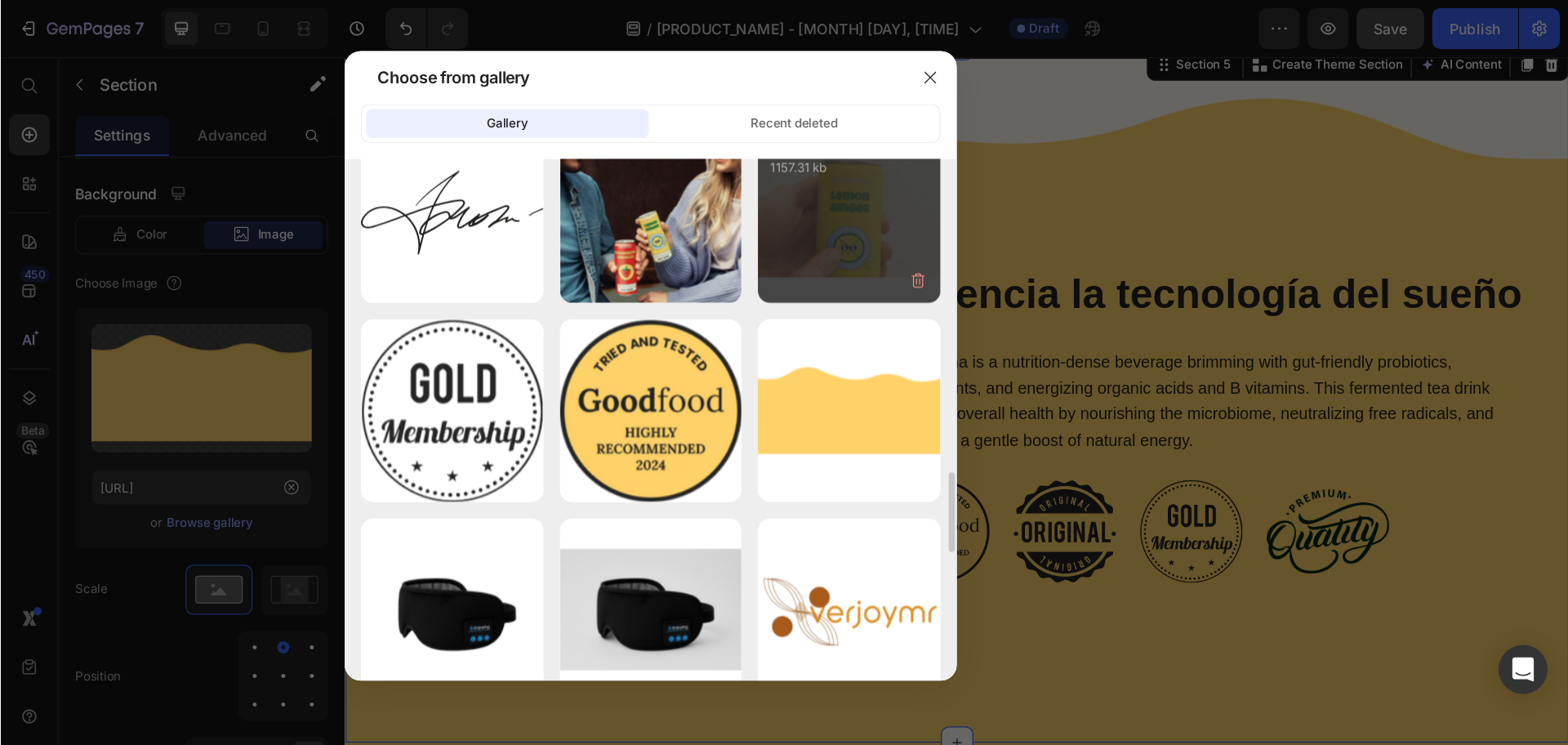 scroll, scrollTop: 1552, scrollLeft: 0, axis: vertical 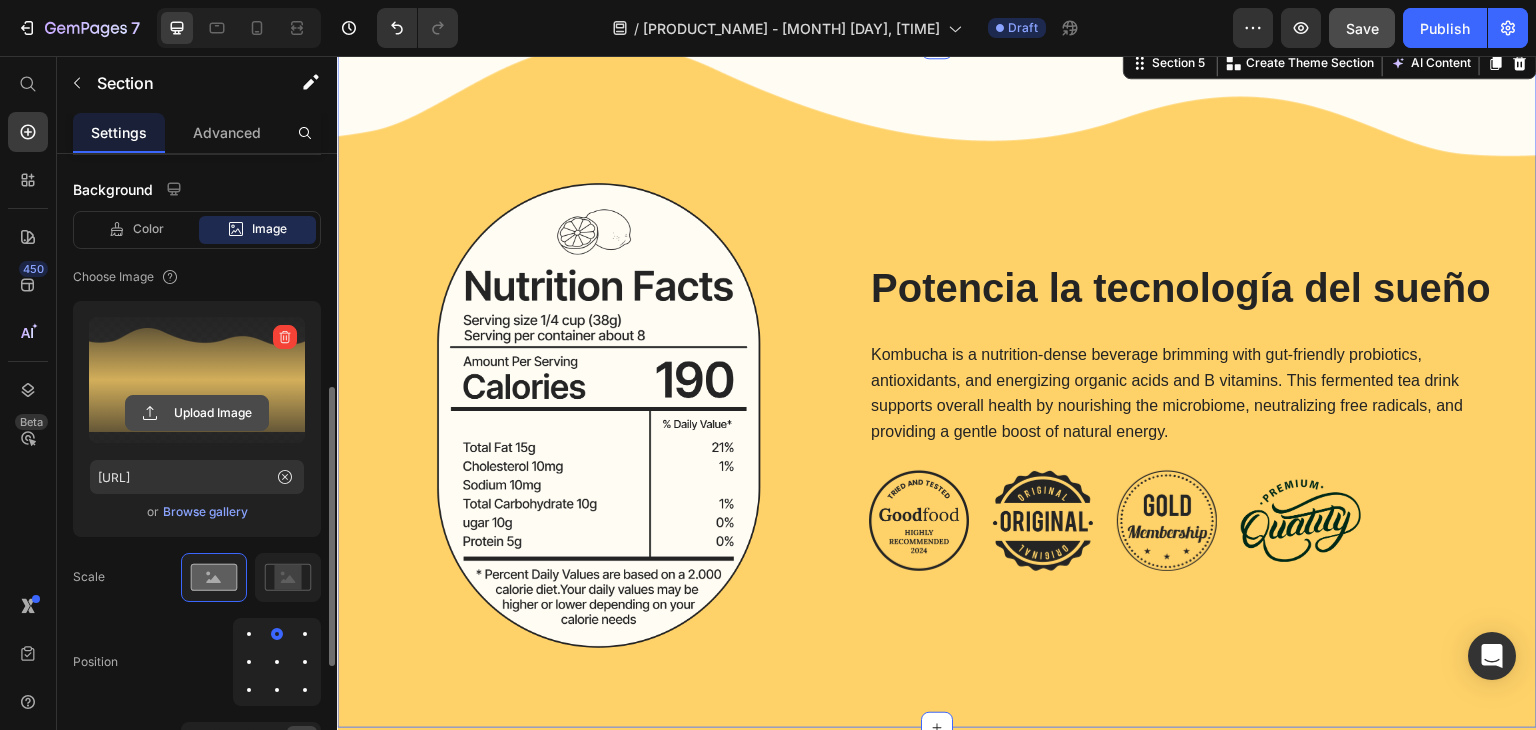 click 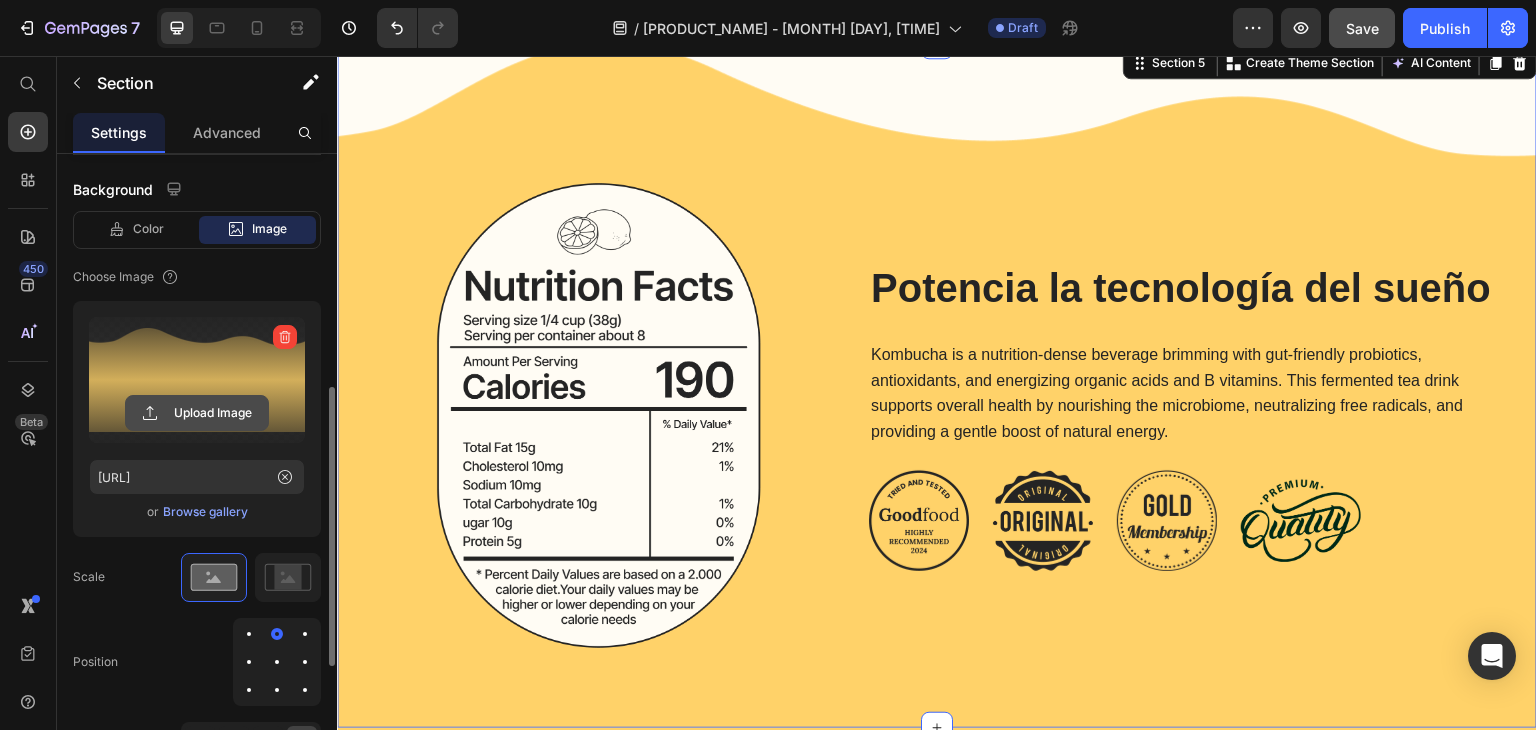 click 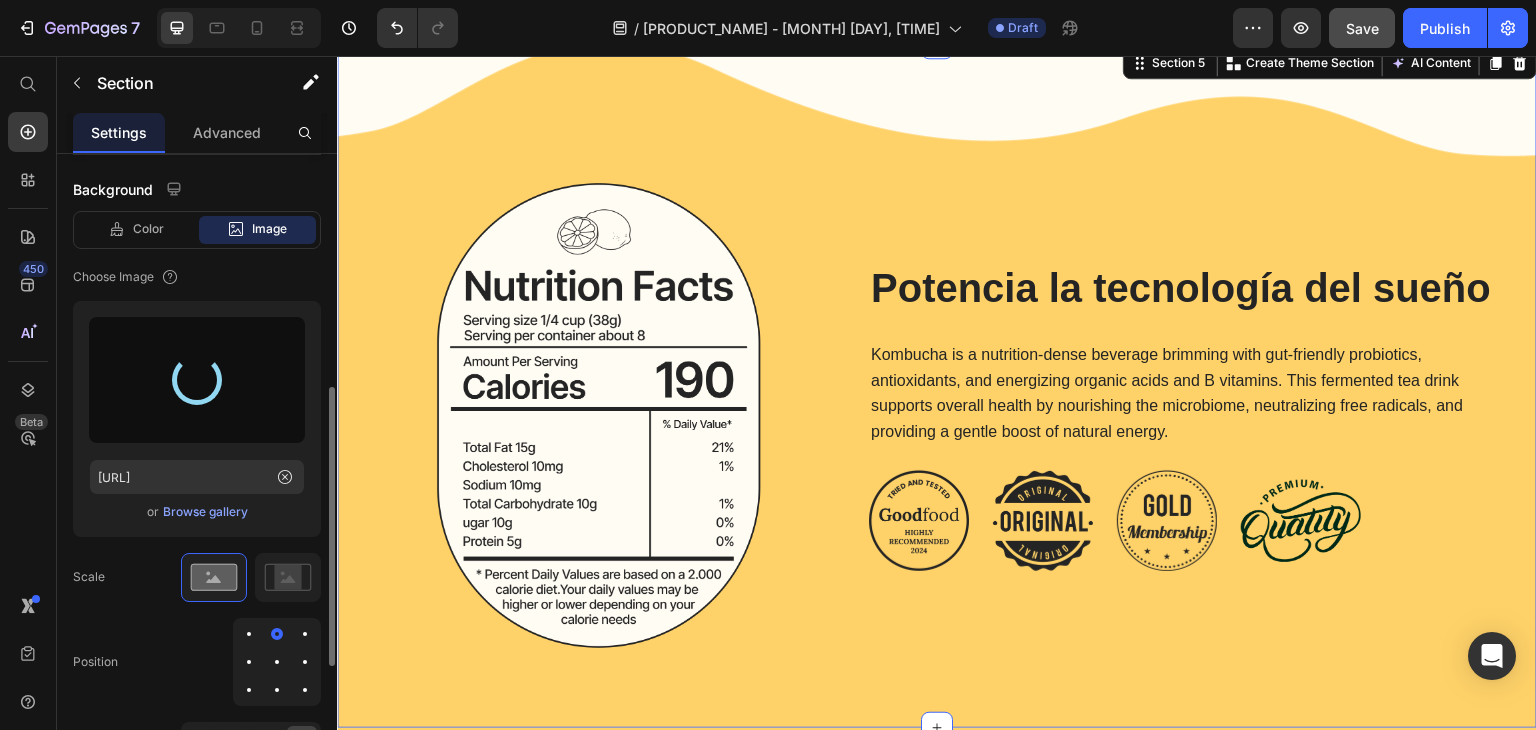 type on "[URL]" 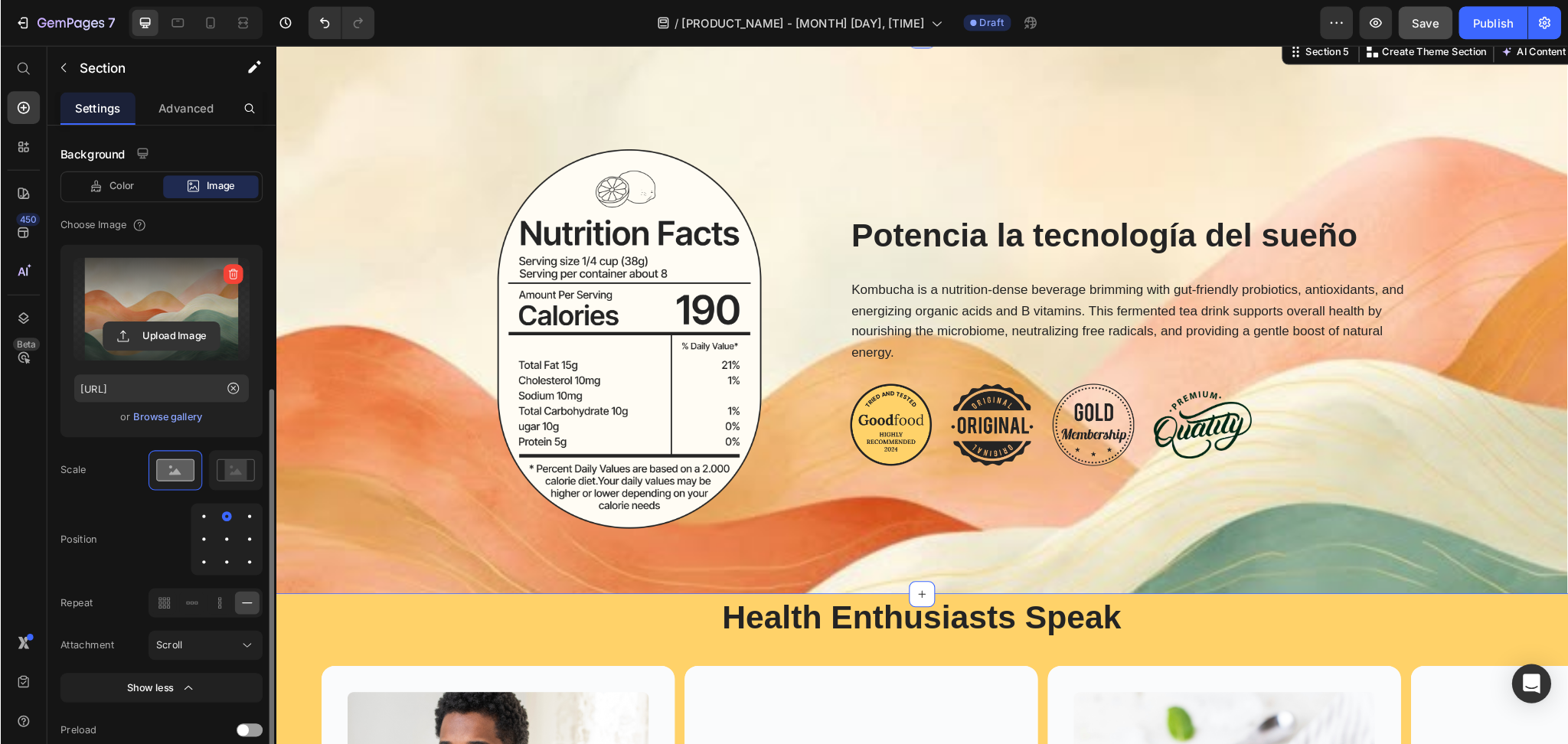 scroll, scrollTop: 406, scrollLeft: 0, axis: vertical 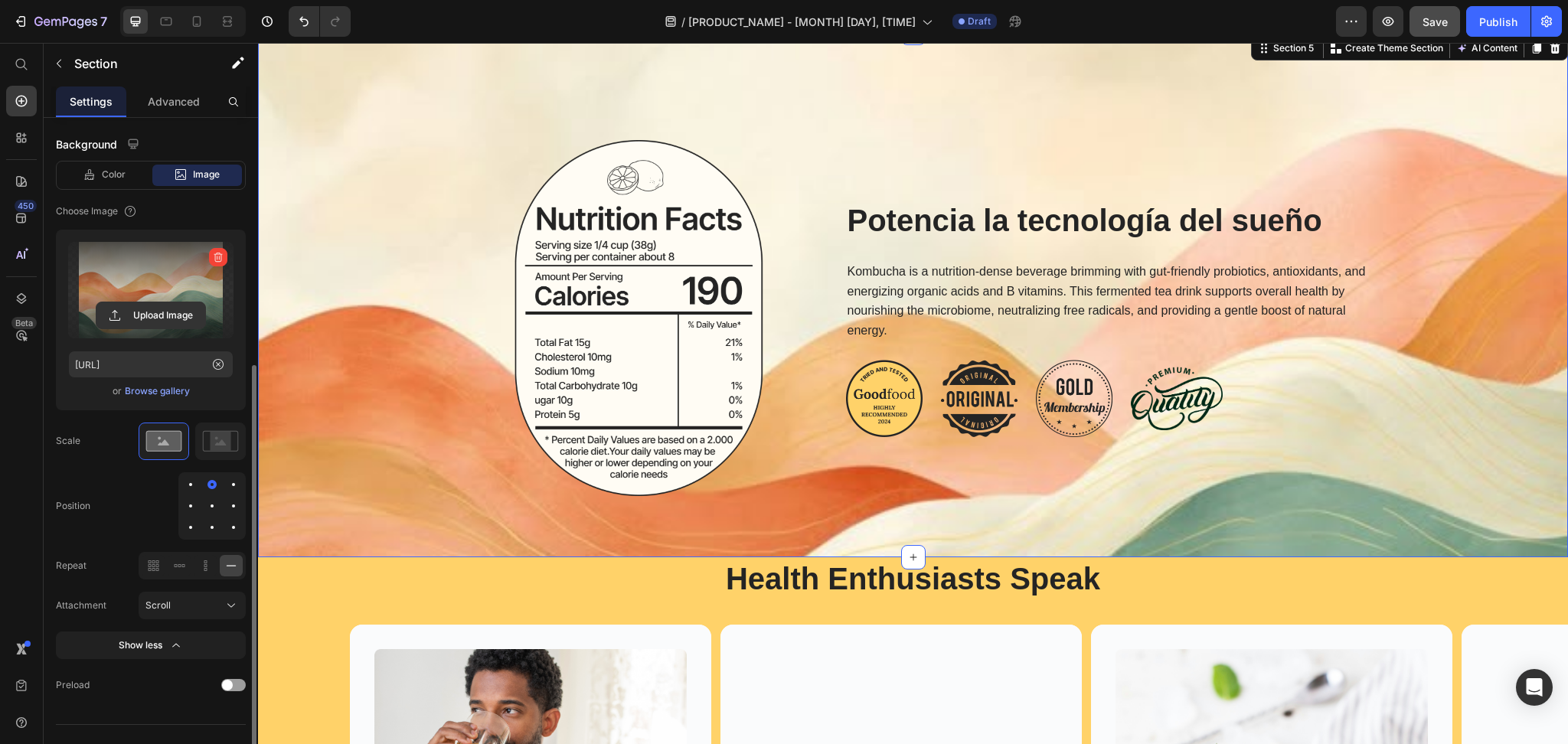 drag, startPoint x: 1089, startPoint y: 44, endPoint x: 459, endPoint y: 256, distance: 664.7135 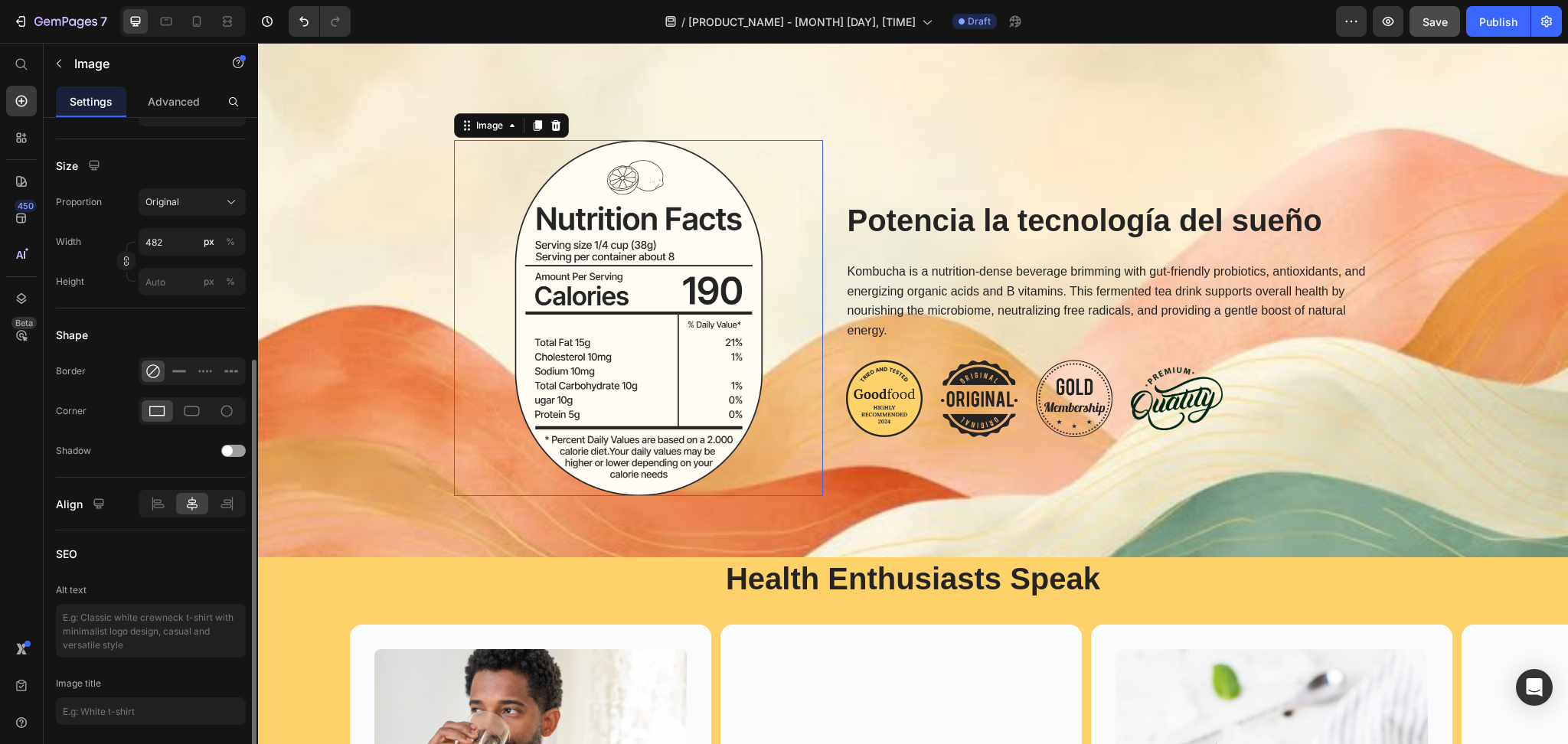 scroll, scrollTop: 0, scrollLeft: 0, axis: both 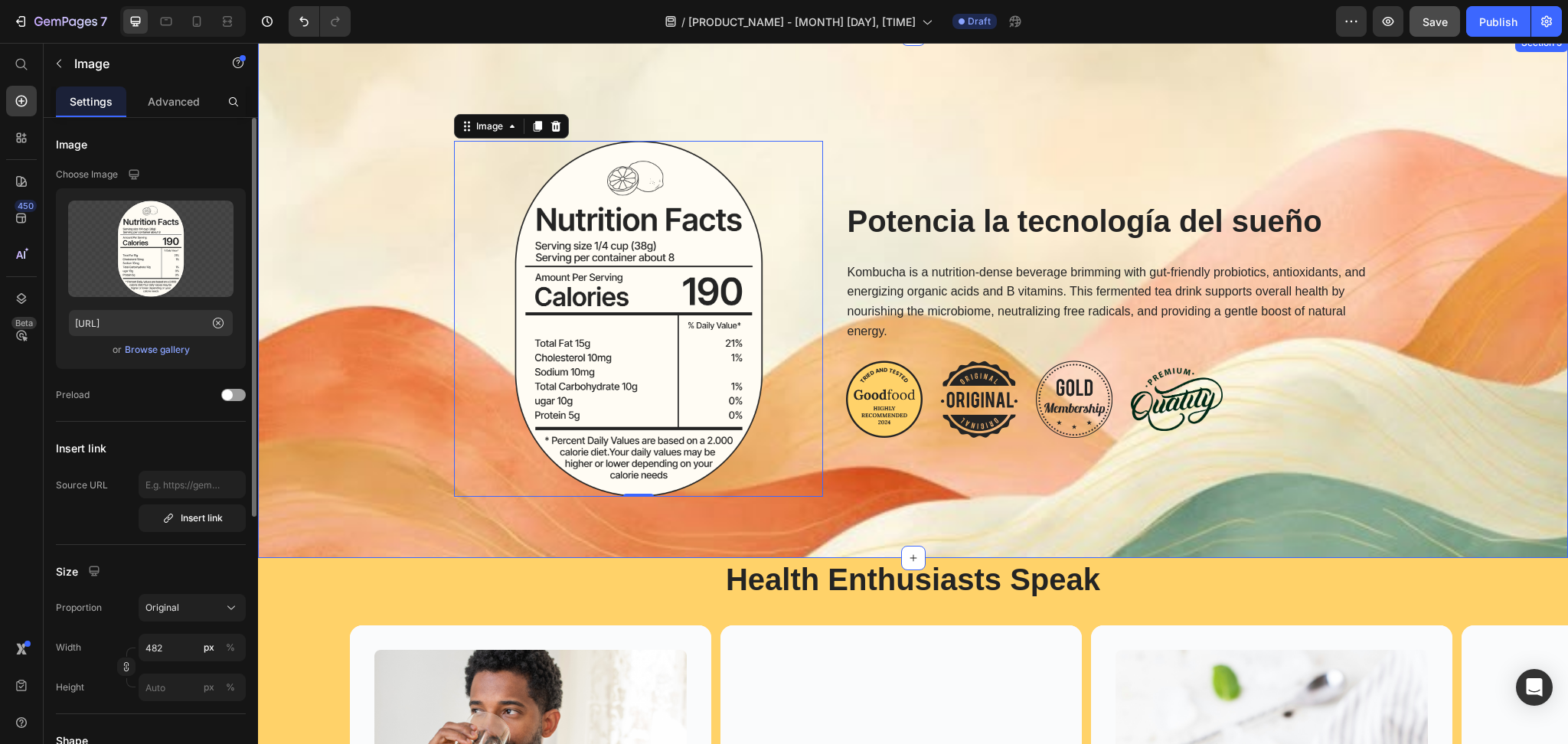 click on "Image   0 Potencia la tecnología del sueño Heading Kombucha is a nutrition-dense beverage brimming with gut-friendly probiotics, antioxidants, and energizing organic acids and B vitamins. This fermented tea drink supports overall health by nourishing the microbiome, neutralizing free radicals, and providing a gentle boost of natural energy. Text Block Image Image Image Image Row Row Section 5" at bounding box center (913, 295) 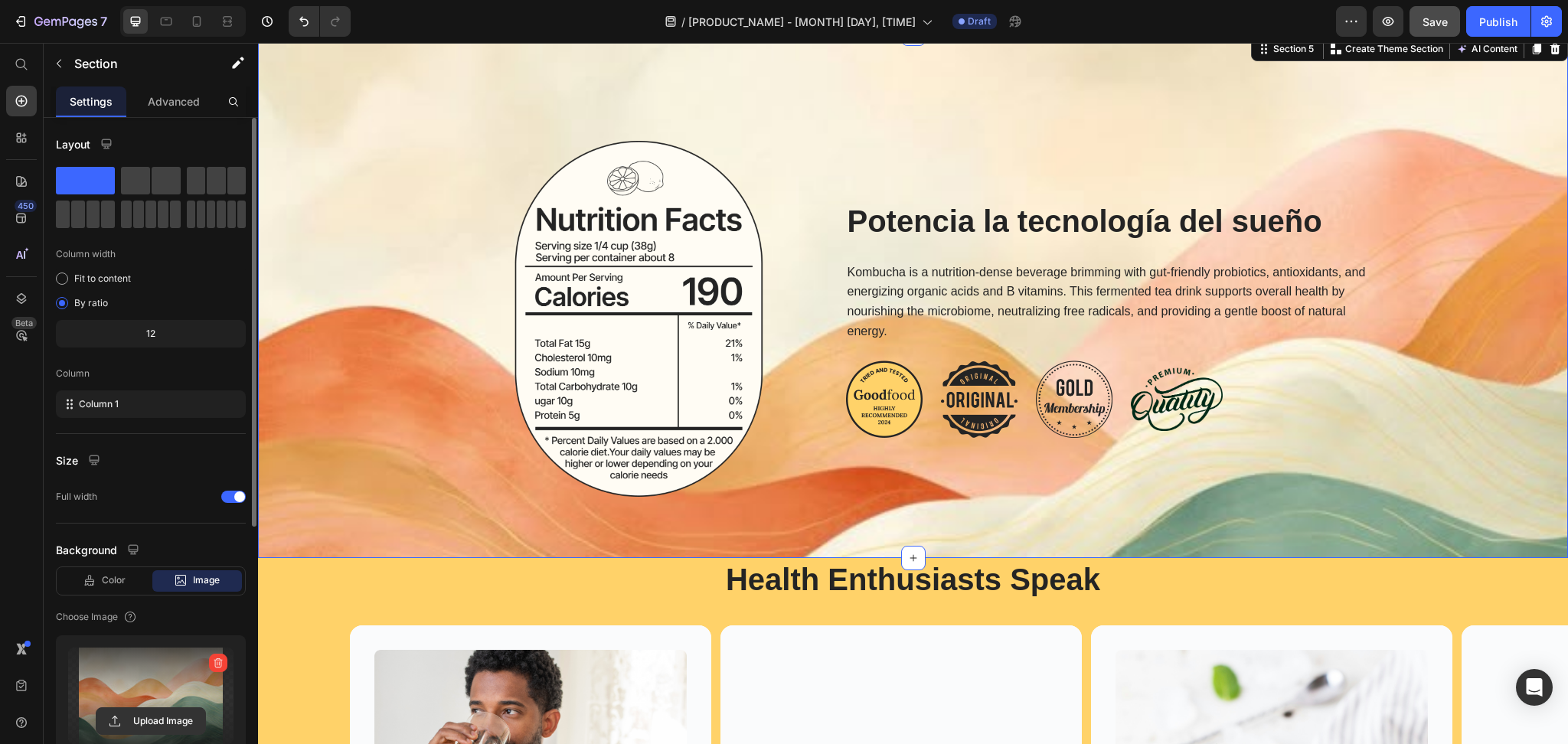 click at bounding box center [151, 696] 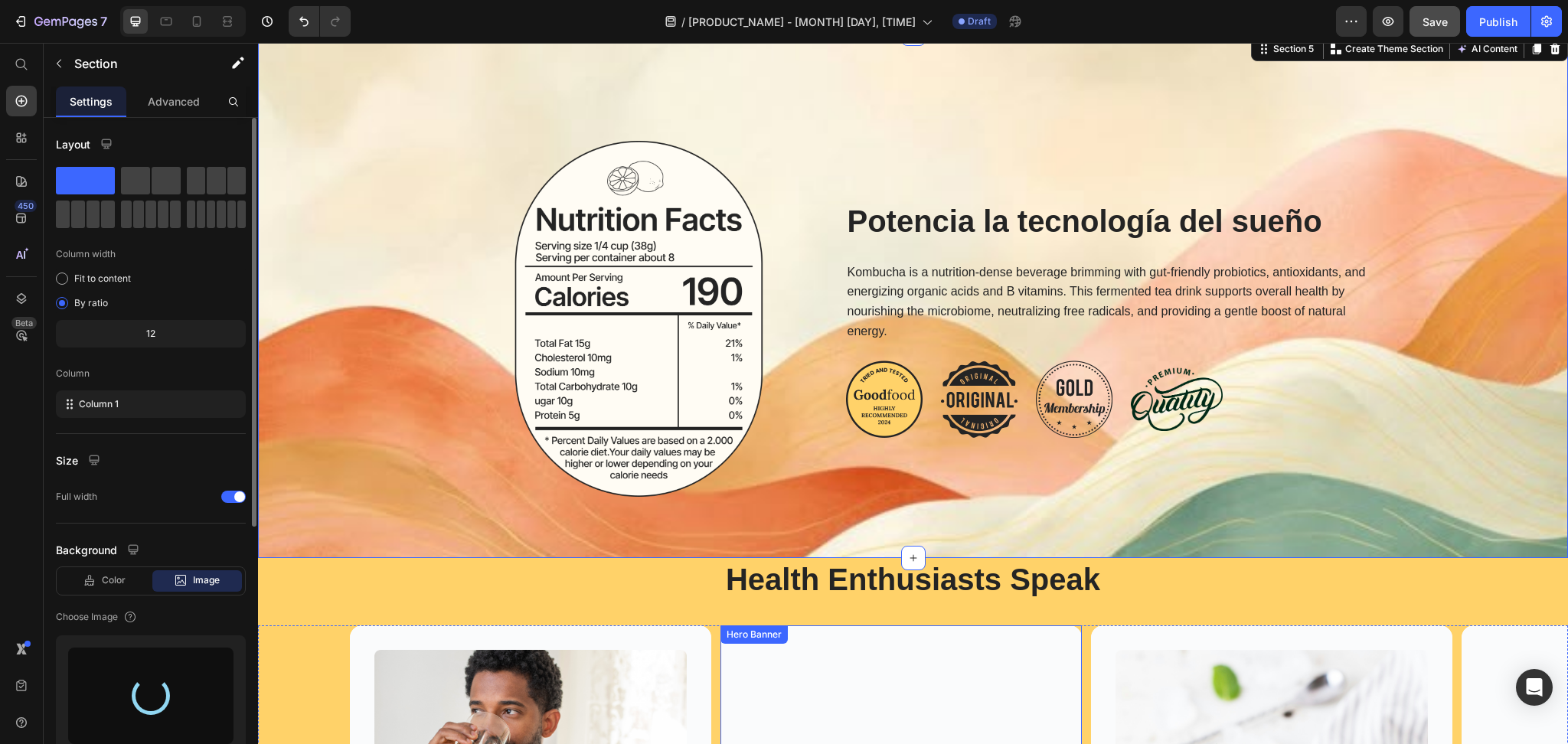 type on "https://cdn.shopify.com/s/files/1/0938/1245/7752/files/gempages_[ID]-[ID].jpg" 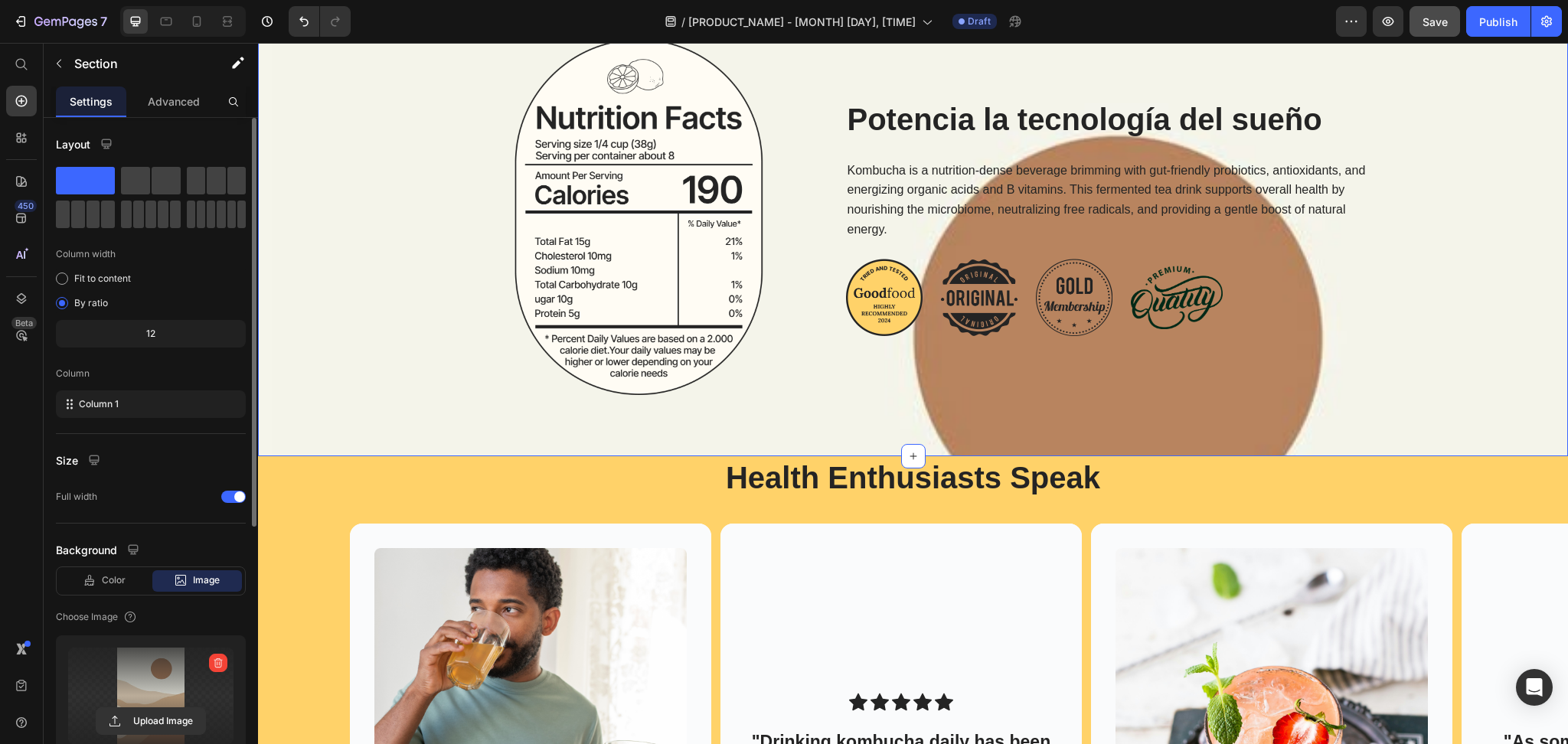 scroll, scrollTop: 2541, scrollLeft: 0, axis: vertical 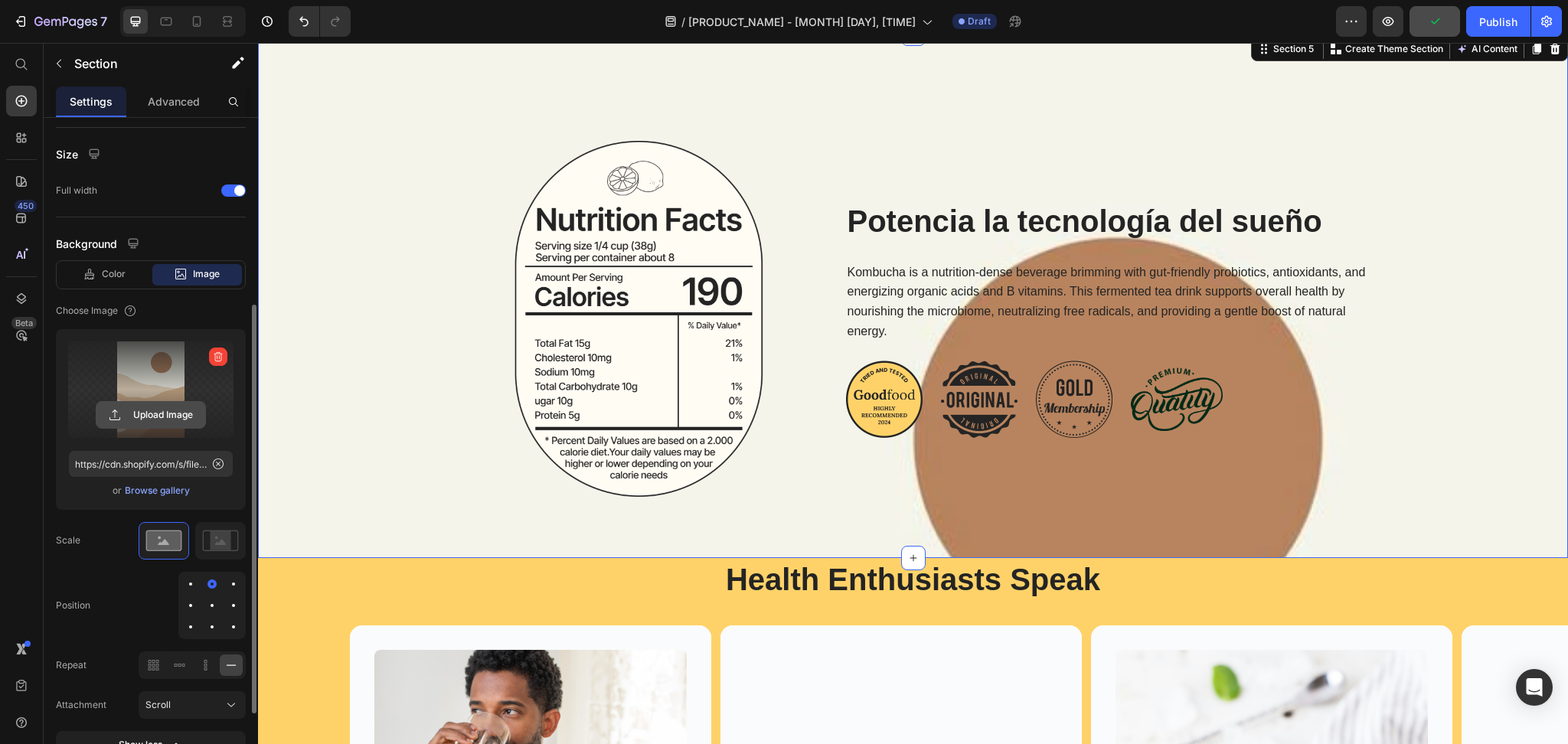 click 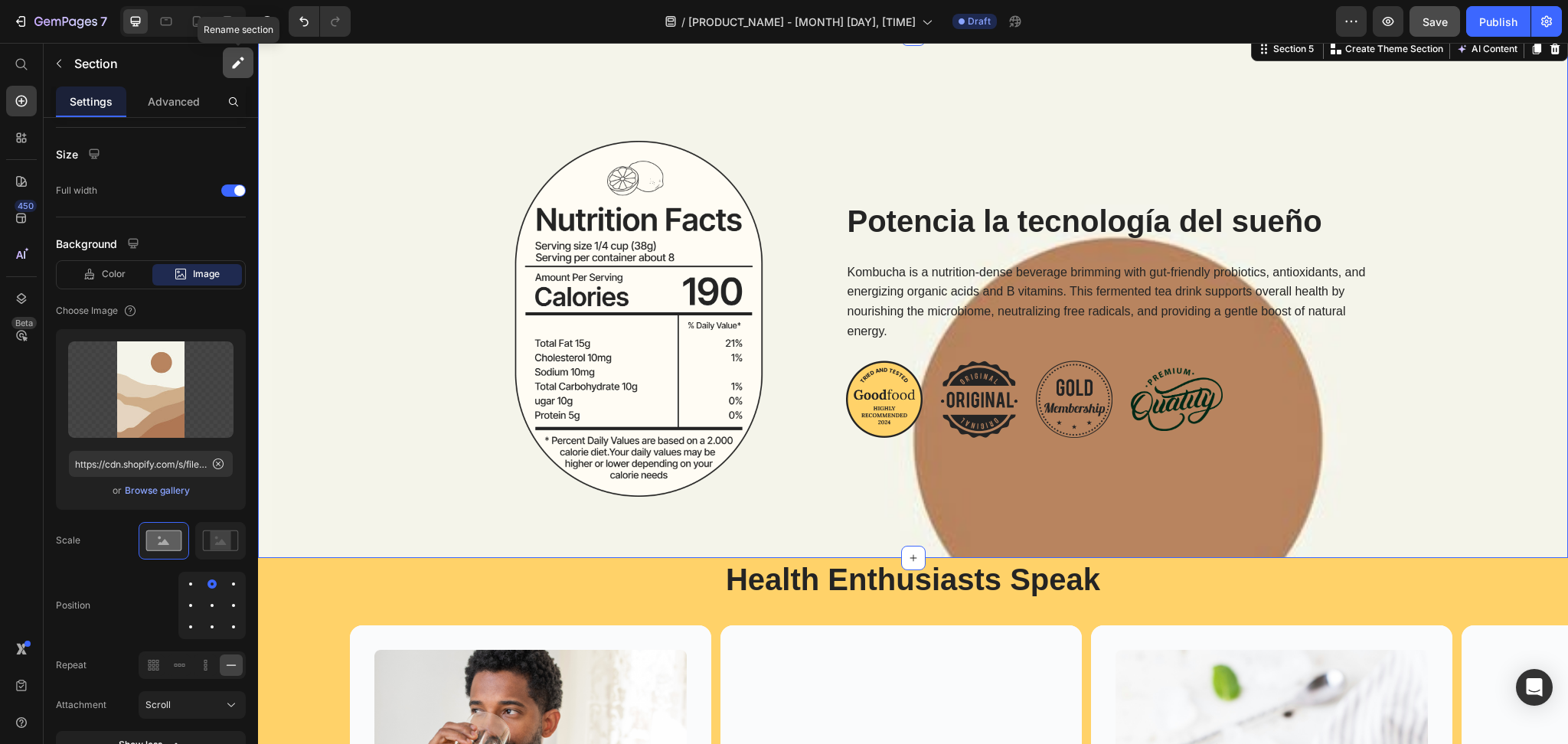 click at bounding box center (238, 63) 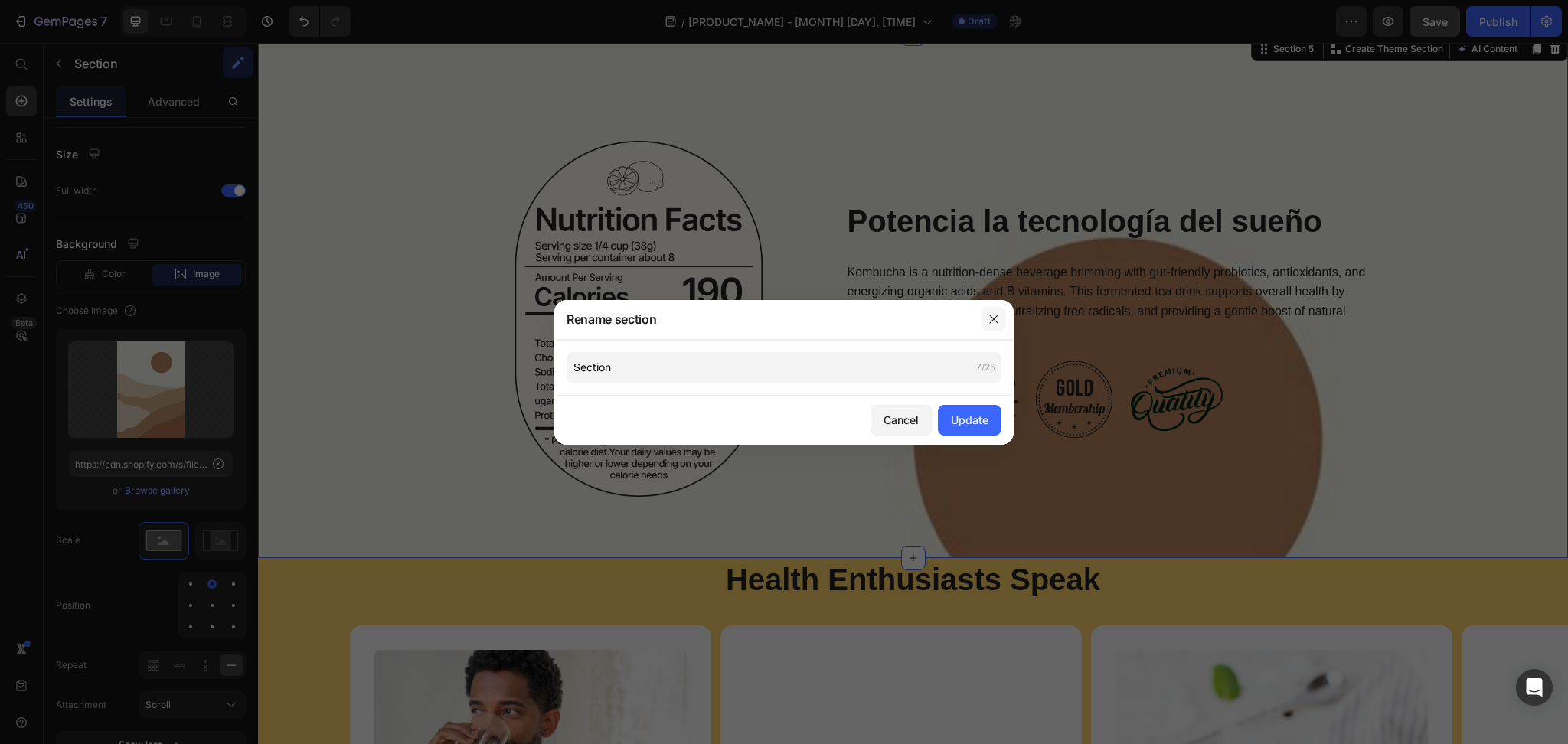 drag, startPoint x: 988, startPoint y: 315, endPoint x: 751, endPoint y: 269, distance: 241.4229 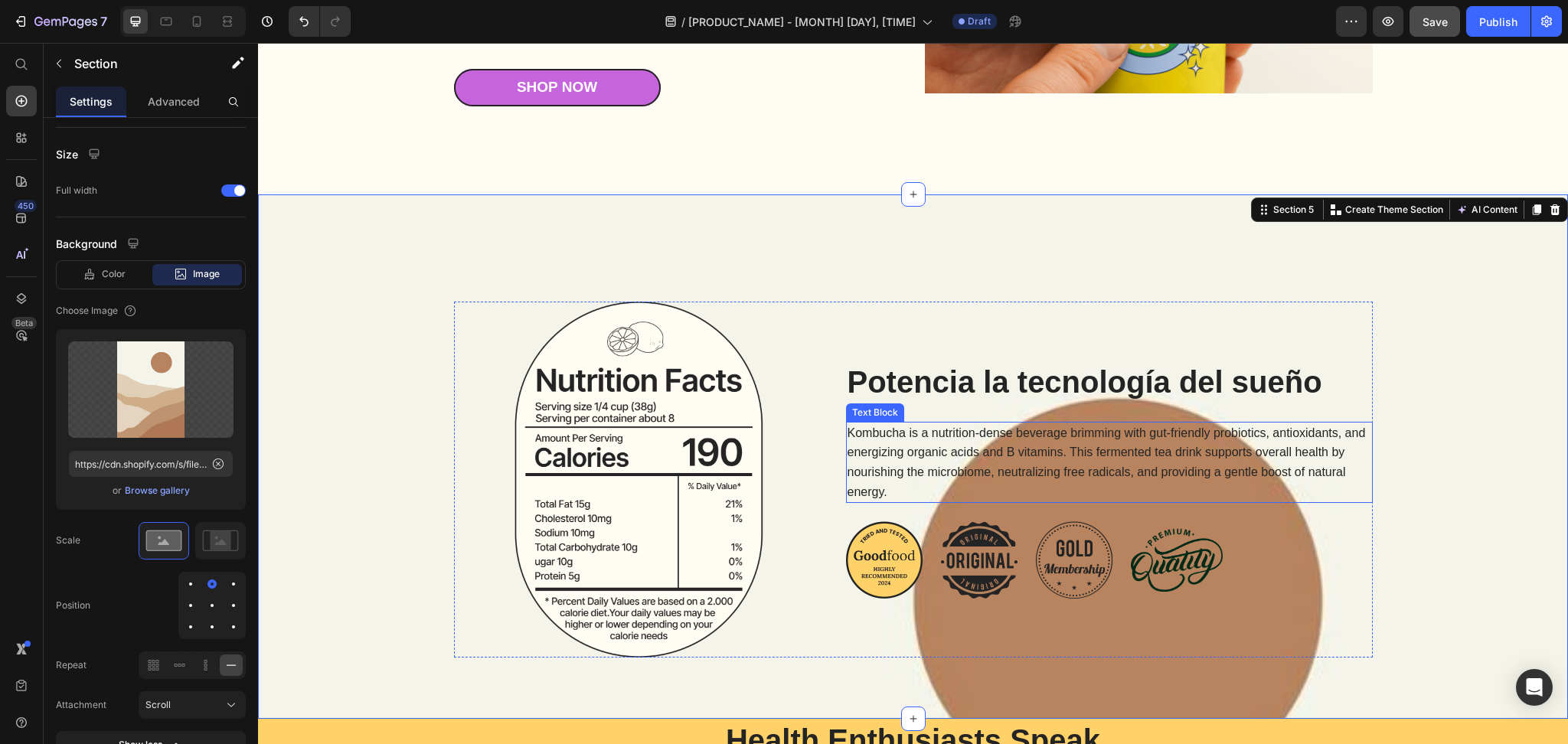 scroll, scrollTop: 2337, scrollLeft: 0, axis: vertical 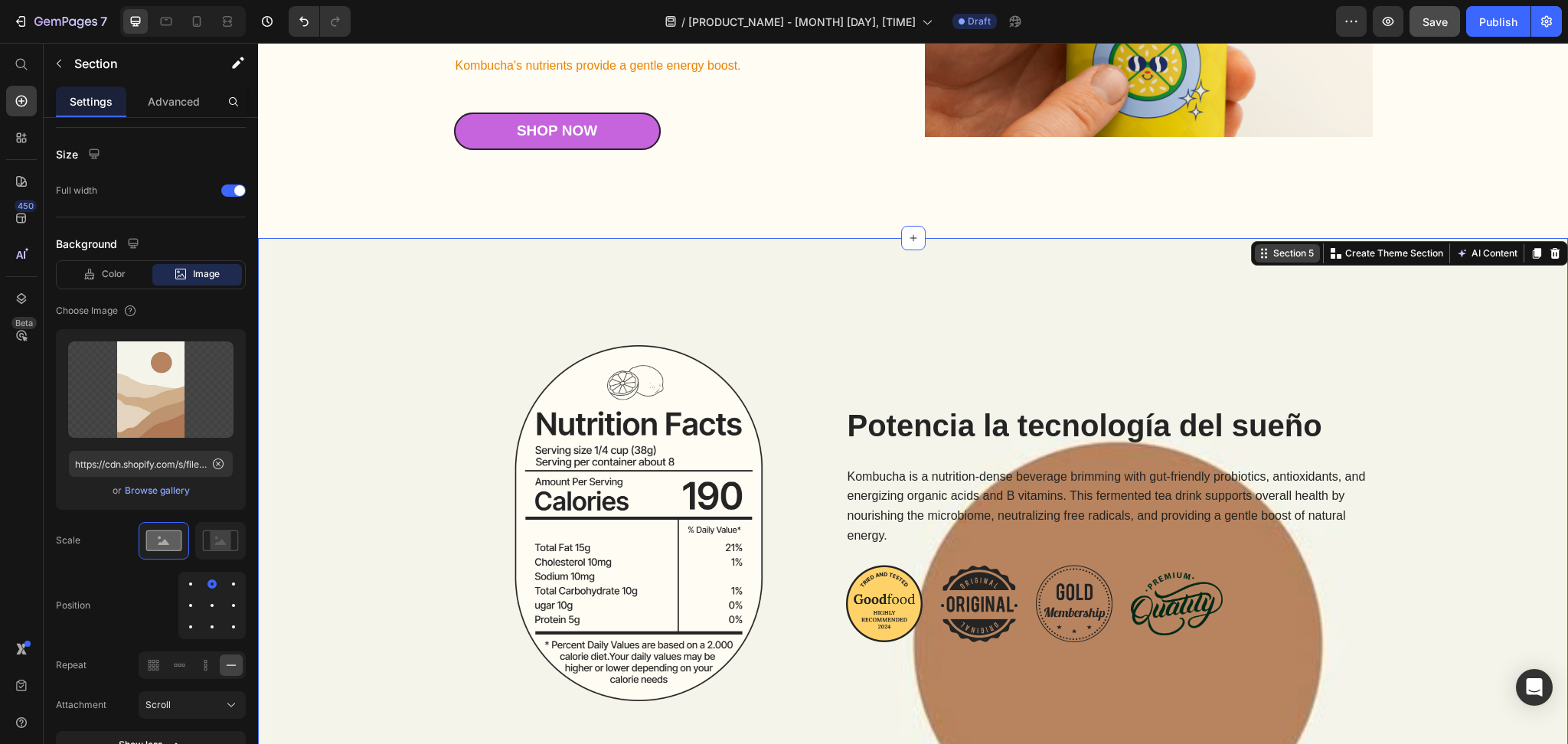 click on "Section 5" at bounding box center [1293, 253] 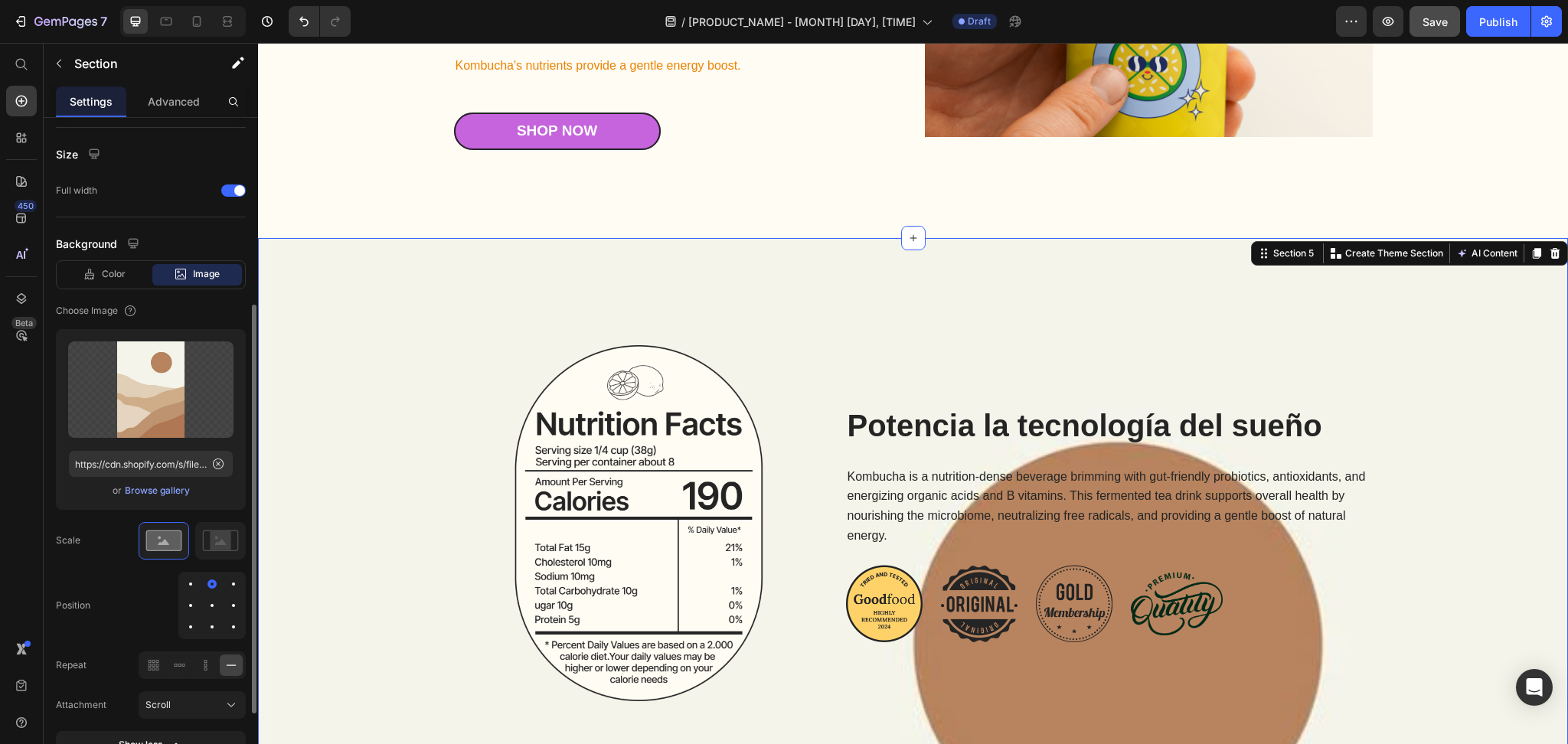scroll, scrollTop: 429, scrollLeft: 0, axis: vertical 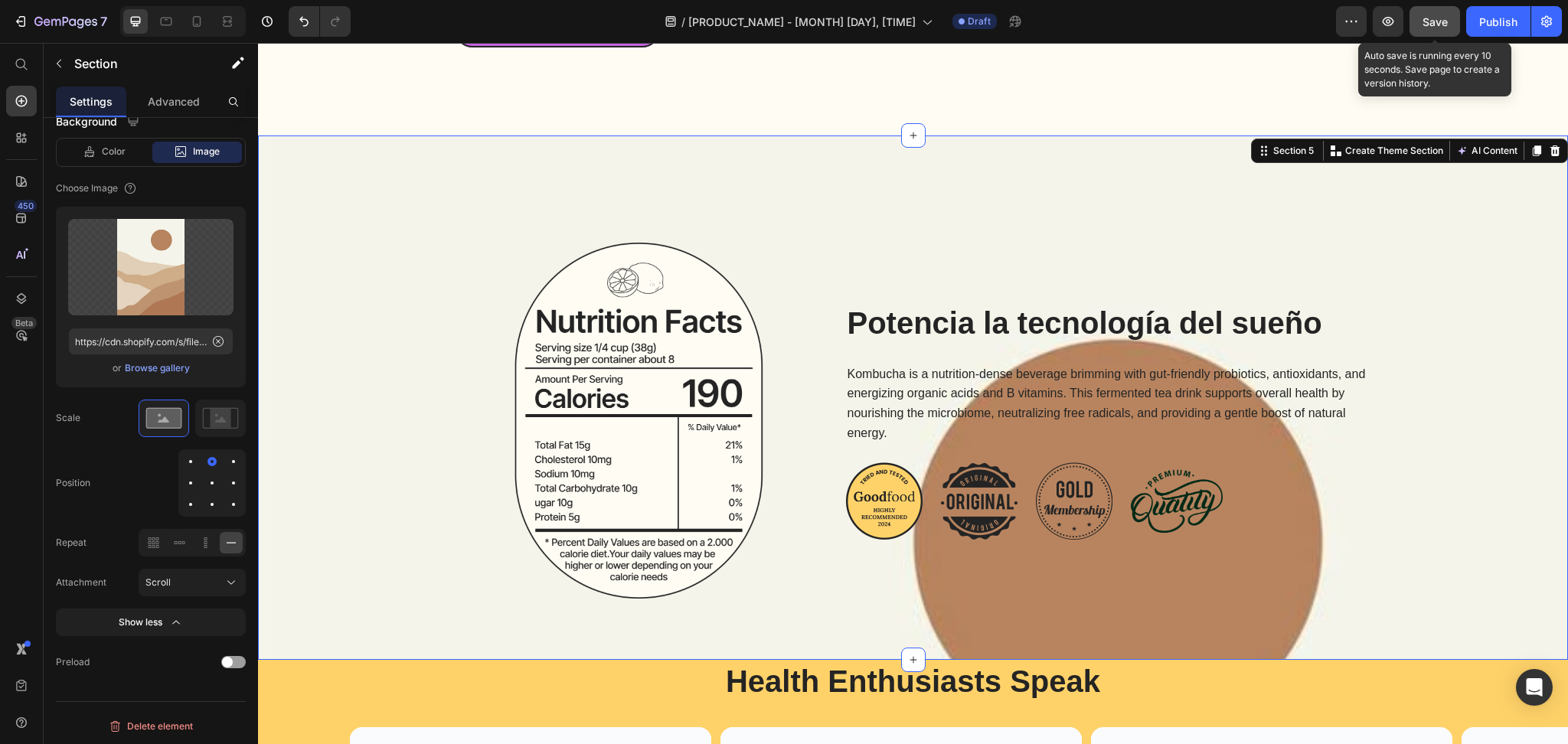 click on "Save" 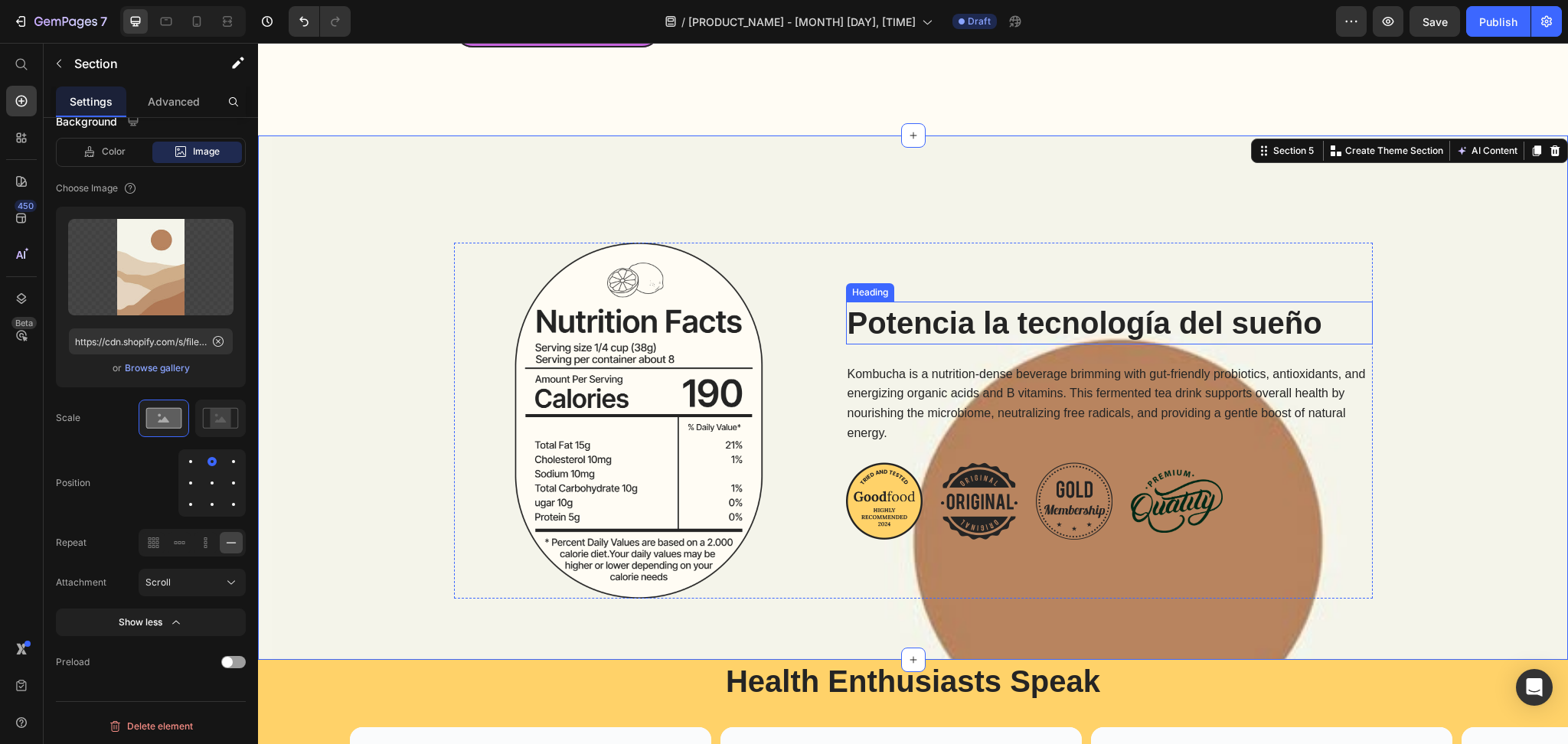click on "Potencia la tecnología del sueño" at bounding box center [1109, 323] 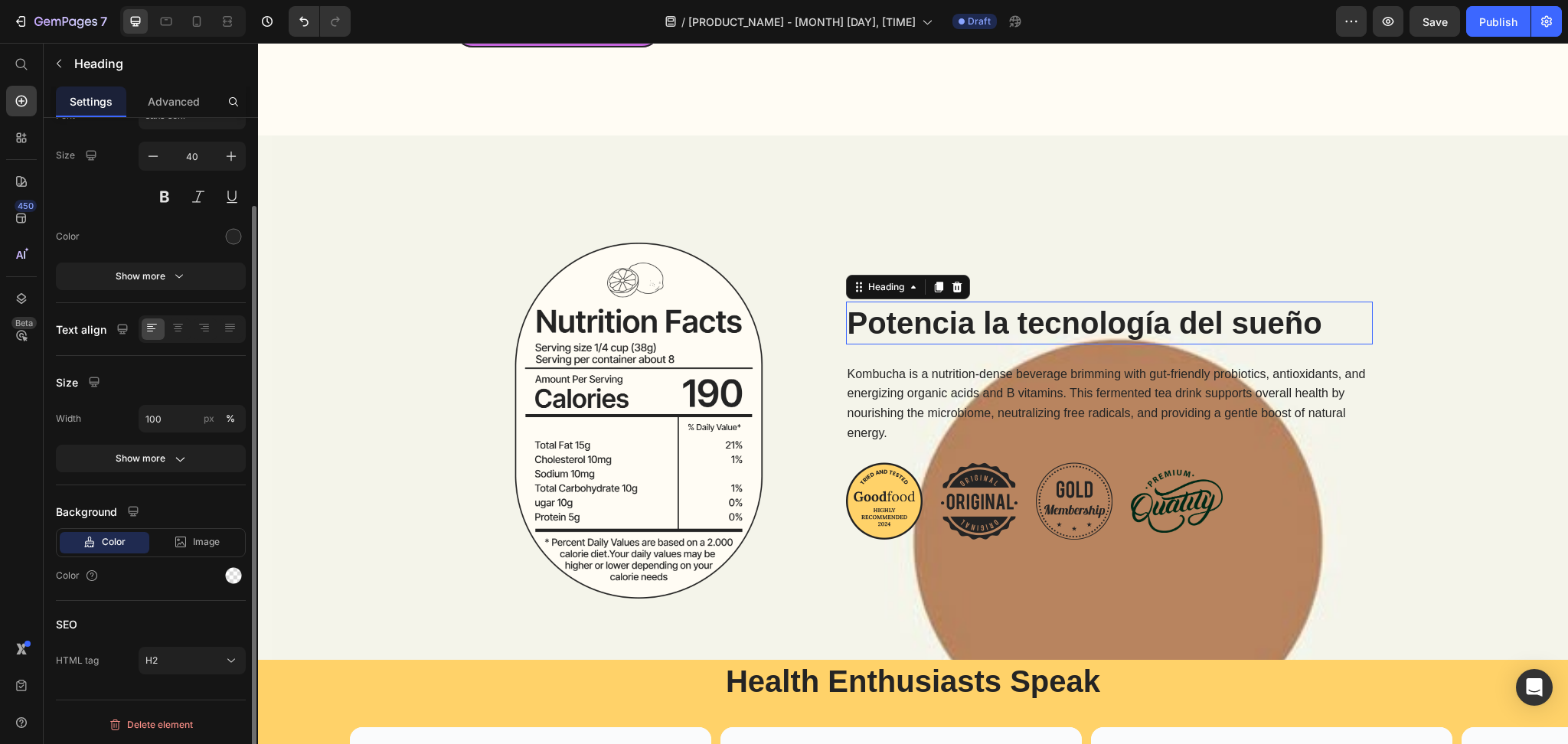 scroll, scrollTop: 0, scrollLeft: 0, axis: both 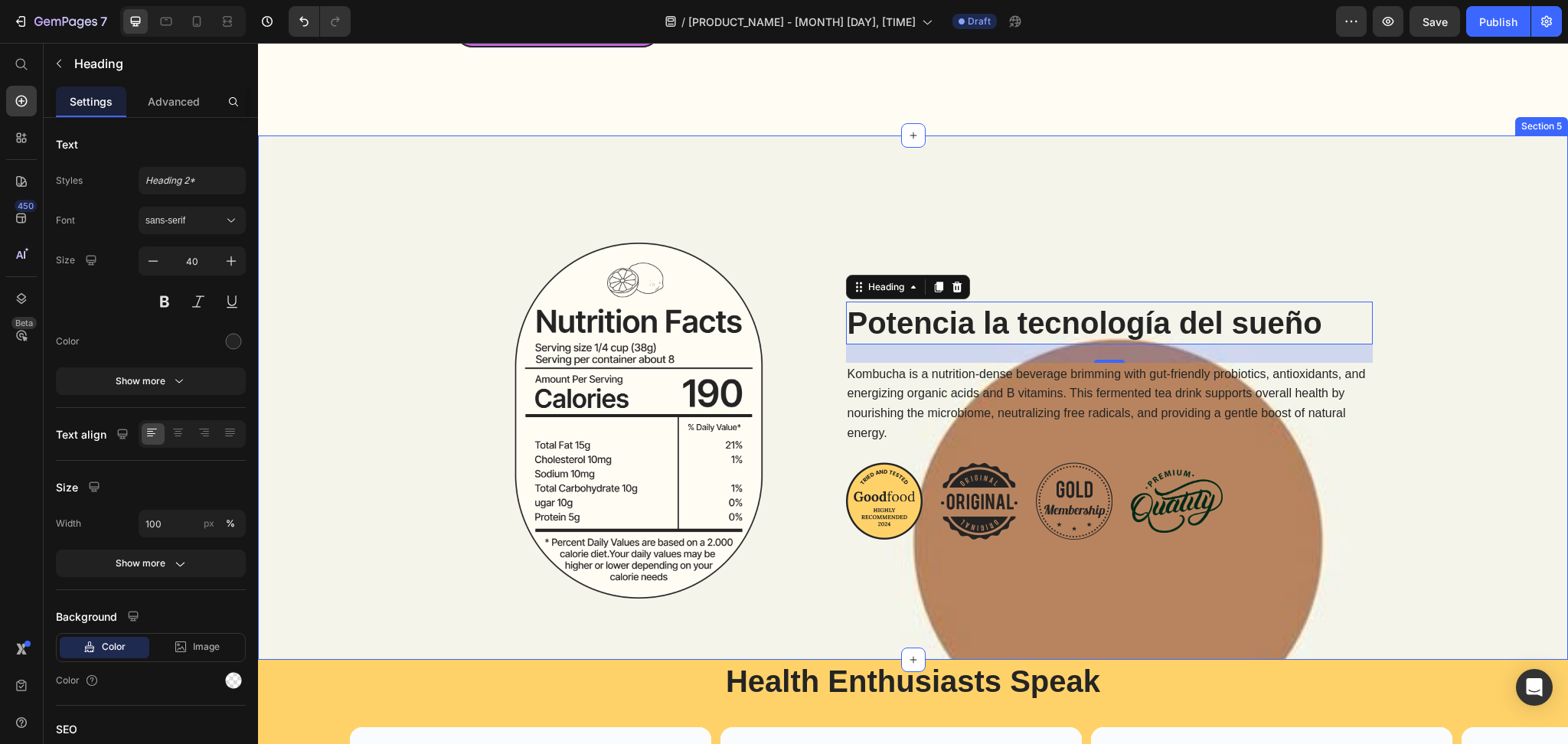 click on "Image Potencia la tecnología del sueño Heading   24 Kombucha is a nutrition-dense beverage brimming with gut-friendly probiotics, antioxidants, and energizing organic acids and B vitamins. This fermented tea drink supports overall health by nourishing the microbiome, neutralizing free radicals, and providing a gentle boost of natural energy. Text Block Image Image Image Image Row Row Section 5" at bounding box center [913, 397] 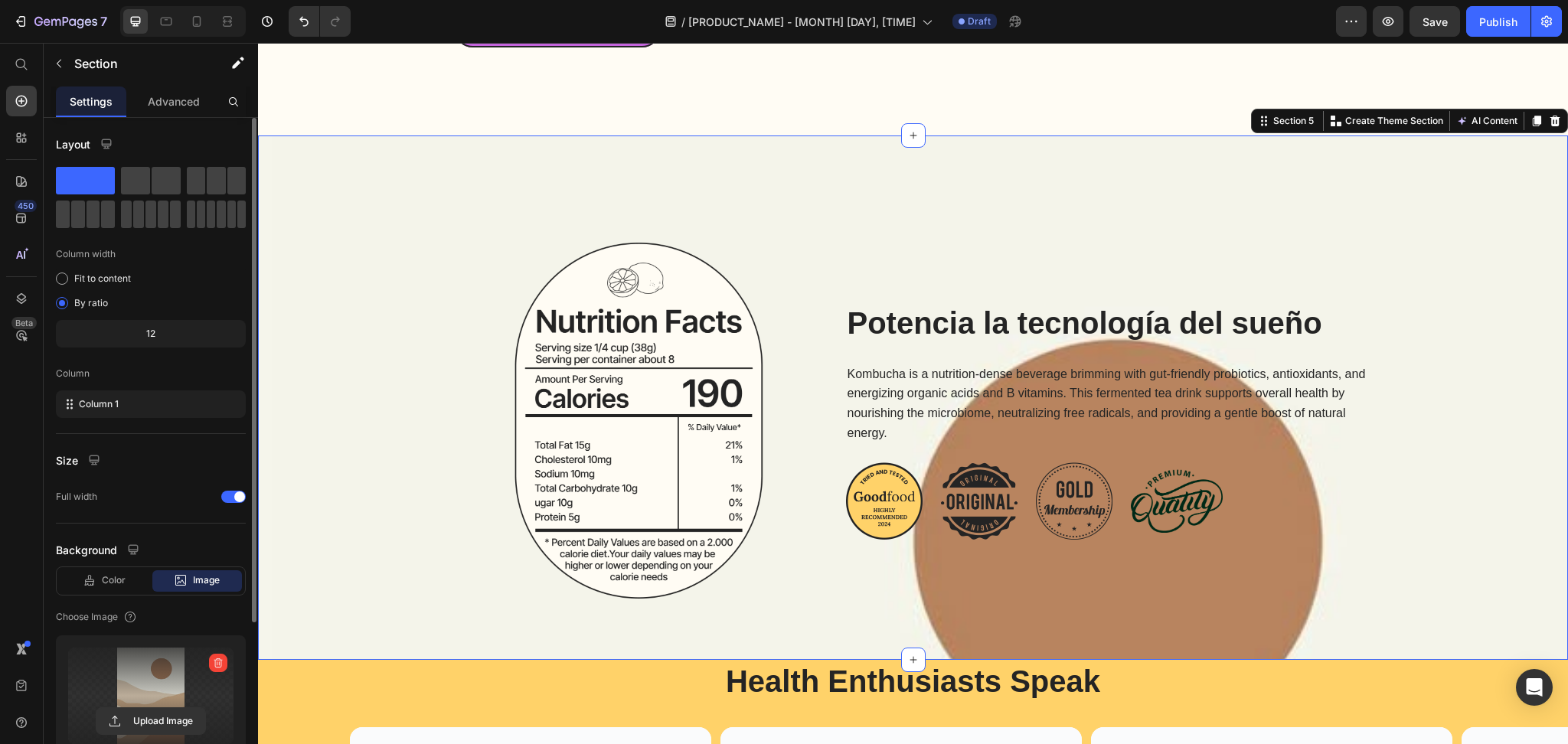 click at bounding box center (151, 696) 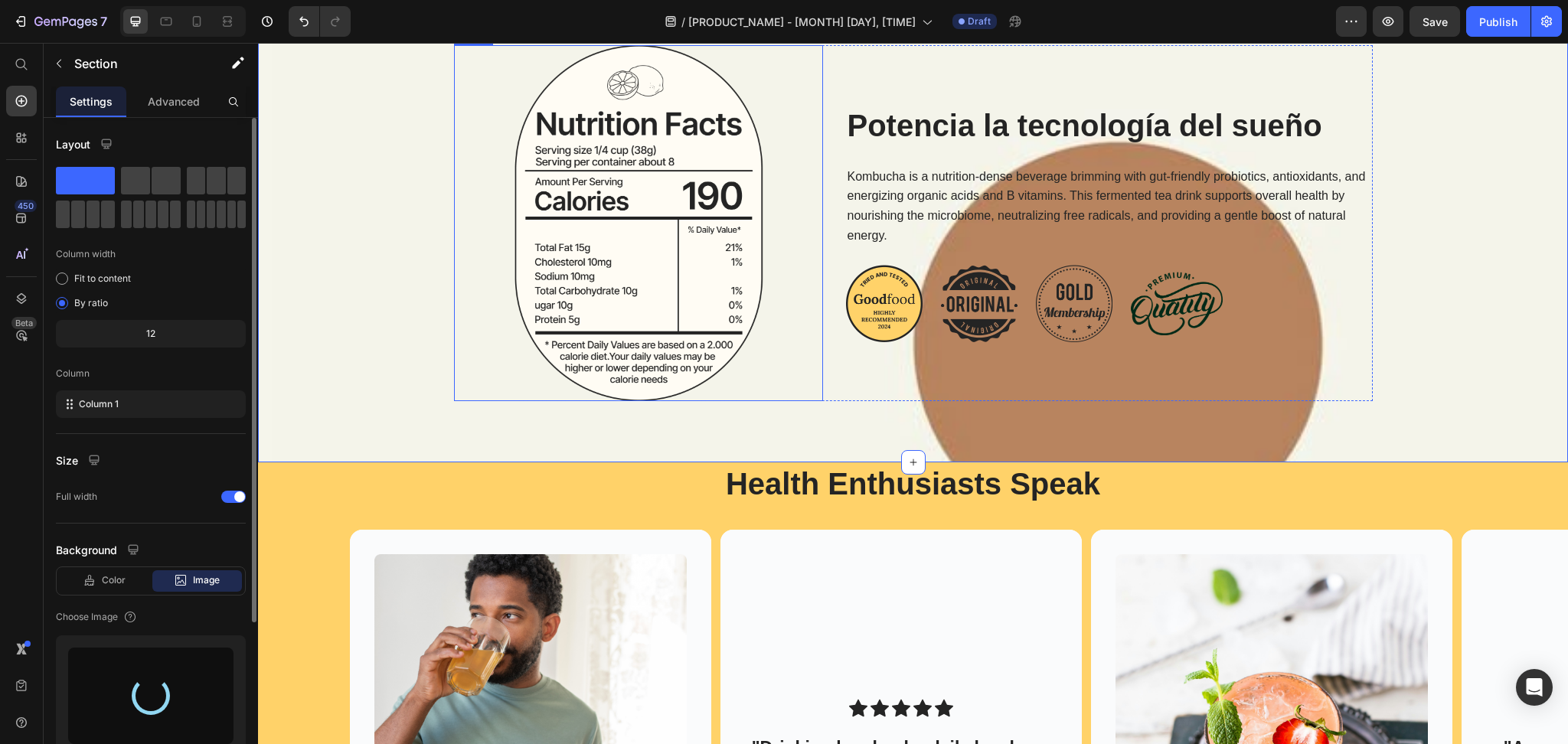 scroll, scrollTop: 2643, scrollLeft: 0, axis: vertical 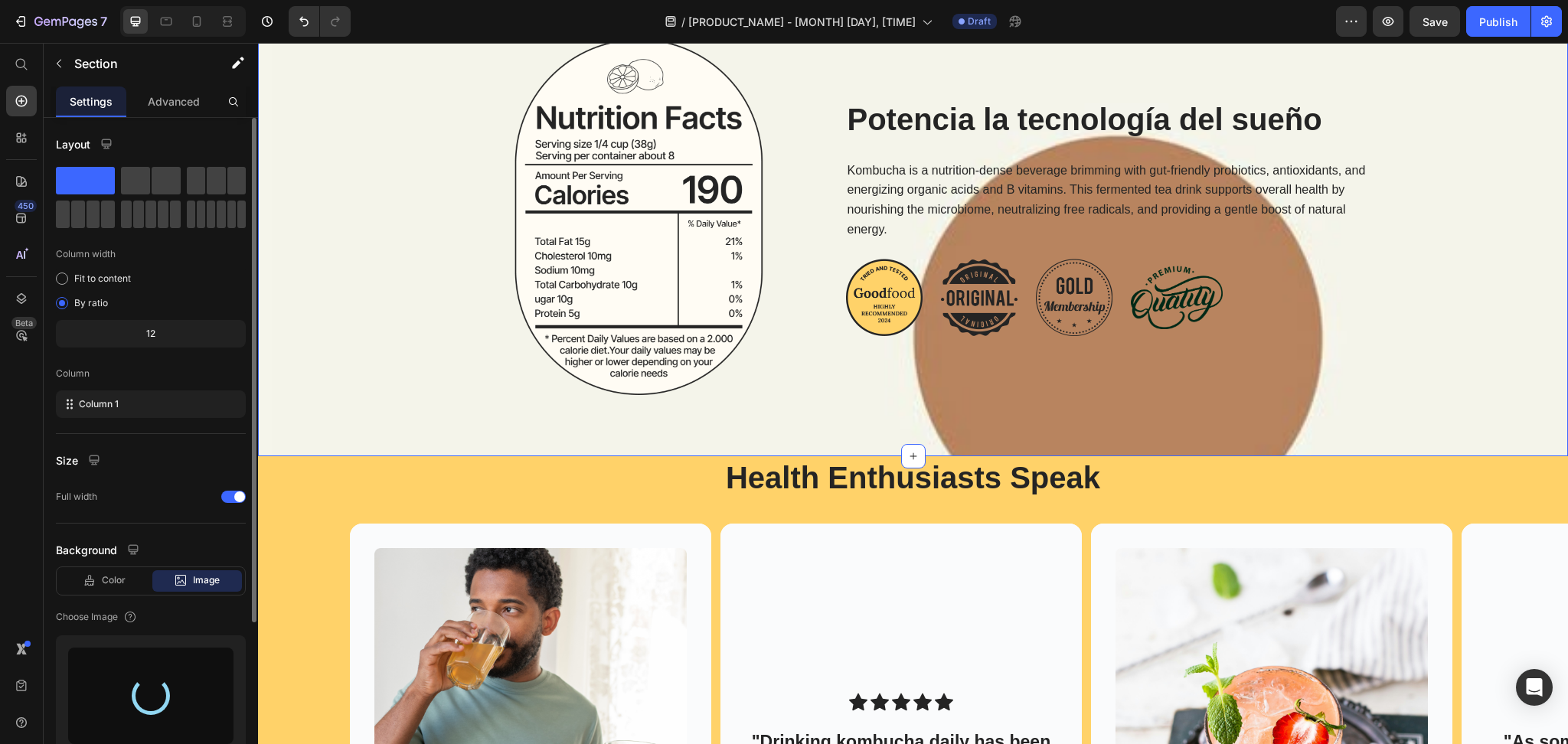 type on "https://cdn.shopify.com/s/files/1/0938/1245/7752/files/gempages_[ID]-[ID].png" 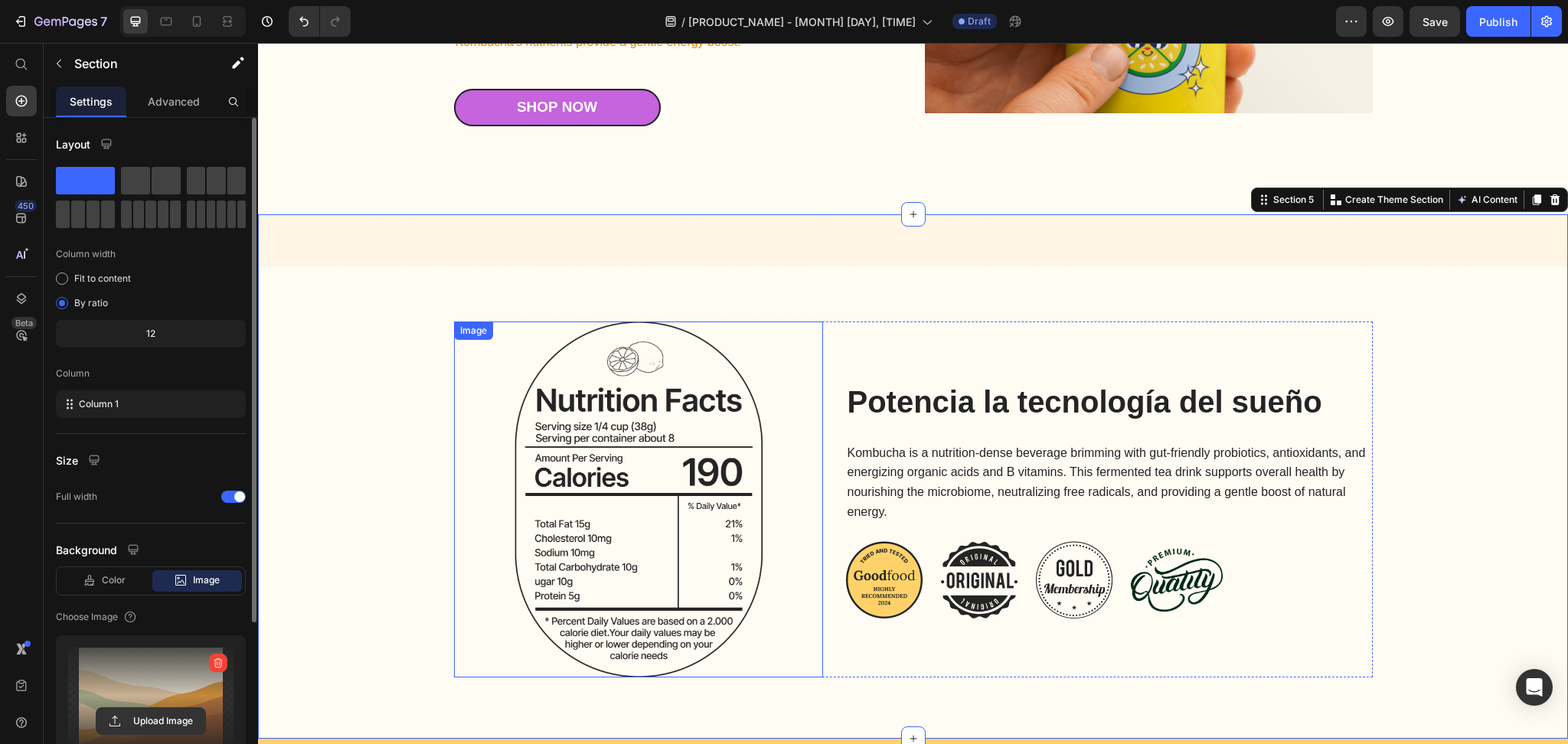 scroll, scrollTop: 2337, scrollLeft: 0, axis: vertical 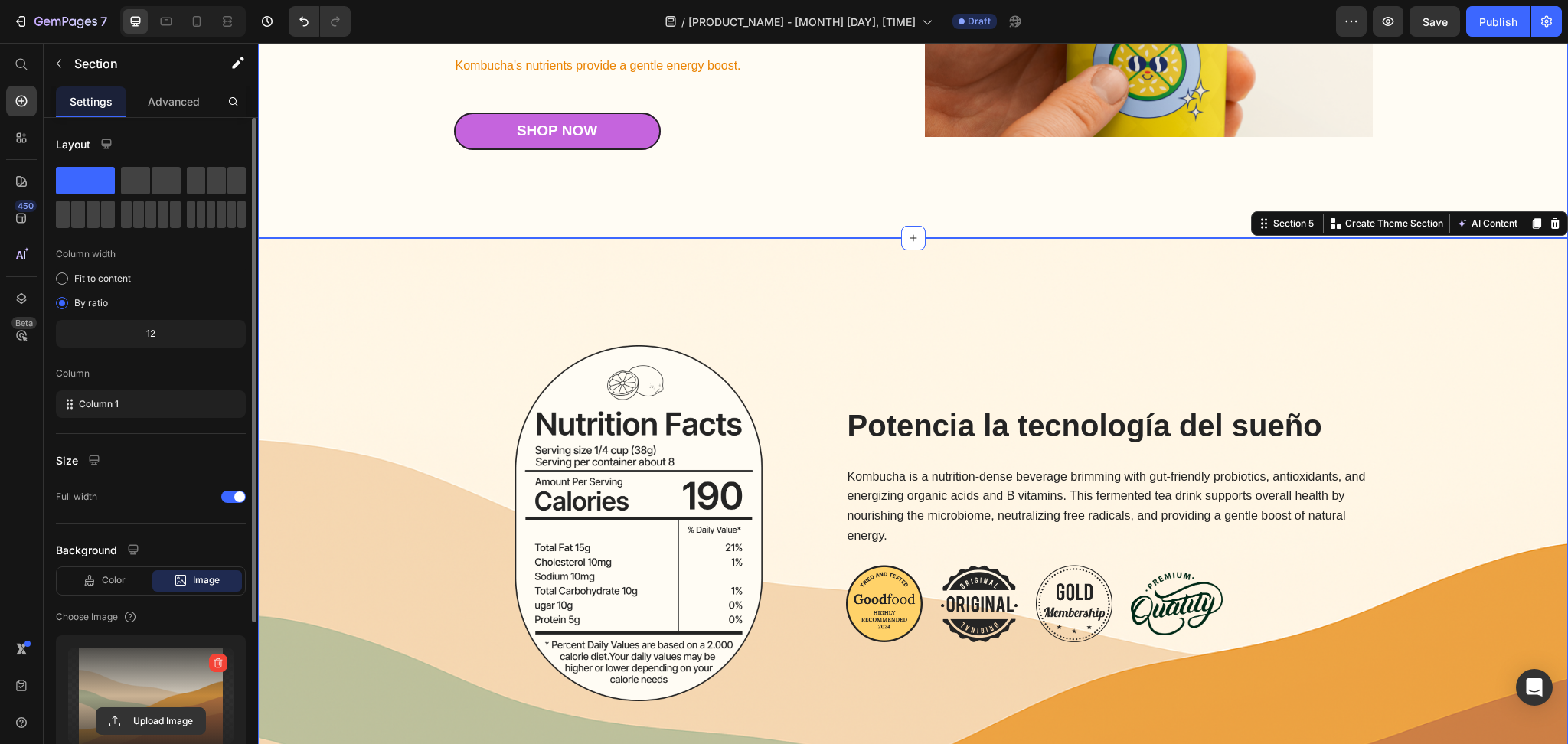 click on "Tecnologia diseñada para calmar tu mente Heading Tu mente no se apaga sola… necesita una señal de calma. SomnaZen convierte tus noches en un espacio de silencio interior y transformación emocional. Text Block
Bluetooth 5.2 de bajo consumo
Altavoces ultra delgados estéreo (30 mm)
Reproduce afirmaciones, meditaciones y sonidos 432Hz Item List Kombucha brims with gut-friendly probiotics Text Block COMPRA AHORA Button Row Image Row Diseño ergonómico para dormir de verdad Heading Dormir bien empieza por crear el ambiente adecuado. Con SomnaZen, bloqueás la luz, liberás tensión y ayudás a tu cuerpo a soltar de verdad. Text Block
Diseño 3D que bloquea completamente la luz
Ideal para dormir de lado sin presión
Materiales suaves, transpirables y lavables Item List Kombucha is packed with potent antioxidants. Text Block Shop Now Button Row Image Row Autonomía para acompañarte toda la noche Heading Tu descanso no debería depender de una batería. Text Block
Item List" at bounding box center (913, -387) 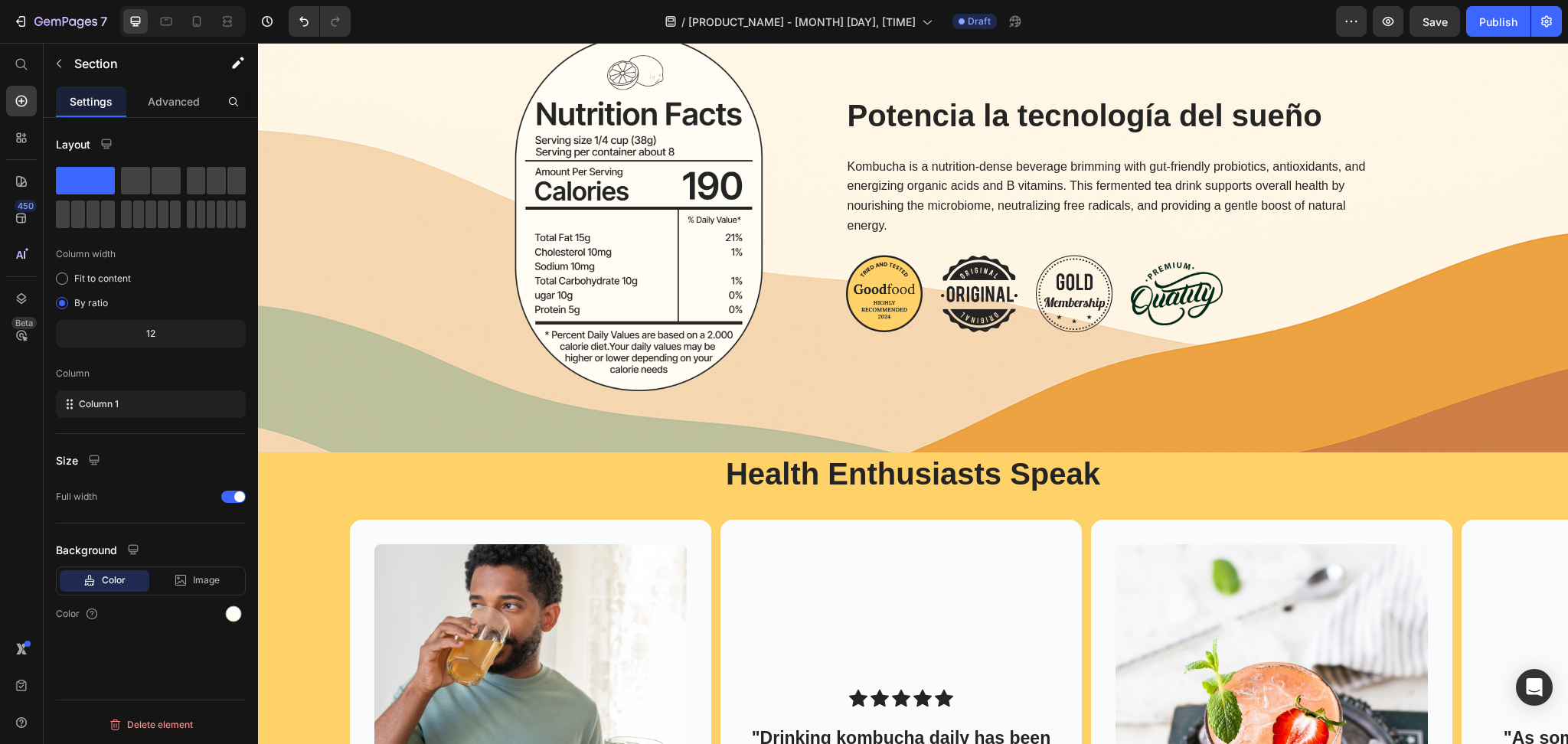 scroll, scrollTop: 2653, scrollLeft: 0, axis: vertical 